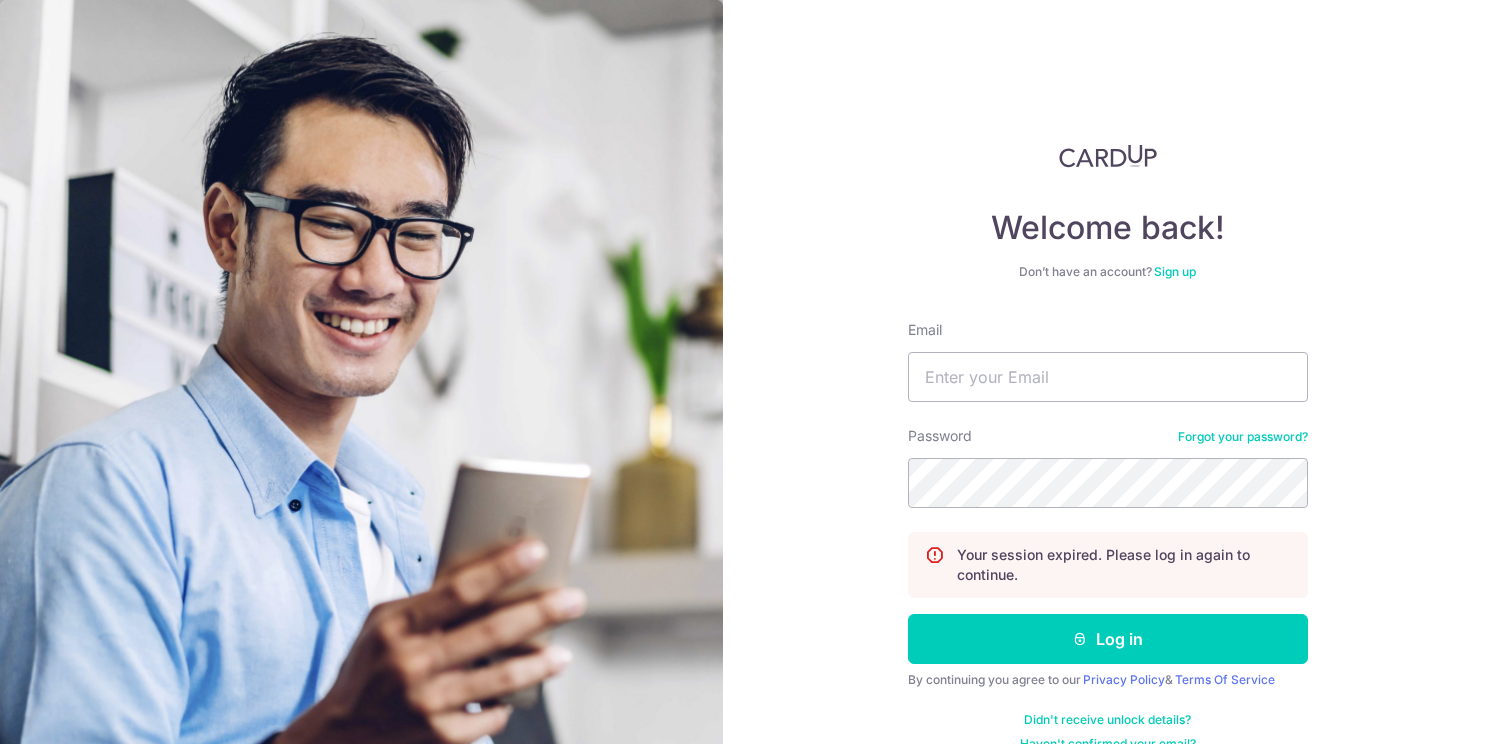 scroll, scrollTop: 0, scrollLeft: 0, axis: both 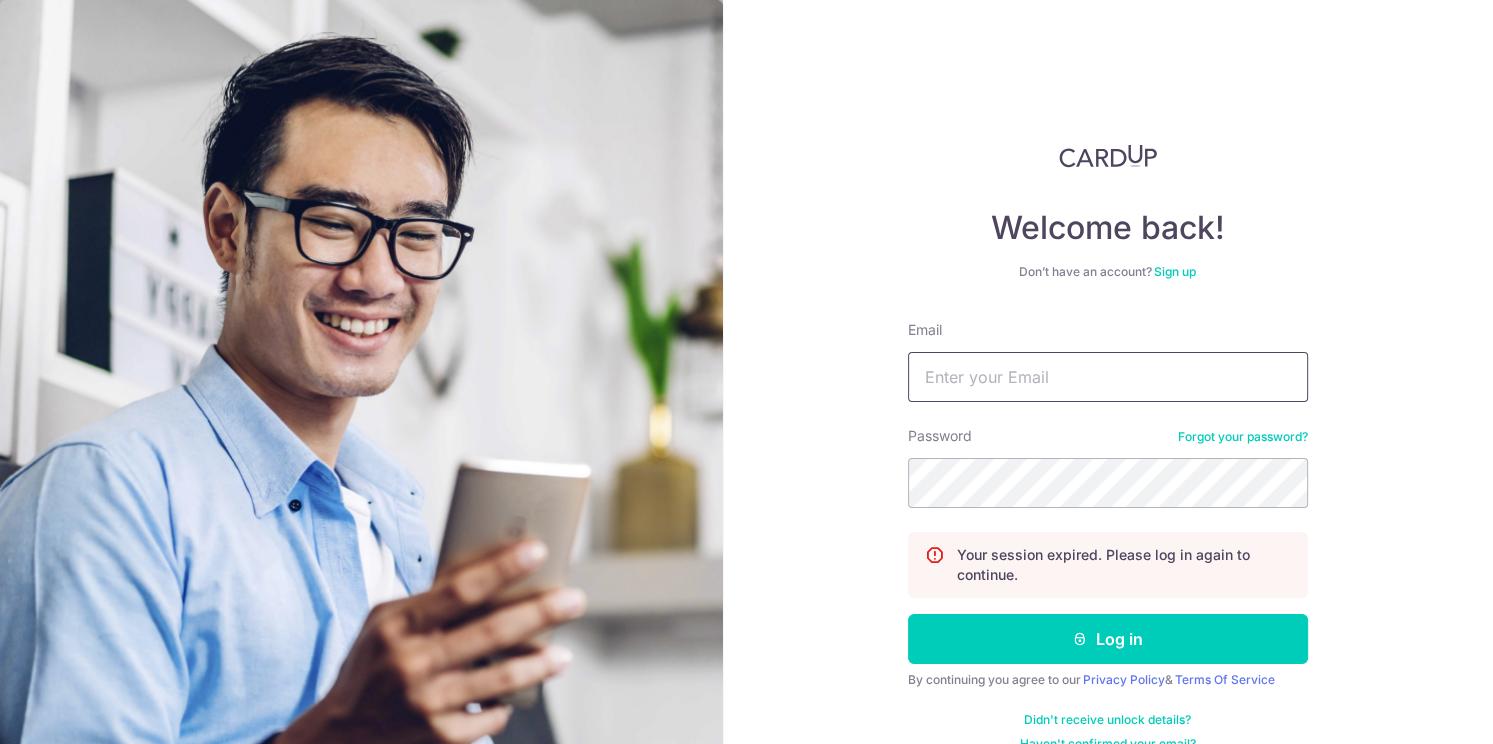 click on "Email" at bounding box center [1108, 377] 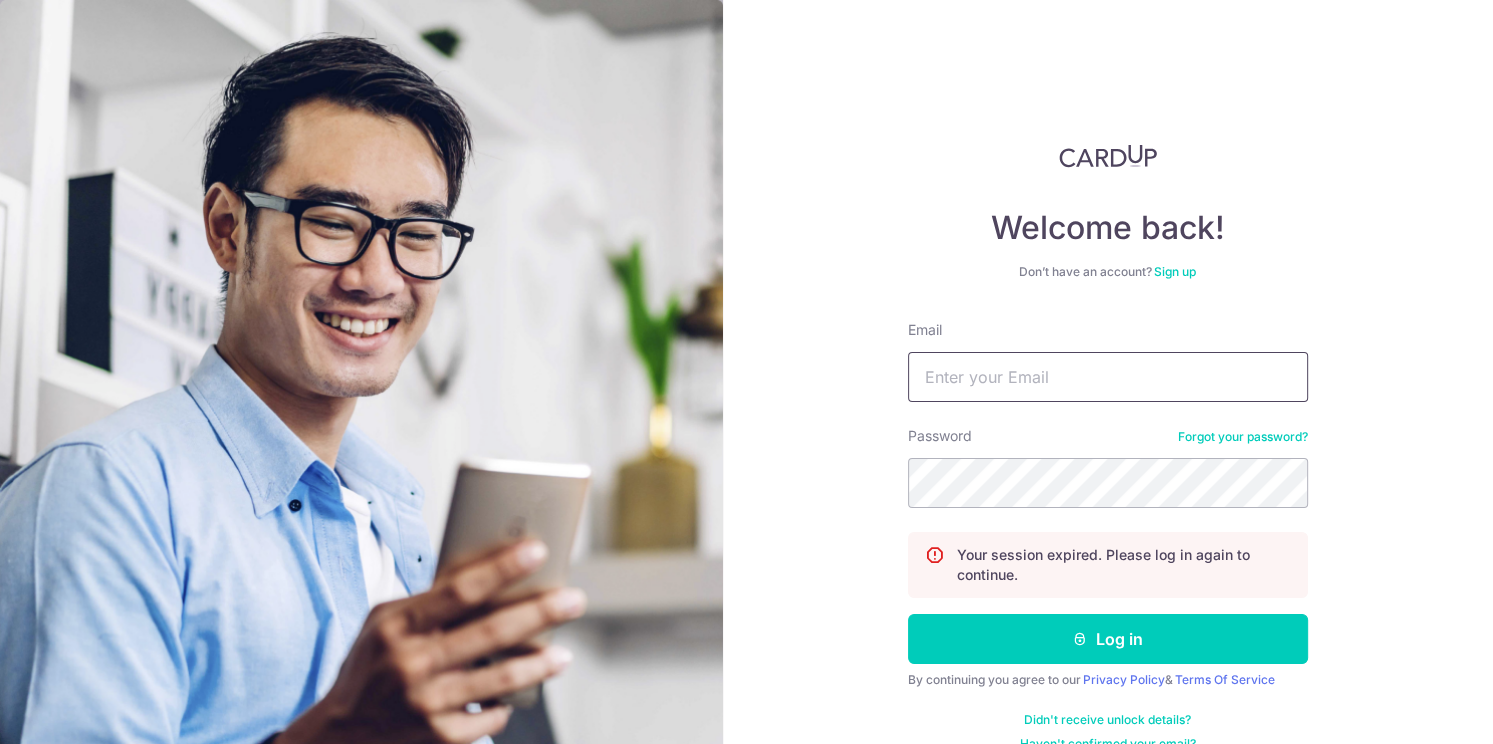 type on "[EMAIL_ADDRESS][DOMAIN_NAME]" 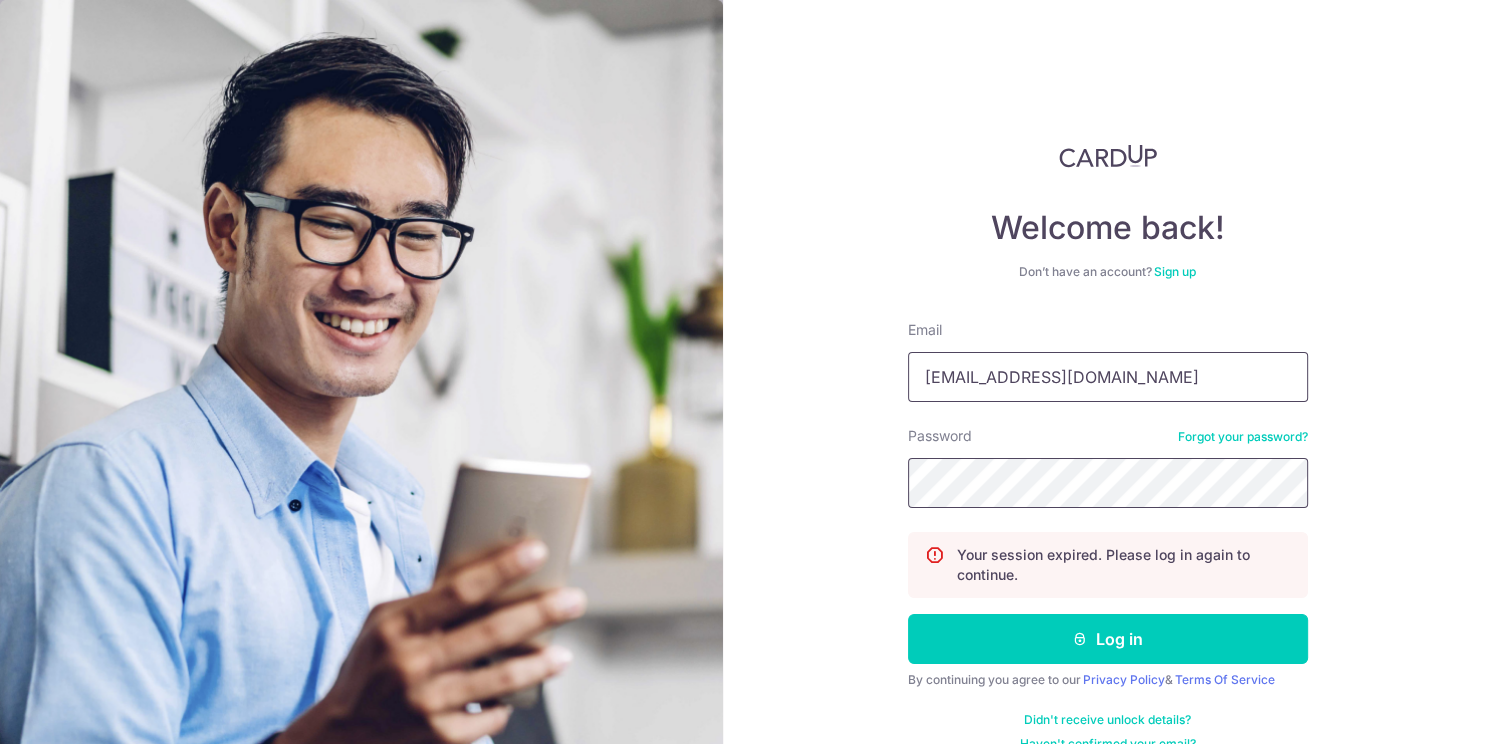 click on "Log in" at bounding box center [1108, 639] 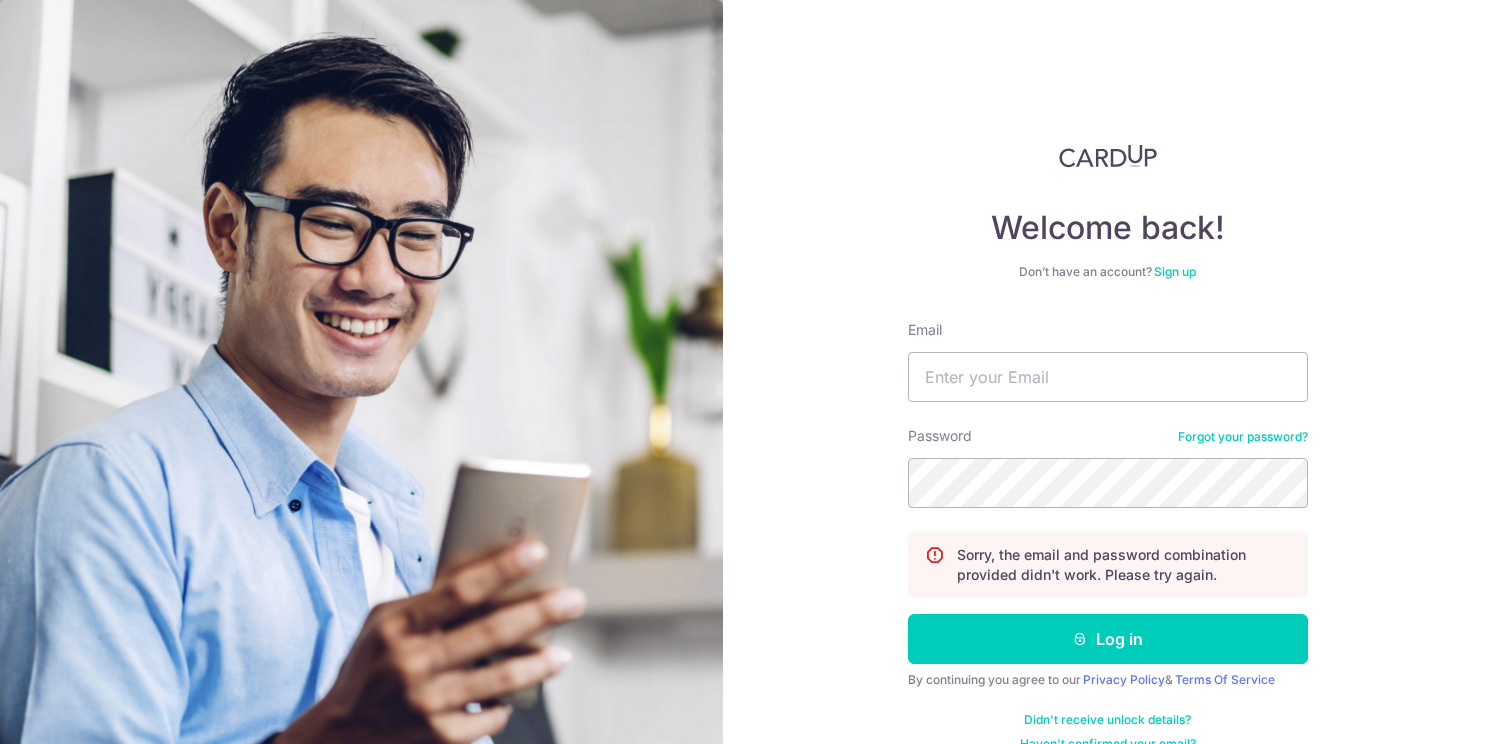 scroll, scrollTop: 0, scrollLeft: 0, axis: both 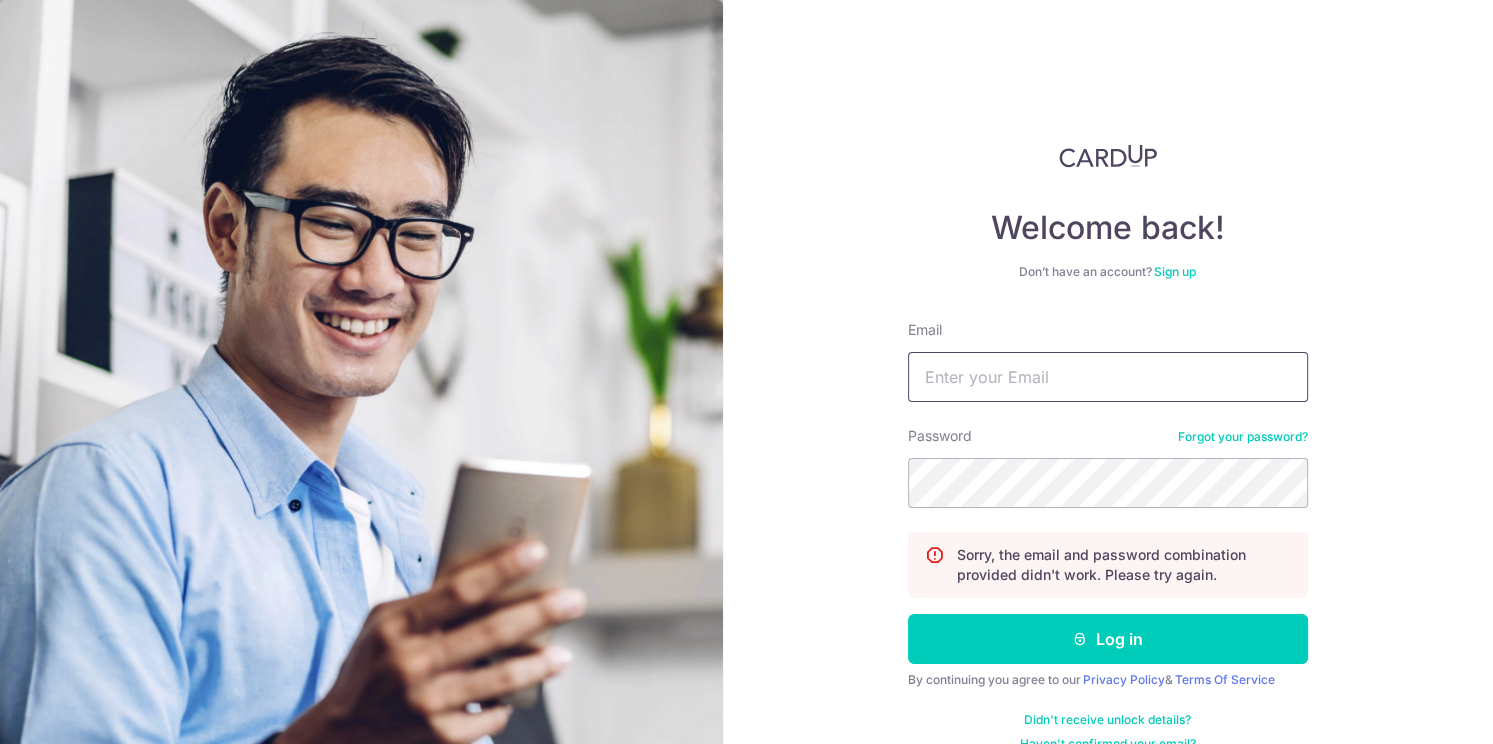 click on "Email" at bounding box center [1108, 377] 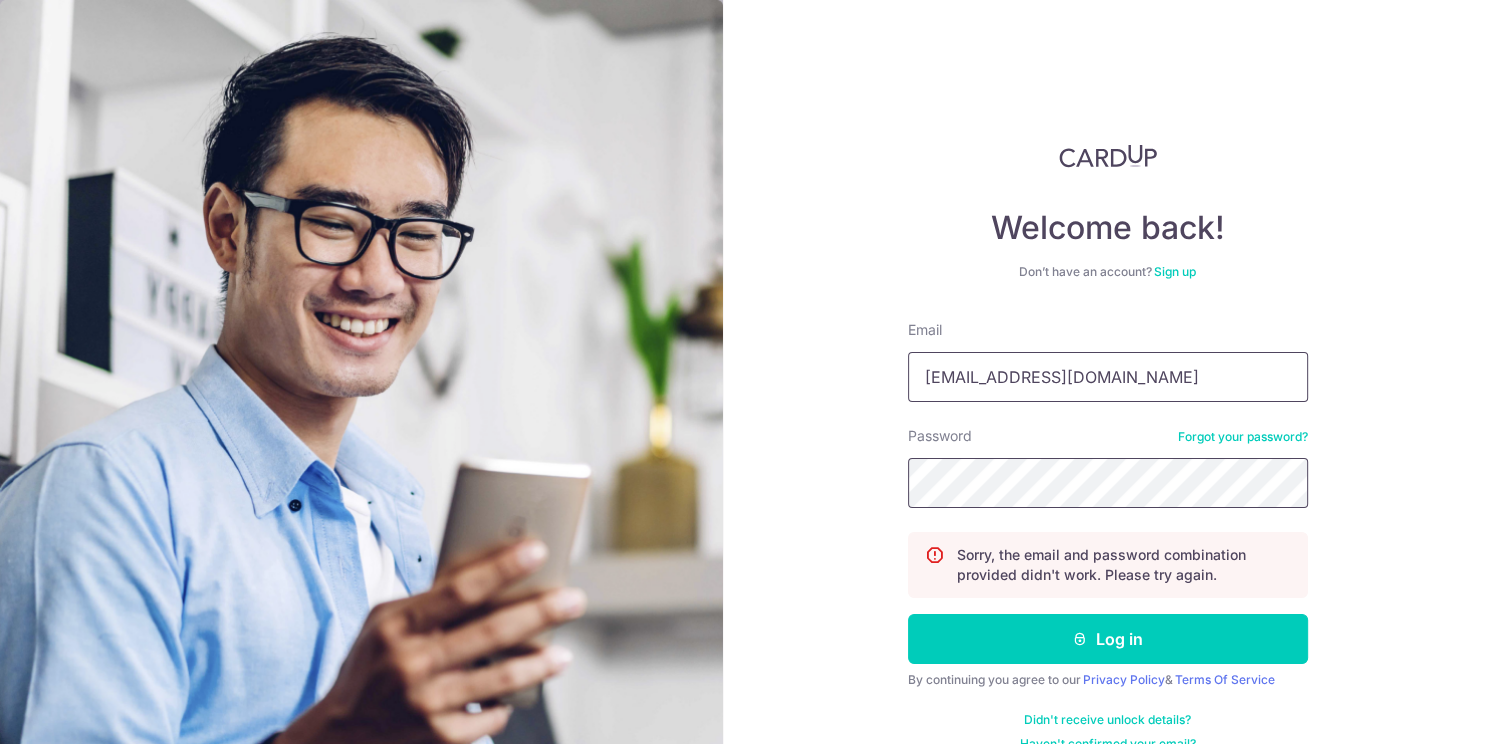click on "Log in" at bounding box center [1108, 639] 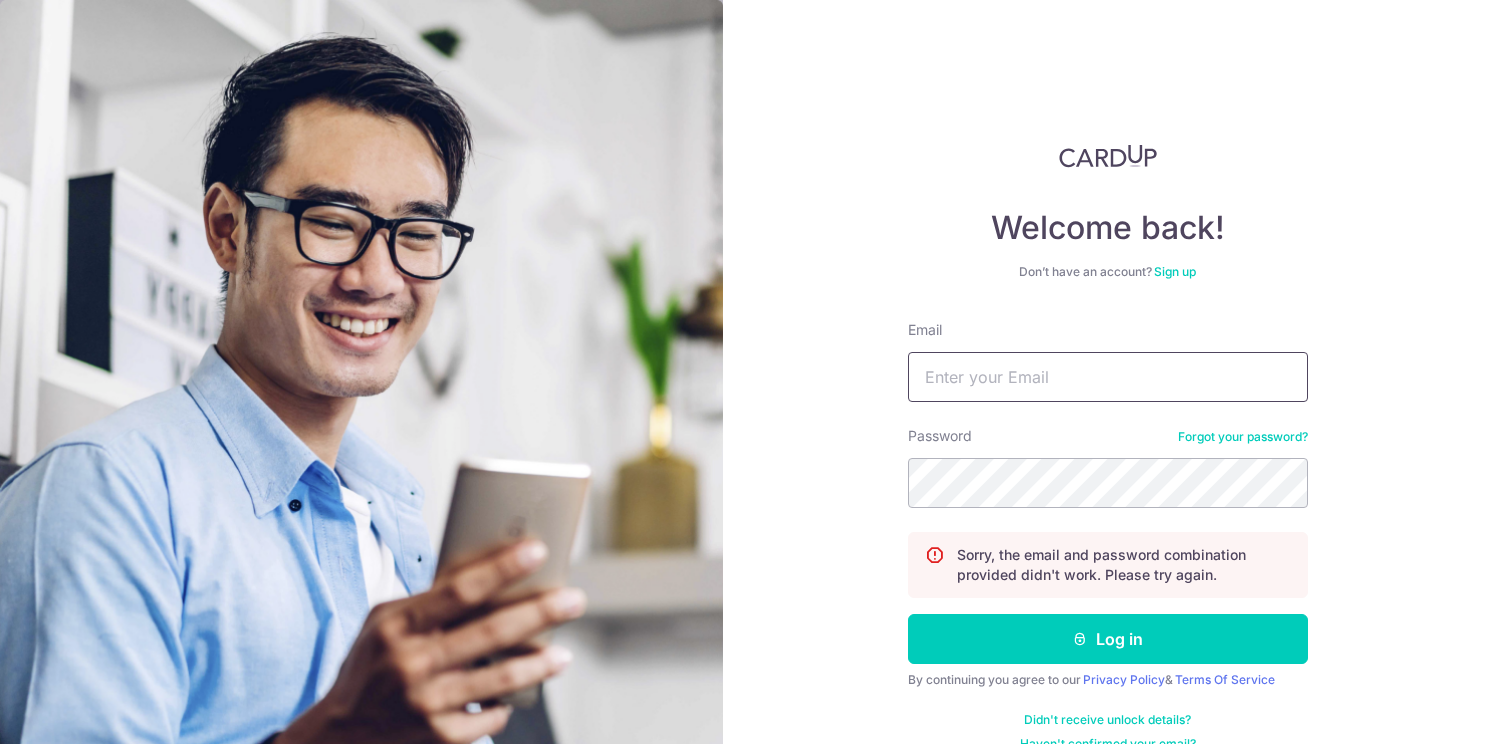 scroll, scrollTop: 0, scrollLeft: 0, axis: both 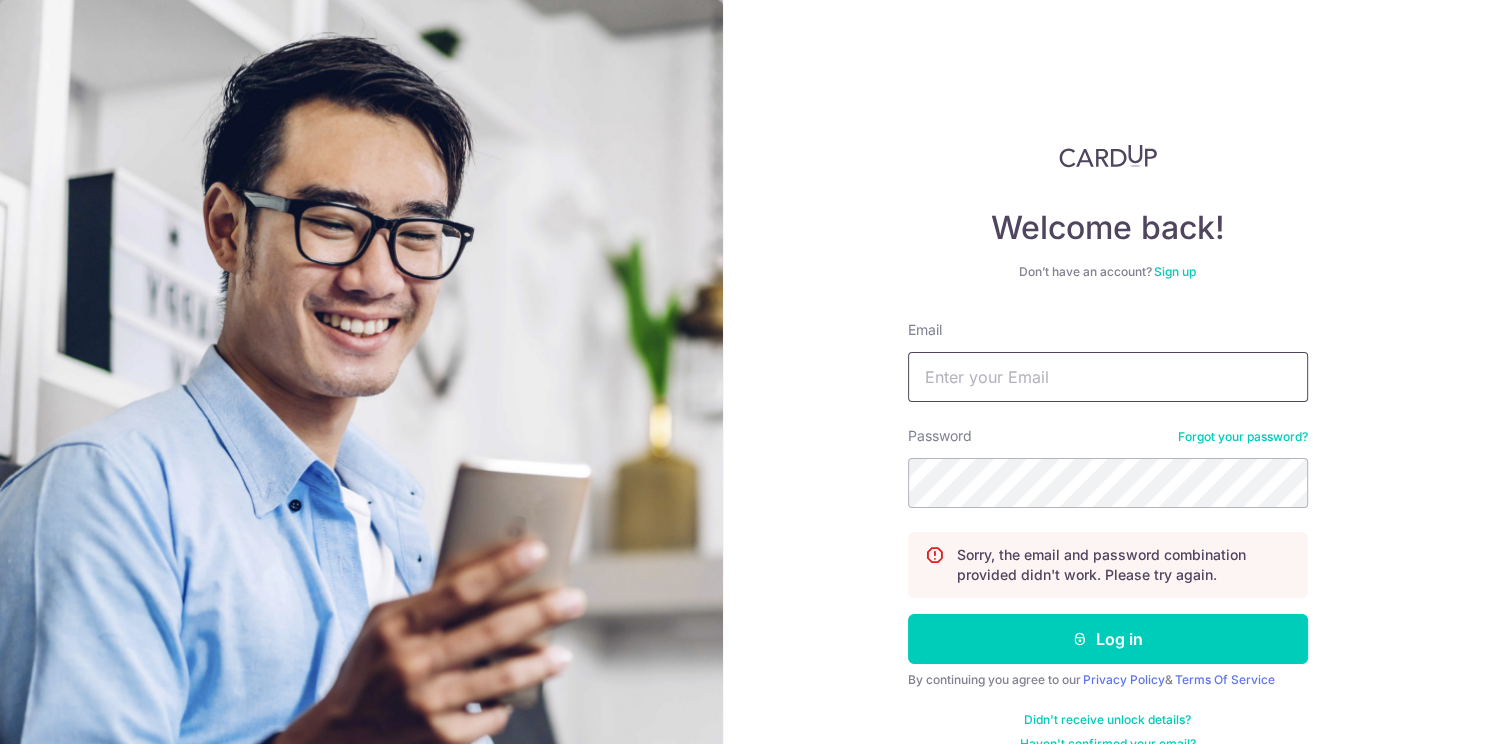 click on "Email" at bounding box center [1108, 377] 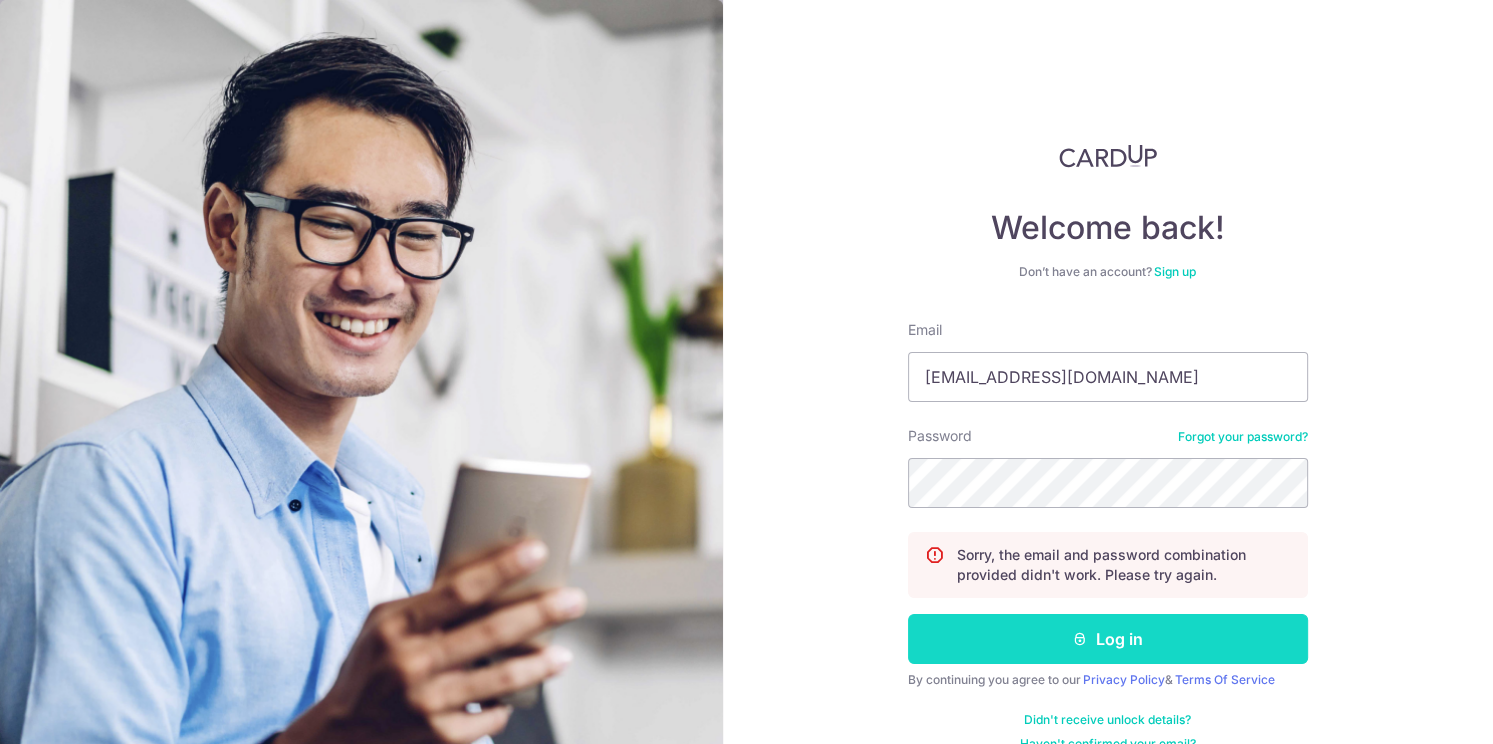 click at bounding box center (1080, 639) 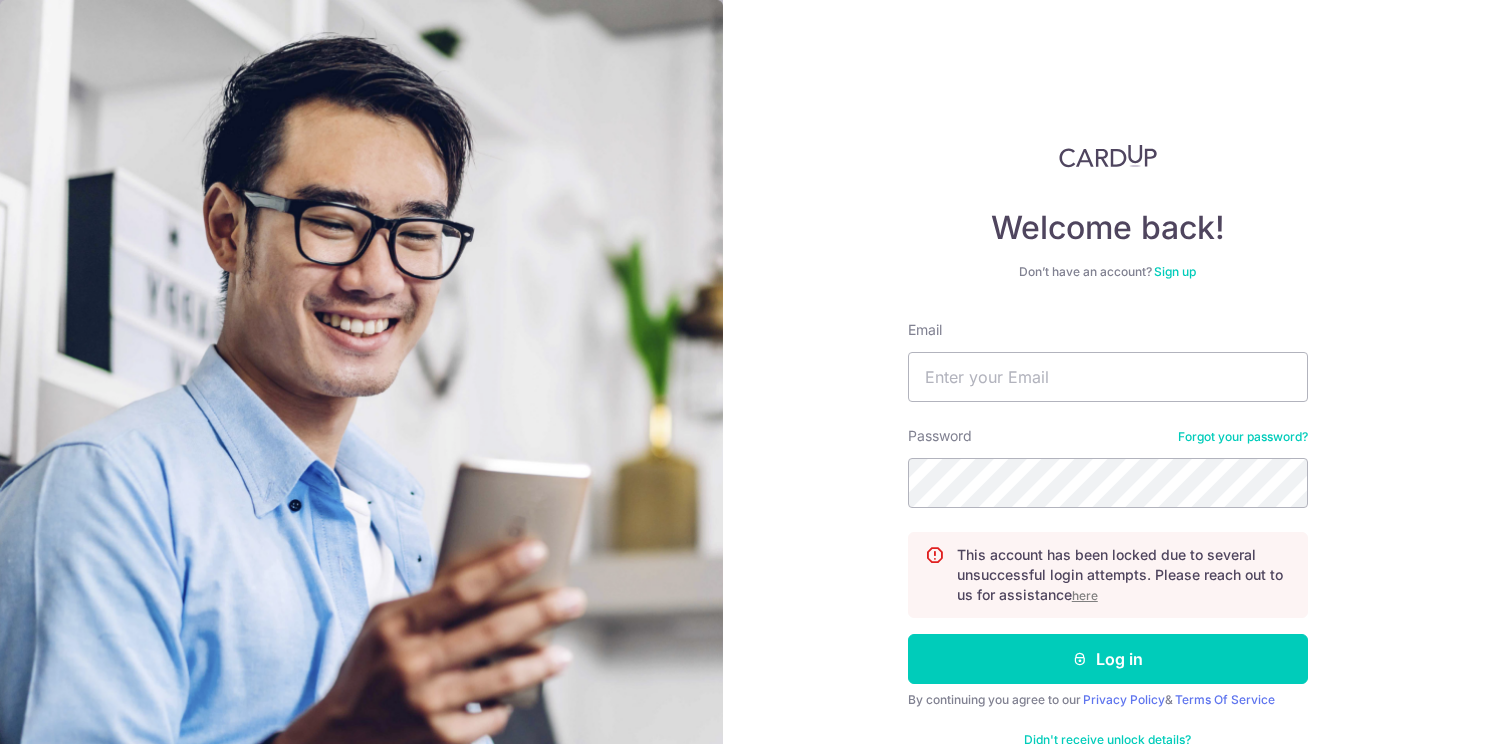 scroll, scrollTop: 0, scrollLeft: 0, axis: both 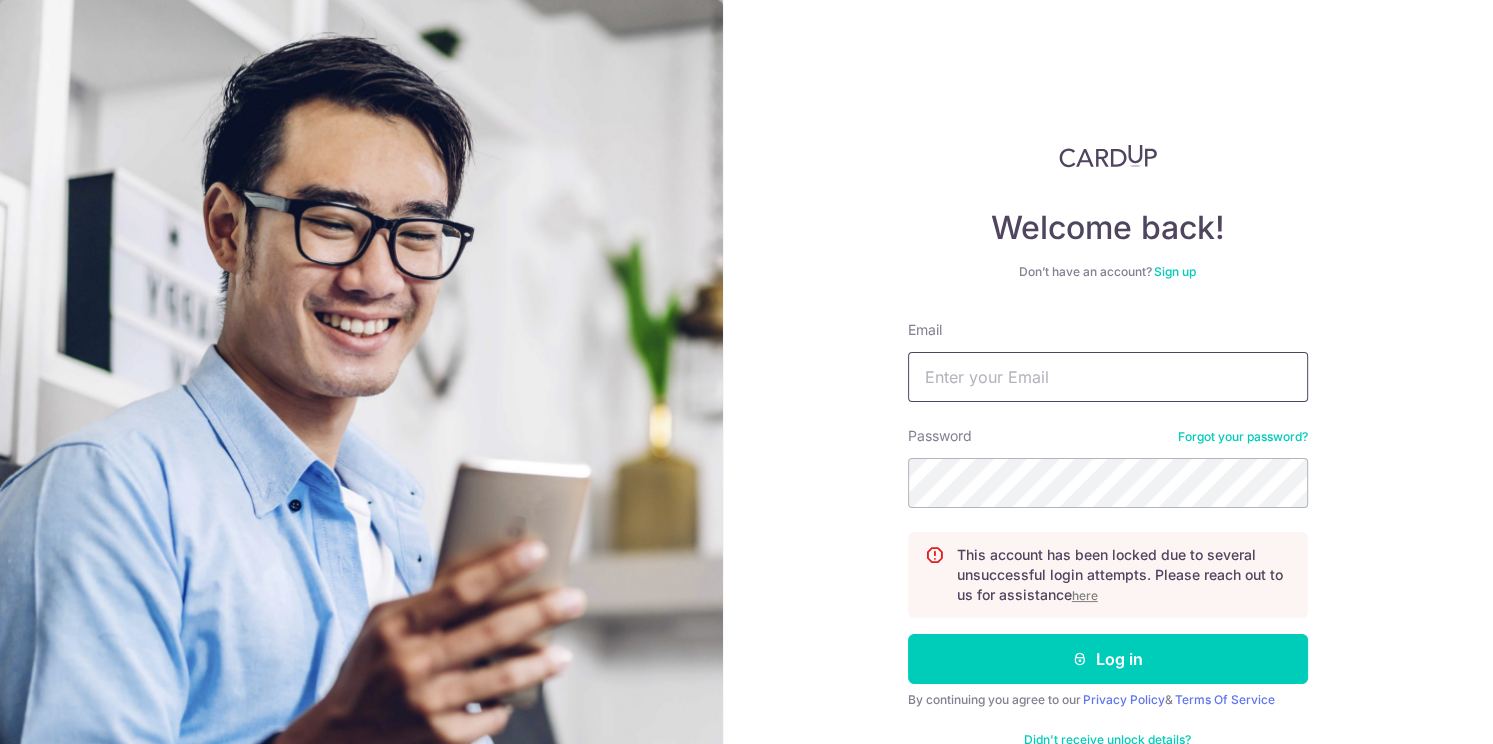 click on "Email" at bounding box center (1108, 377) 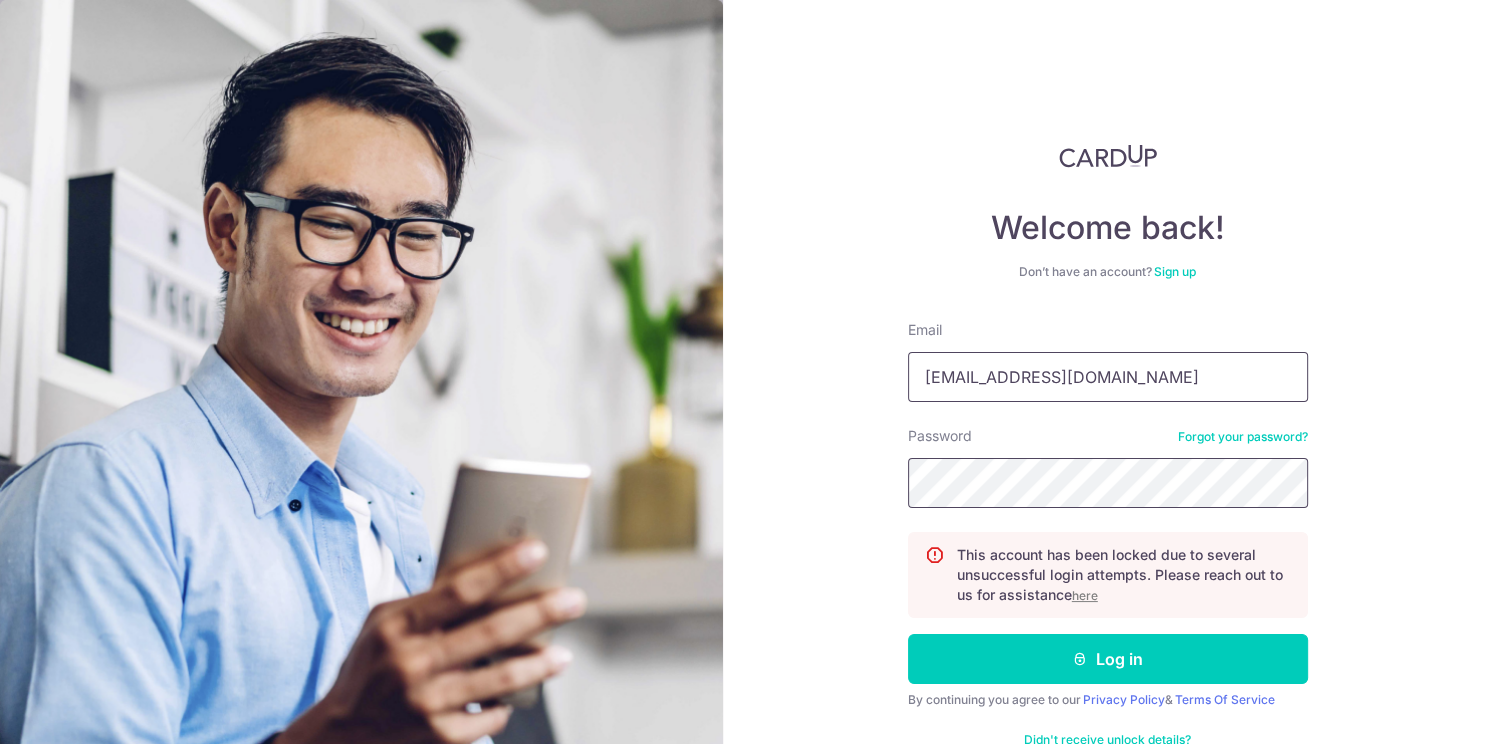 click on "Log in" at bounding box center [1108, 659] 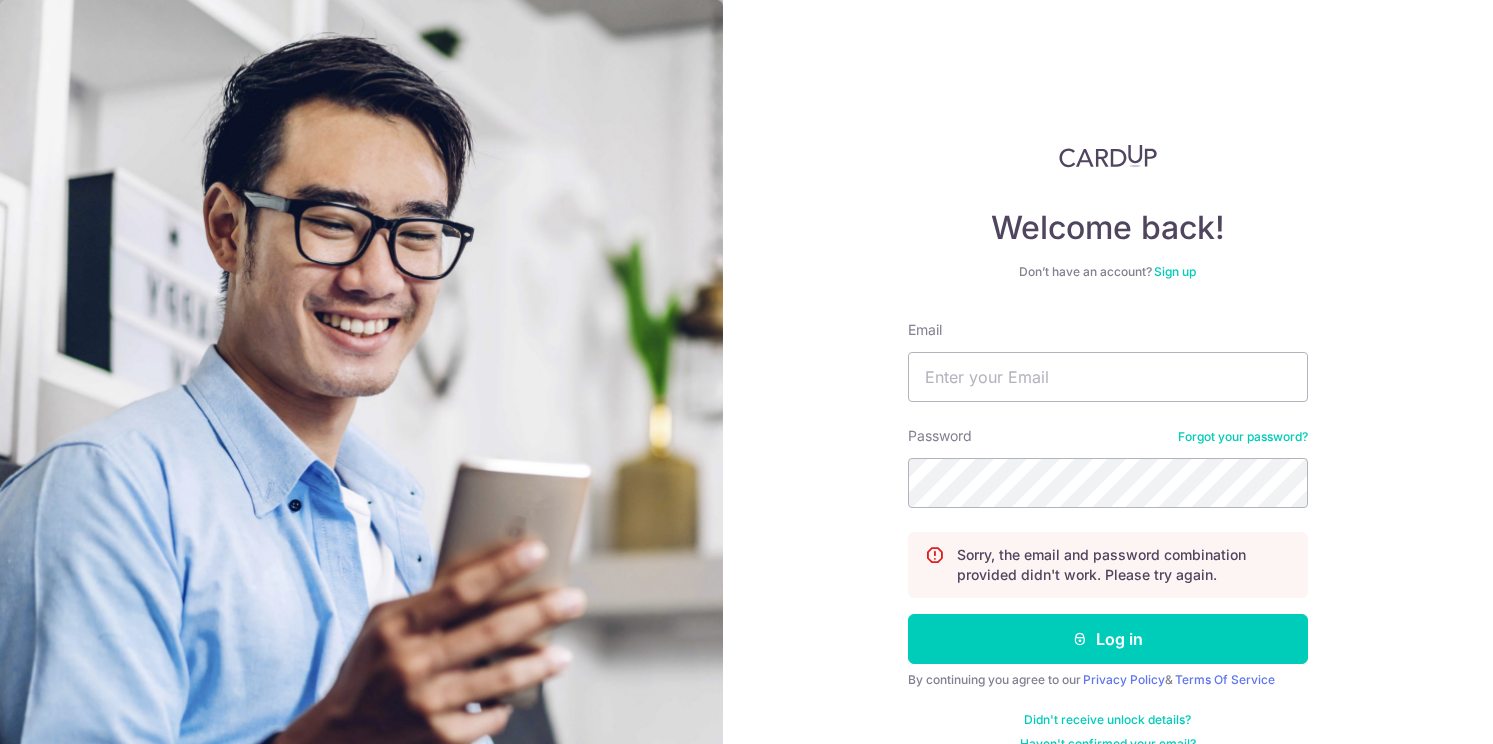 scroll, scrollTop: 0, scrollLeft: 0, axis: both 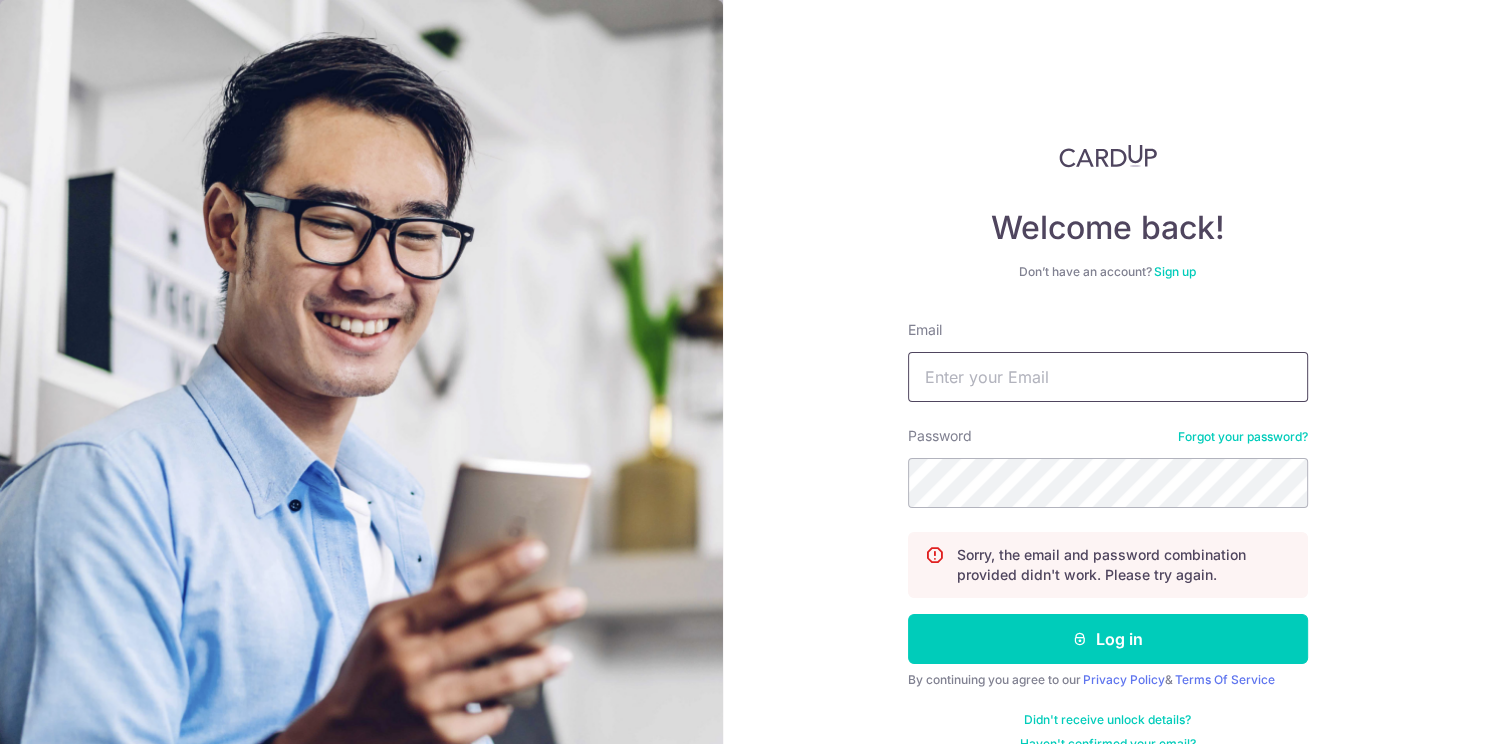 click on "Email" at bounding box center [1108, 377] 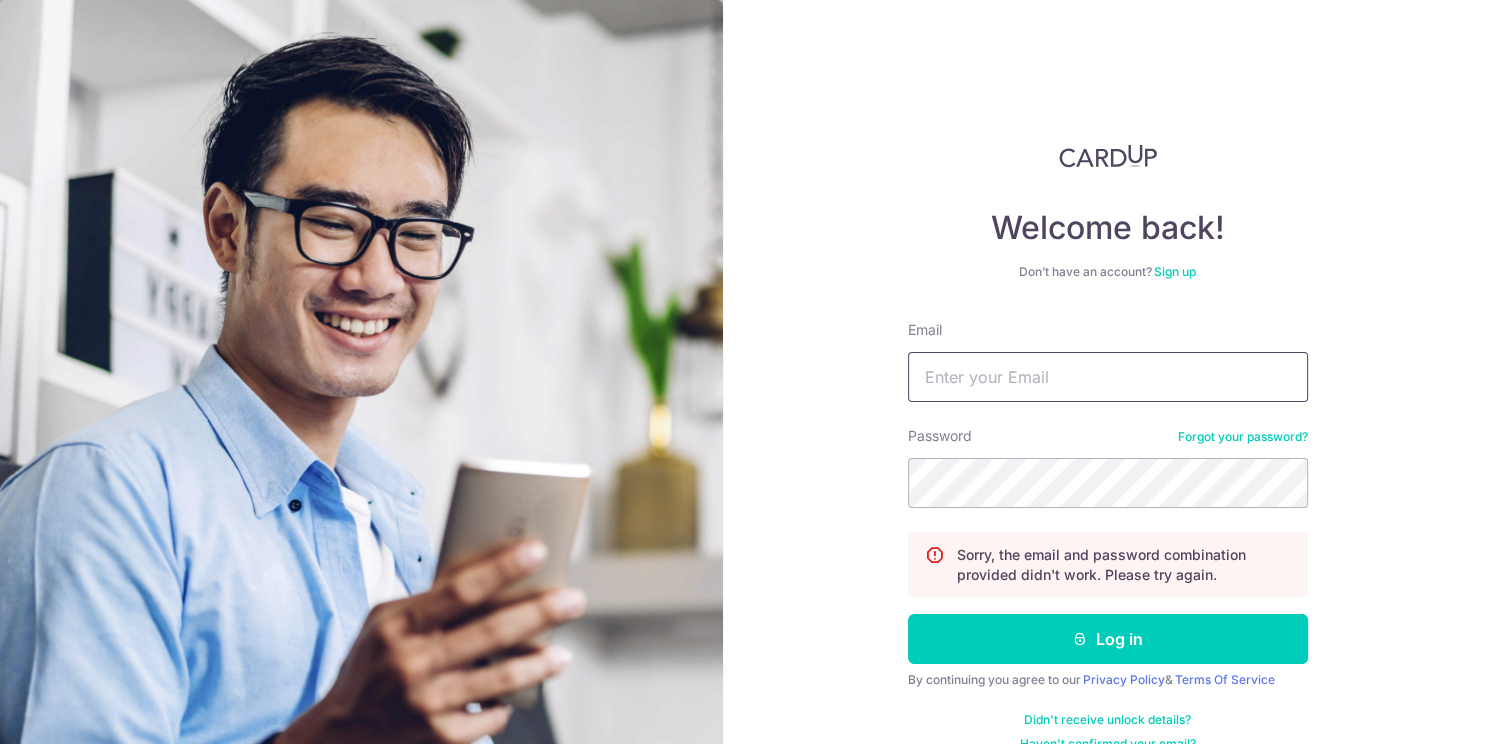 type on "[EMAIL_ADDRESS][DOMAIN_NAME]" 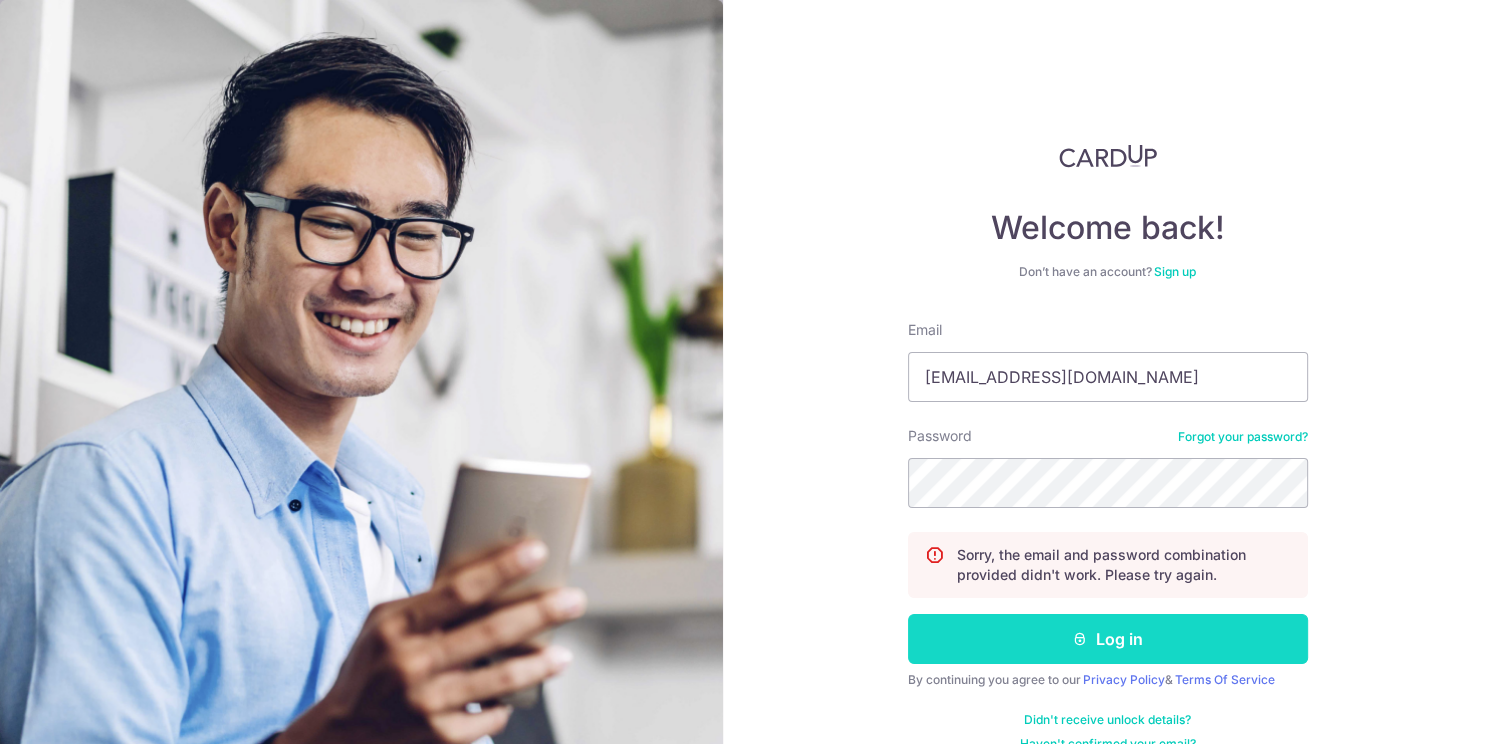 click on "Log in" at bounding box center (1108, 639) 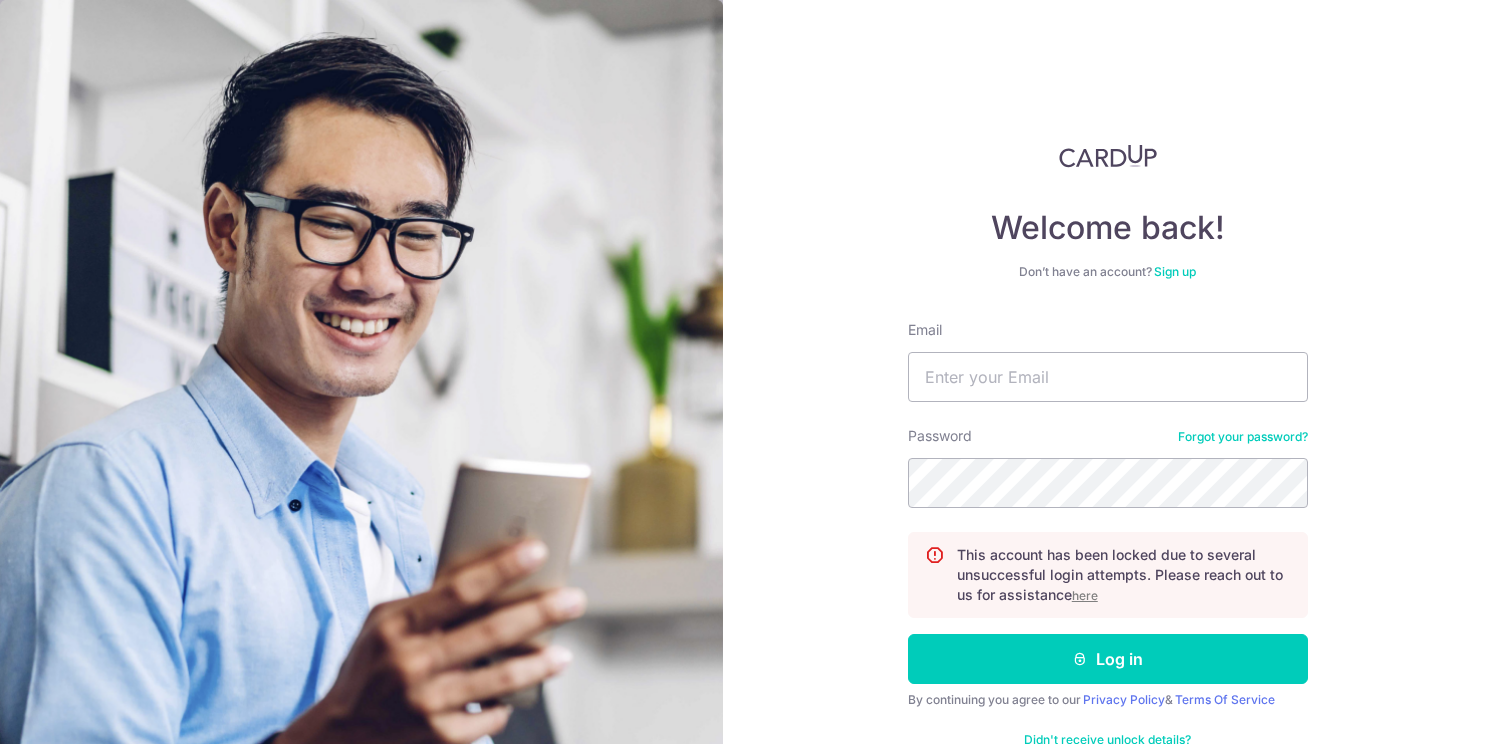 scroll, scrollTop: 0, scrollLeft: 0, axis: both 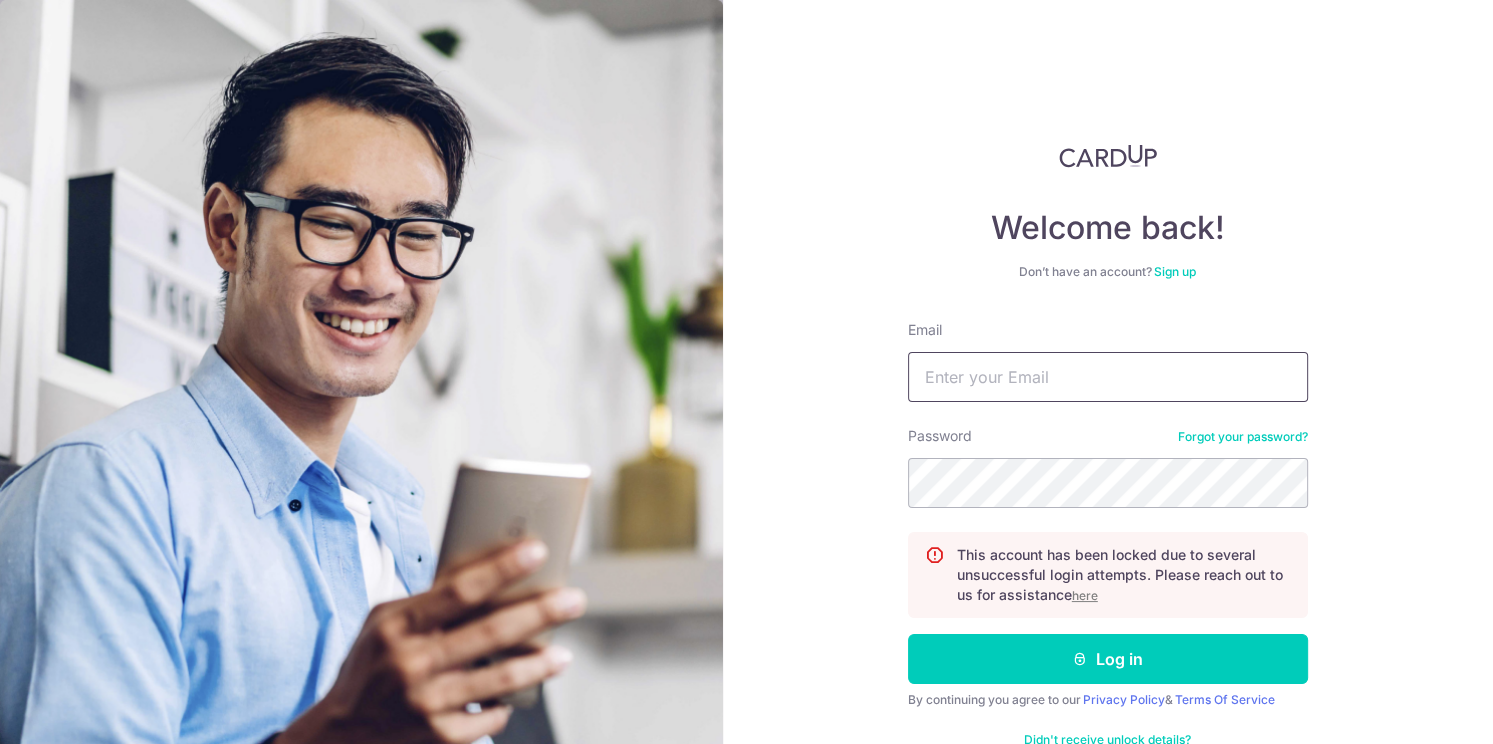 click on "Email" at bounding box center [1108, 377] 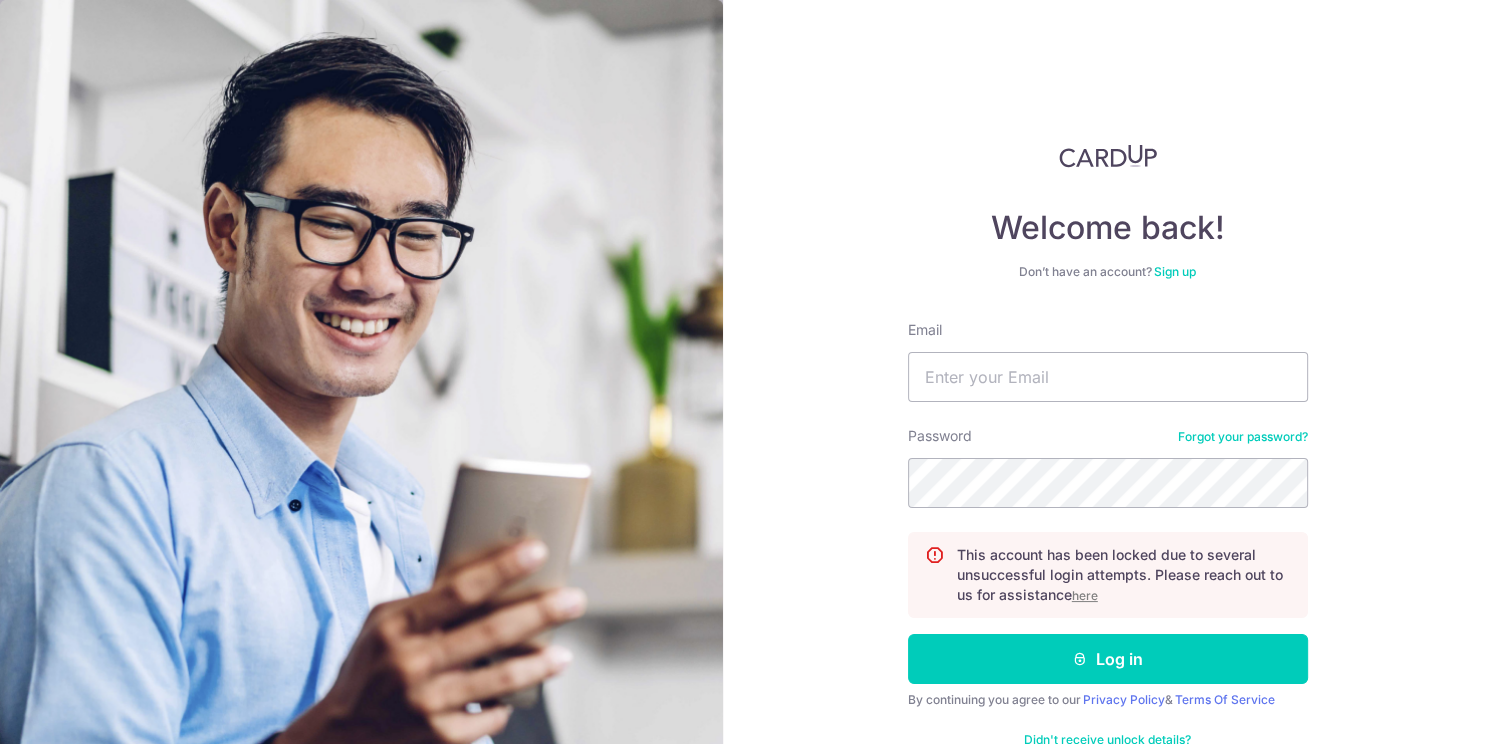 click on "here" at bounding box center [1085, 595] 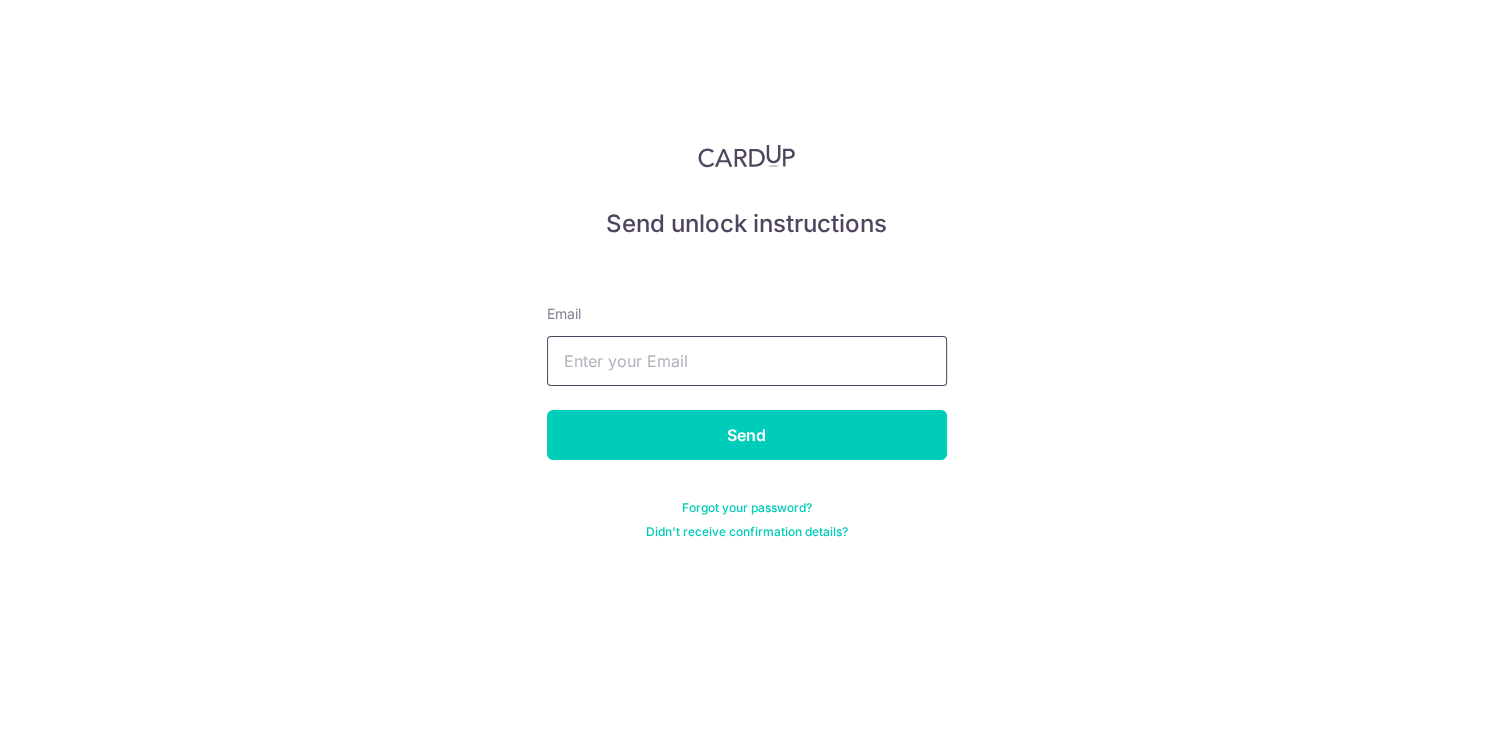 click at bounding box center (747, 361) 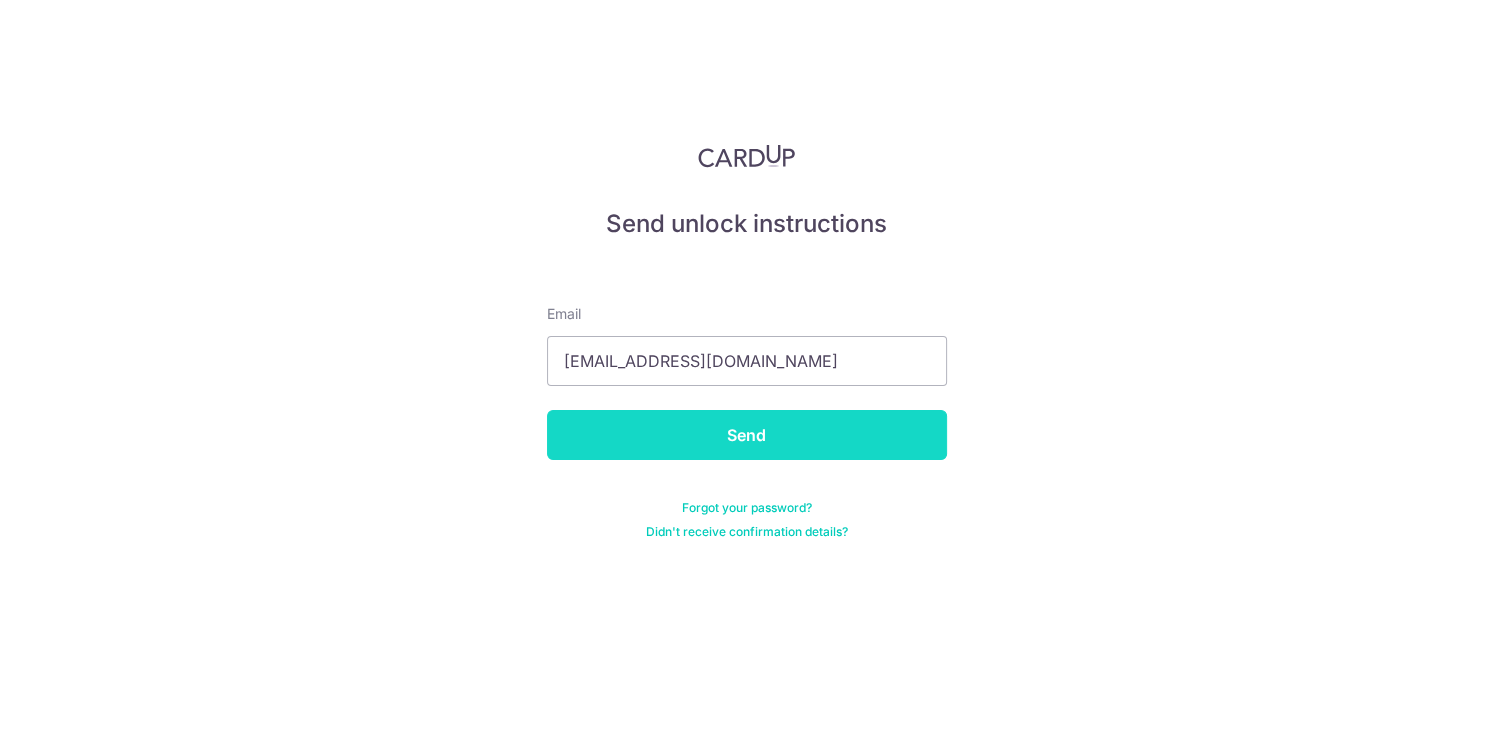 click on "Send" at bounding box center [747, 435] 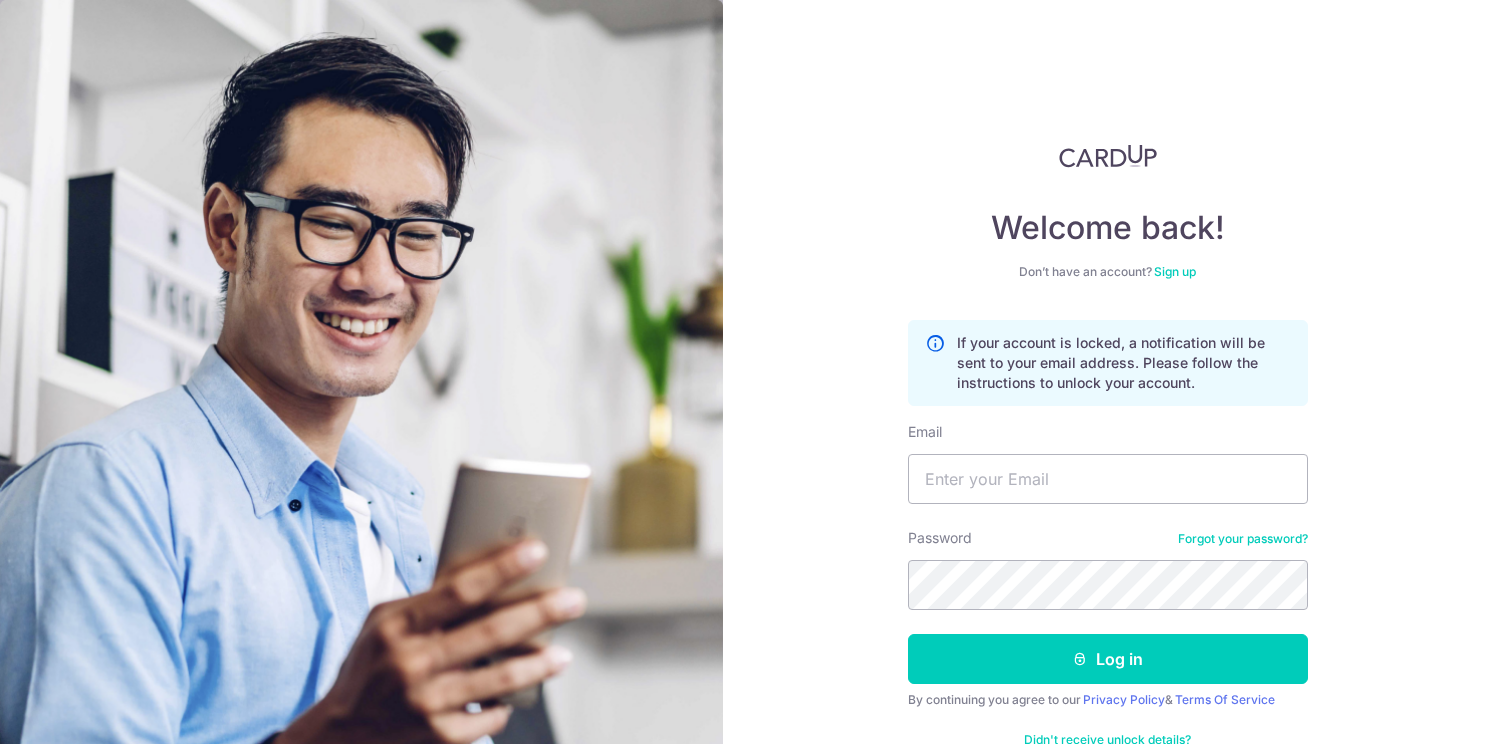 scroll, scrollTop: 0, scrollLeft: 0, axis: both 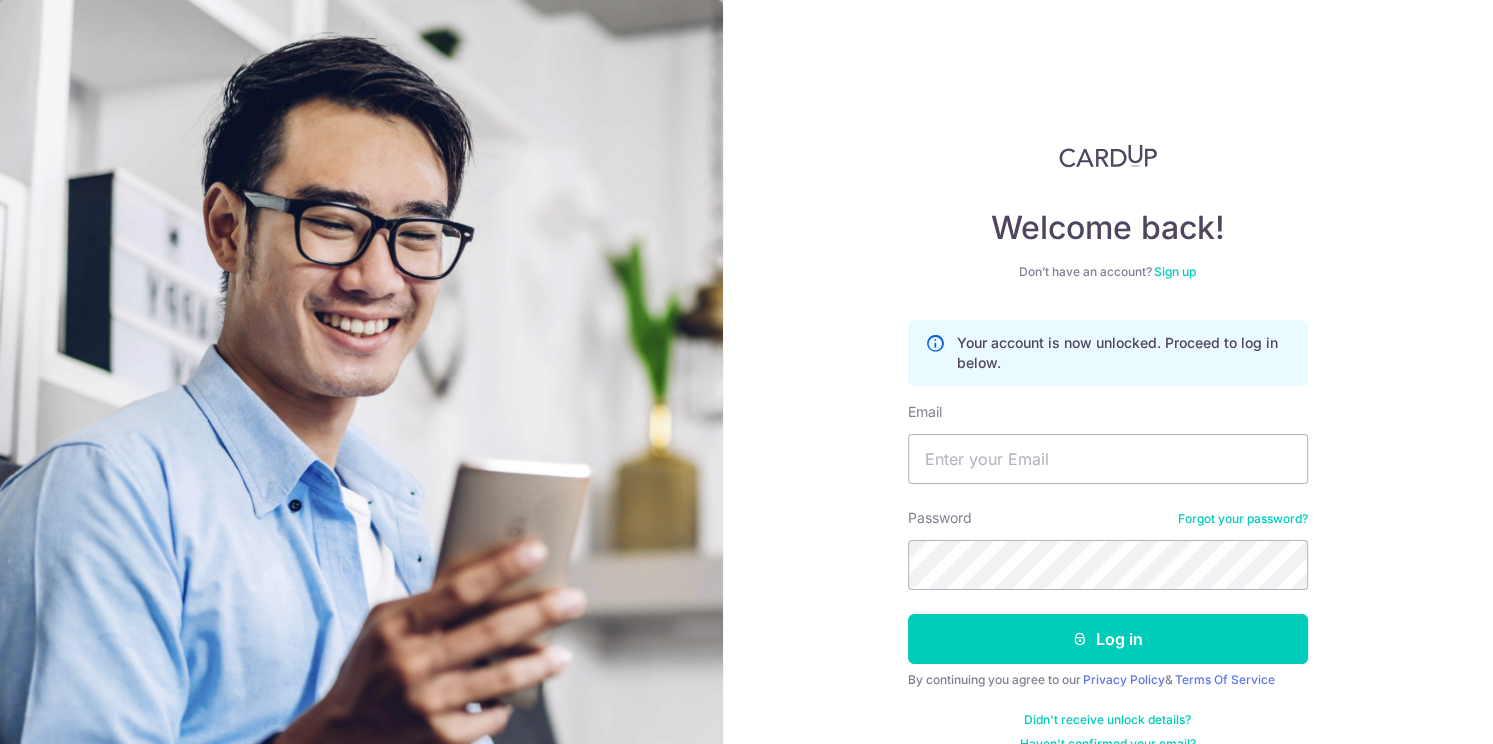 click on "Your account is now unlocked. Proceed to log in below.
Email
Password
Forgot your password?
Log in
By continuing you agree to our
Privacy Policy
&  Terms Of Service
Didn't receive unlock details?
Haven't confirmed your email?" at bounding box center (1108, 536) 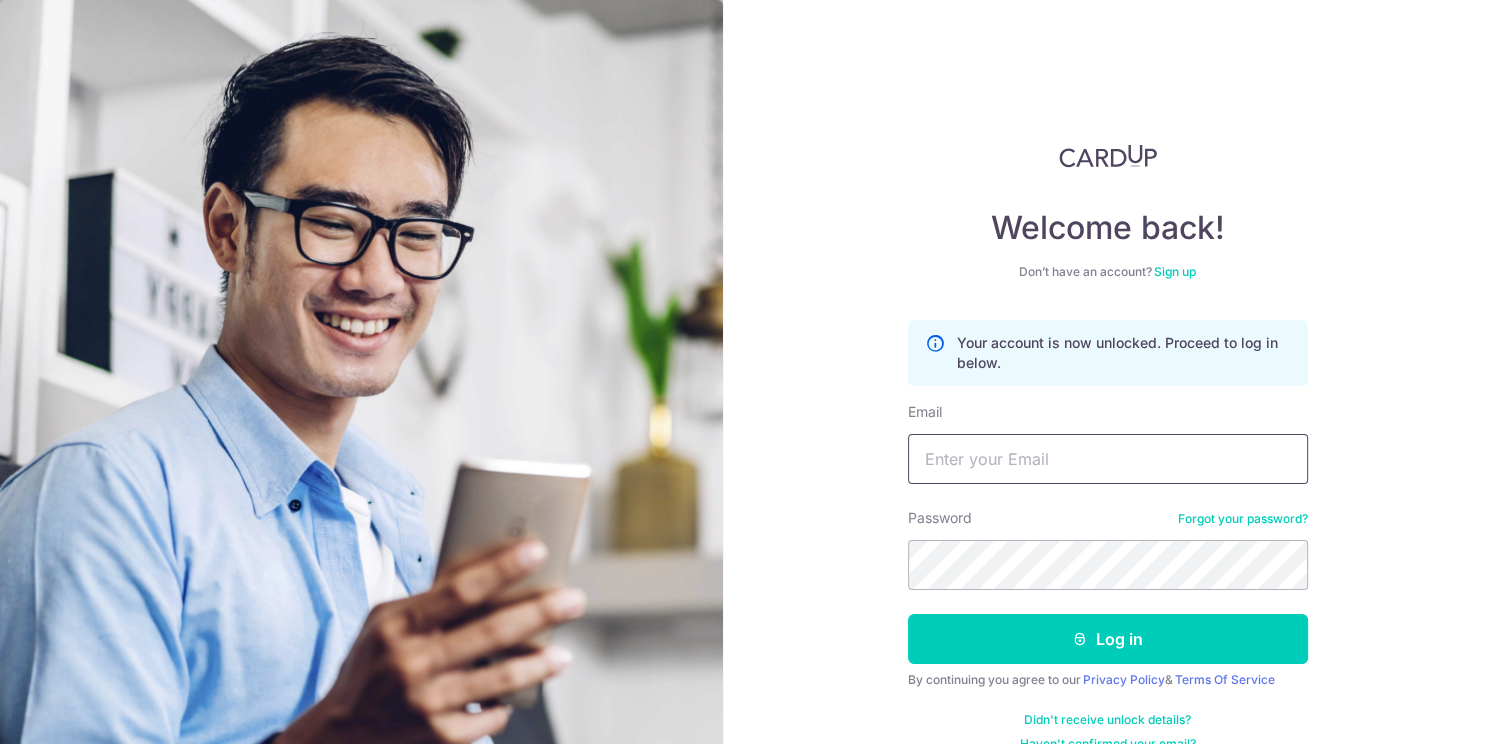 click on "Email" at bounding box center (1108, 459) 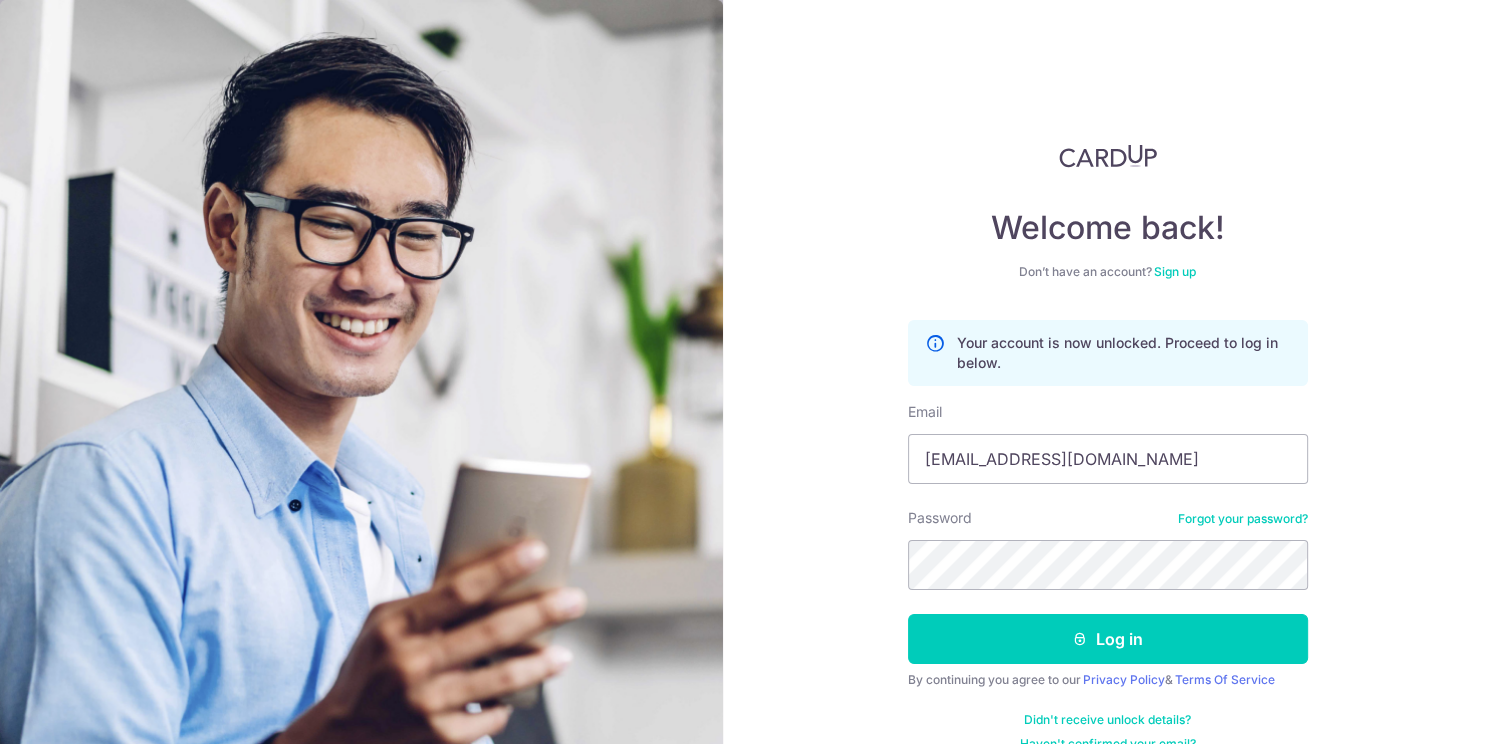 click on "Forgot your password?" at bounding box center (1243, 519) 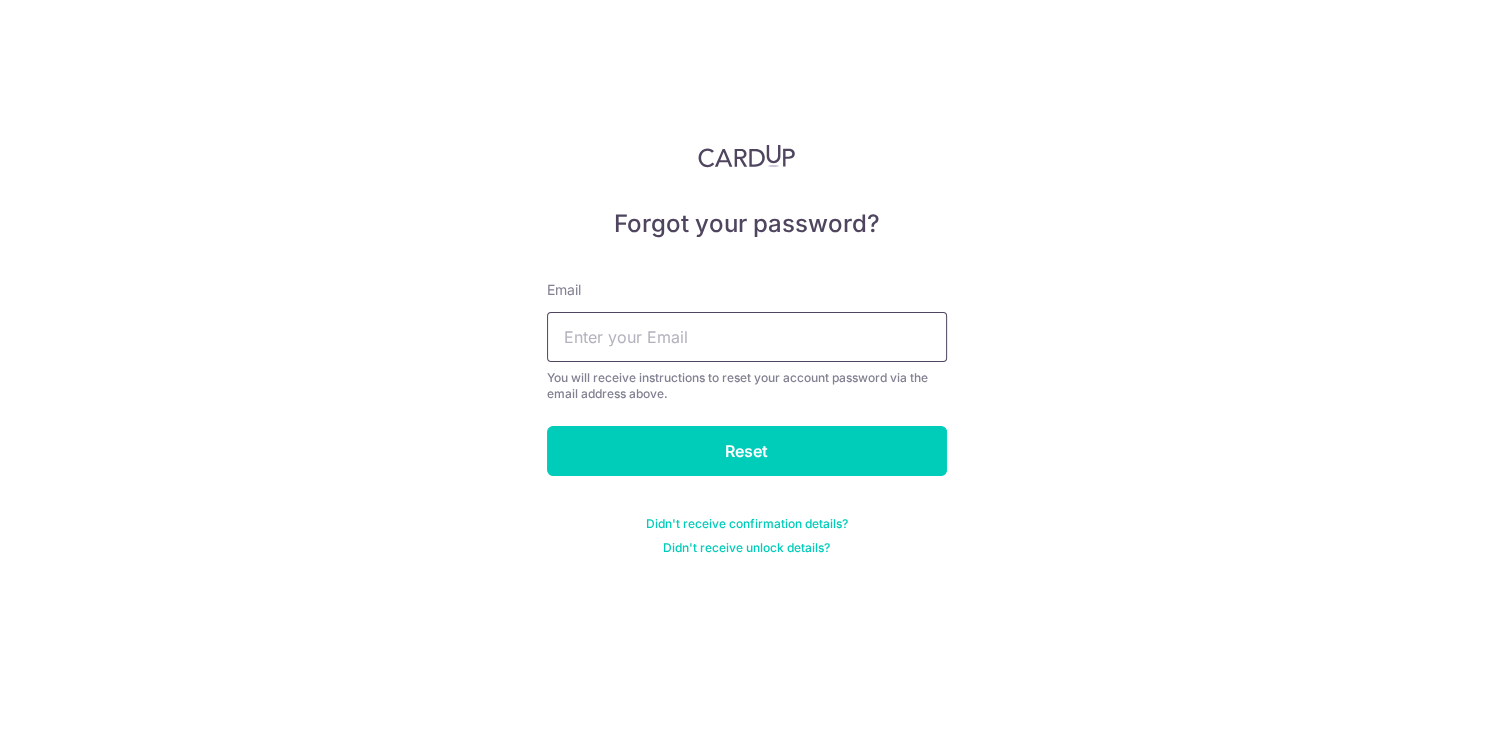 click at bounding box center [747, 337] 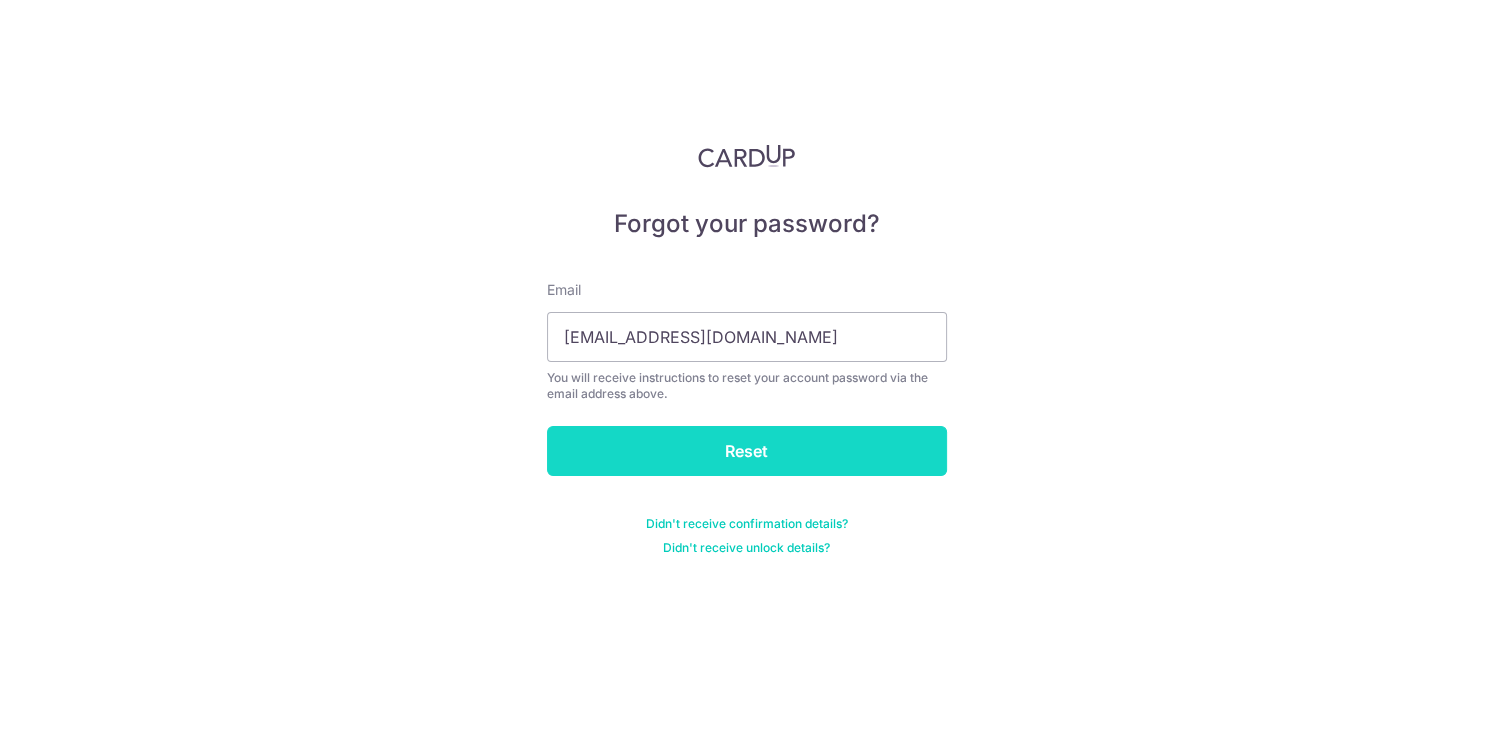 click on "Reset" at bounding box center [747, 451] 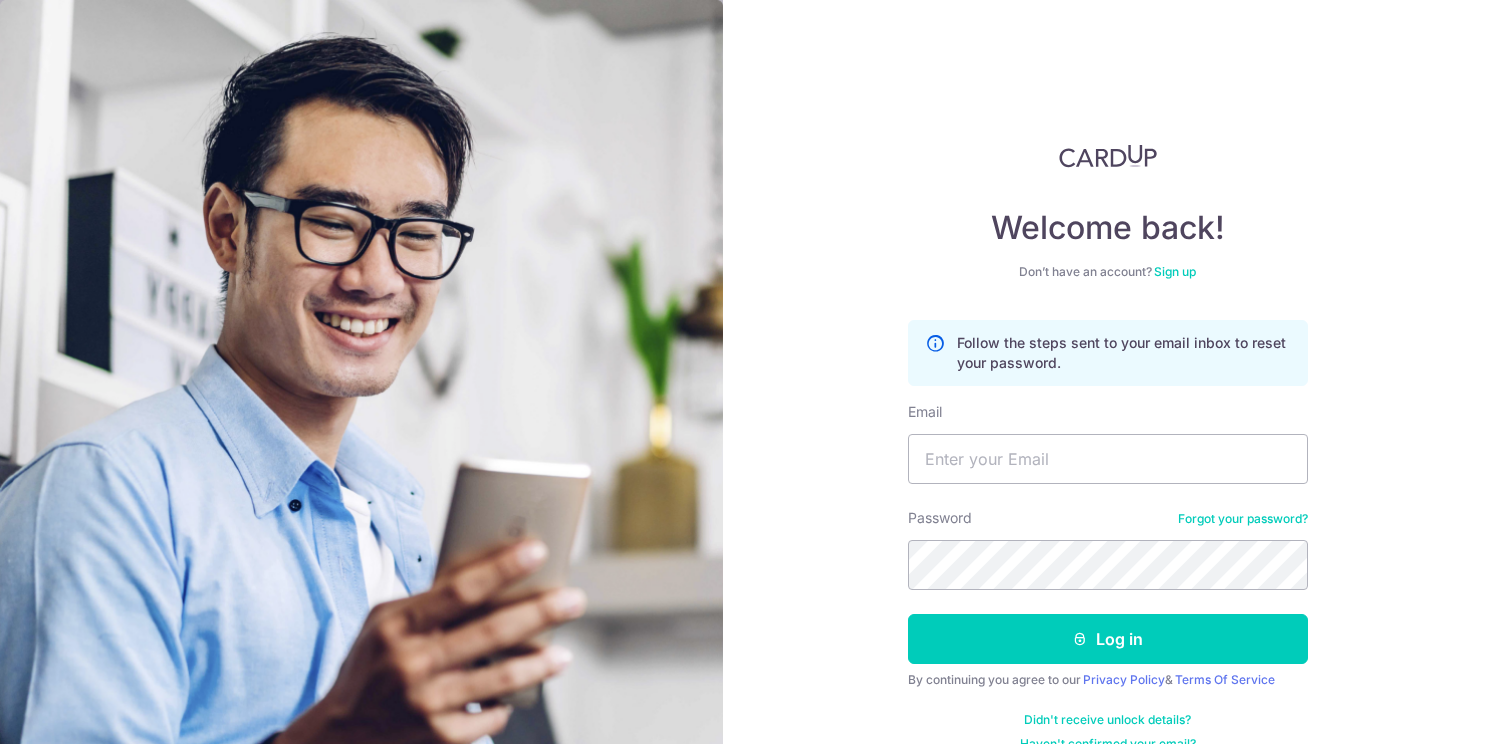 scroll, scrollTop: 0, scrollLeft: 0, axis: both 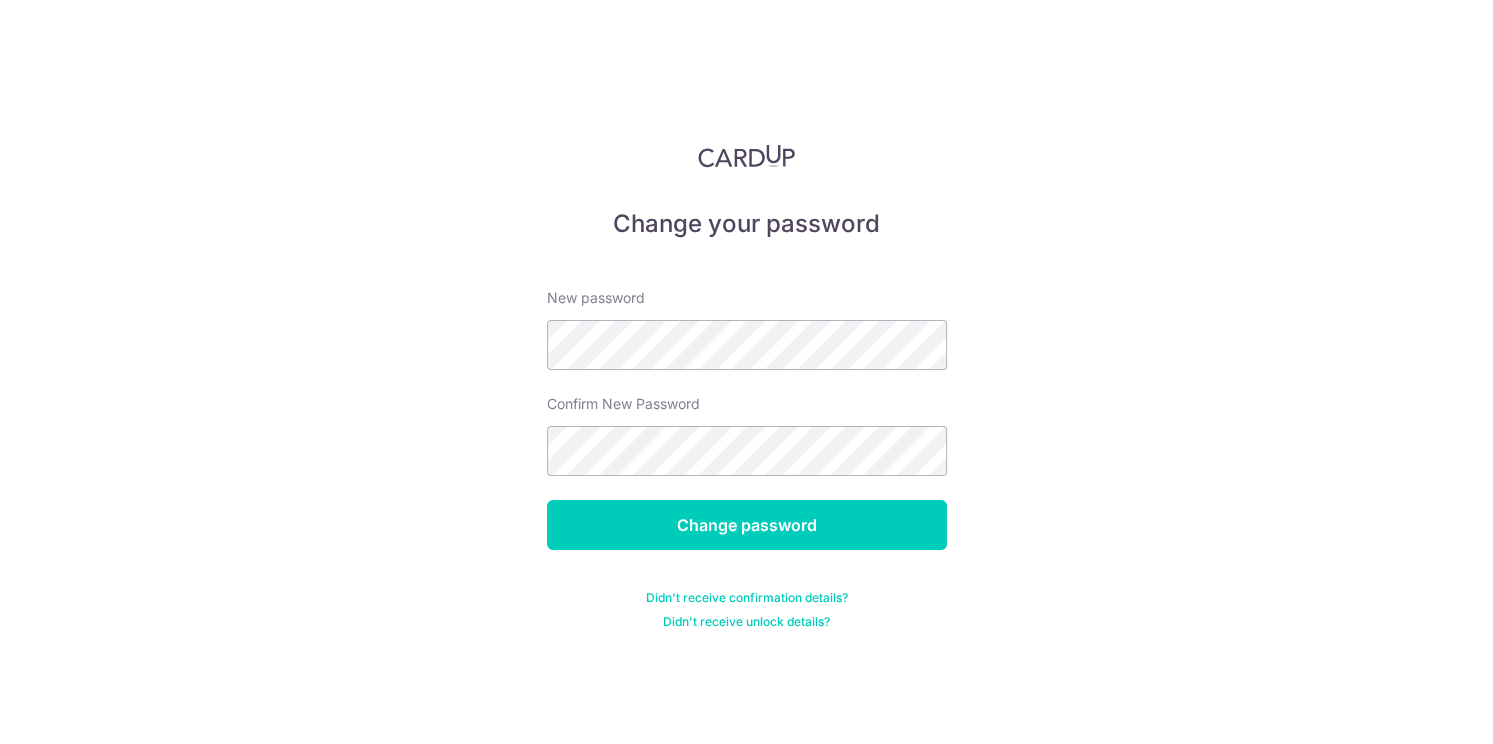 click on "New password
Confirm New Password
Change password
Didn't receive confirmation details?
Didn't receive unlock details?" at bounding box center [747, 447] 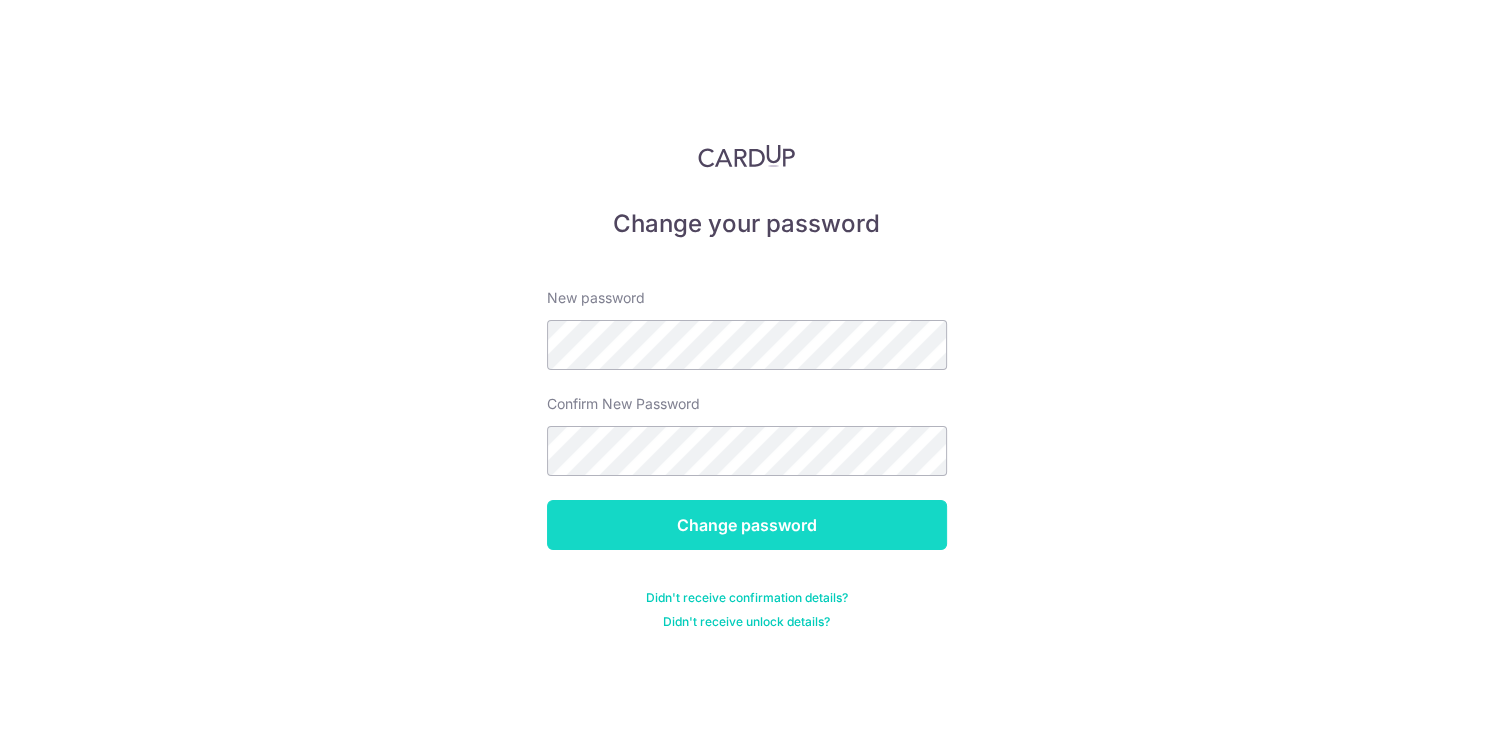 click on "Change password" at bounding box center (747, 525) 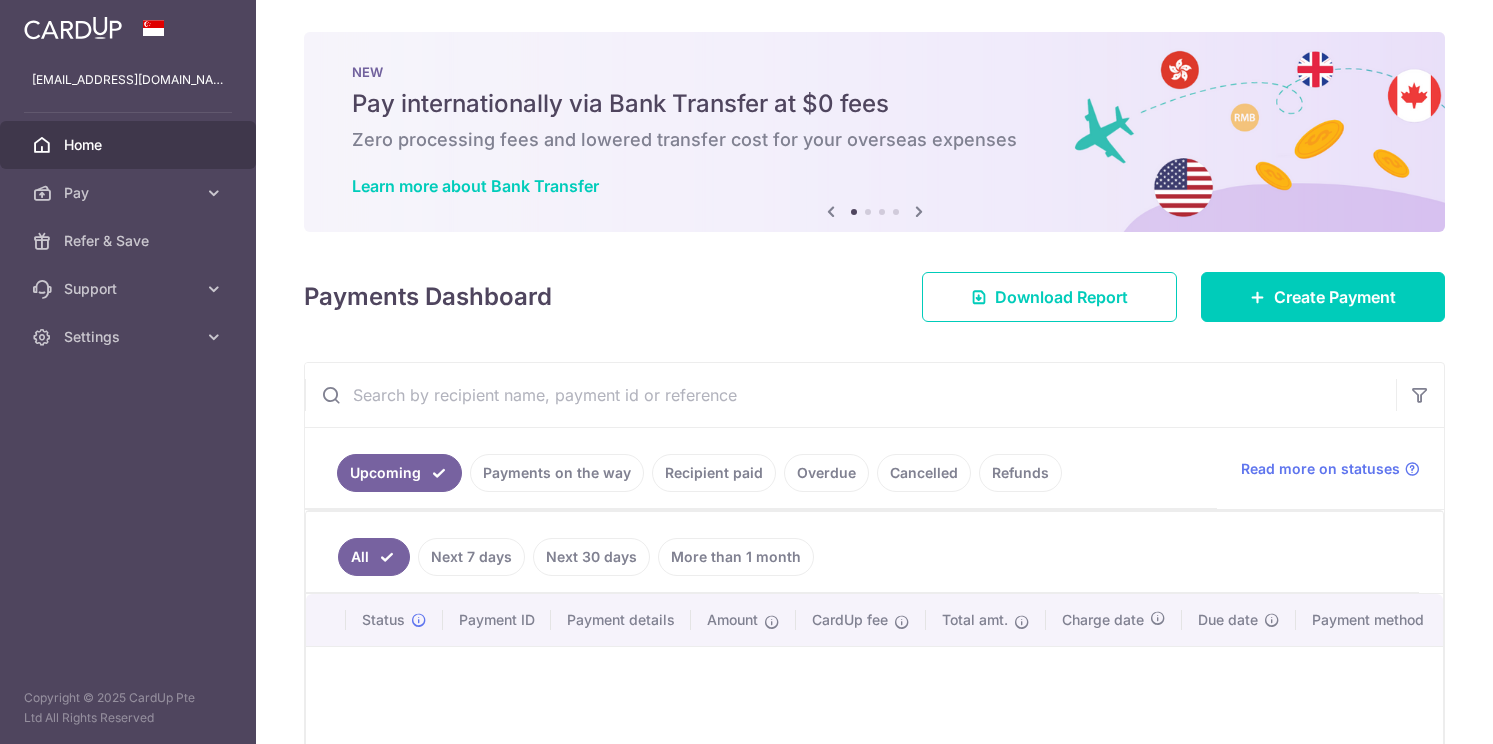 scroll, scrollTop: 0, scrollLeft: 0, axis: both 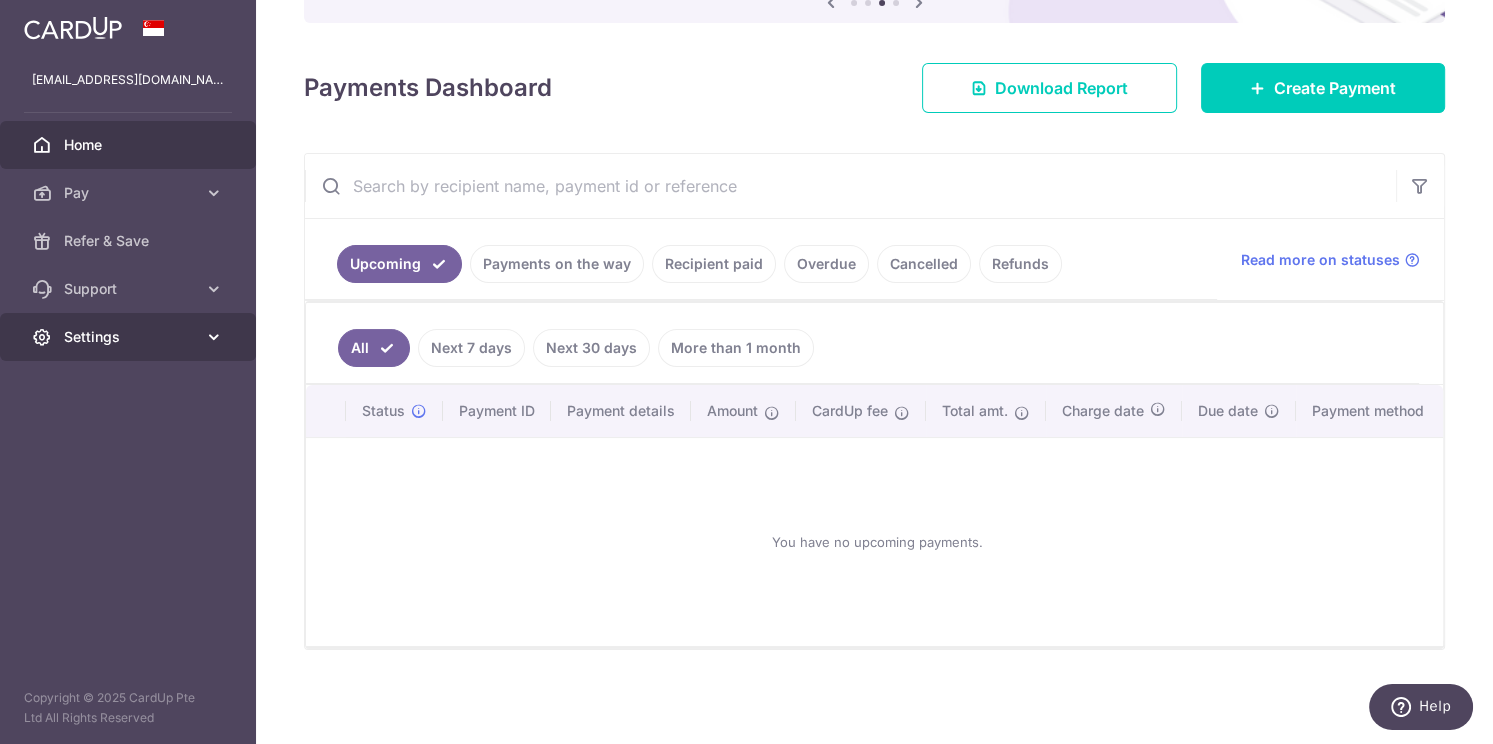 click on "Settings" at bounding box center [130, 337] 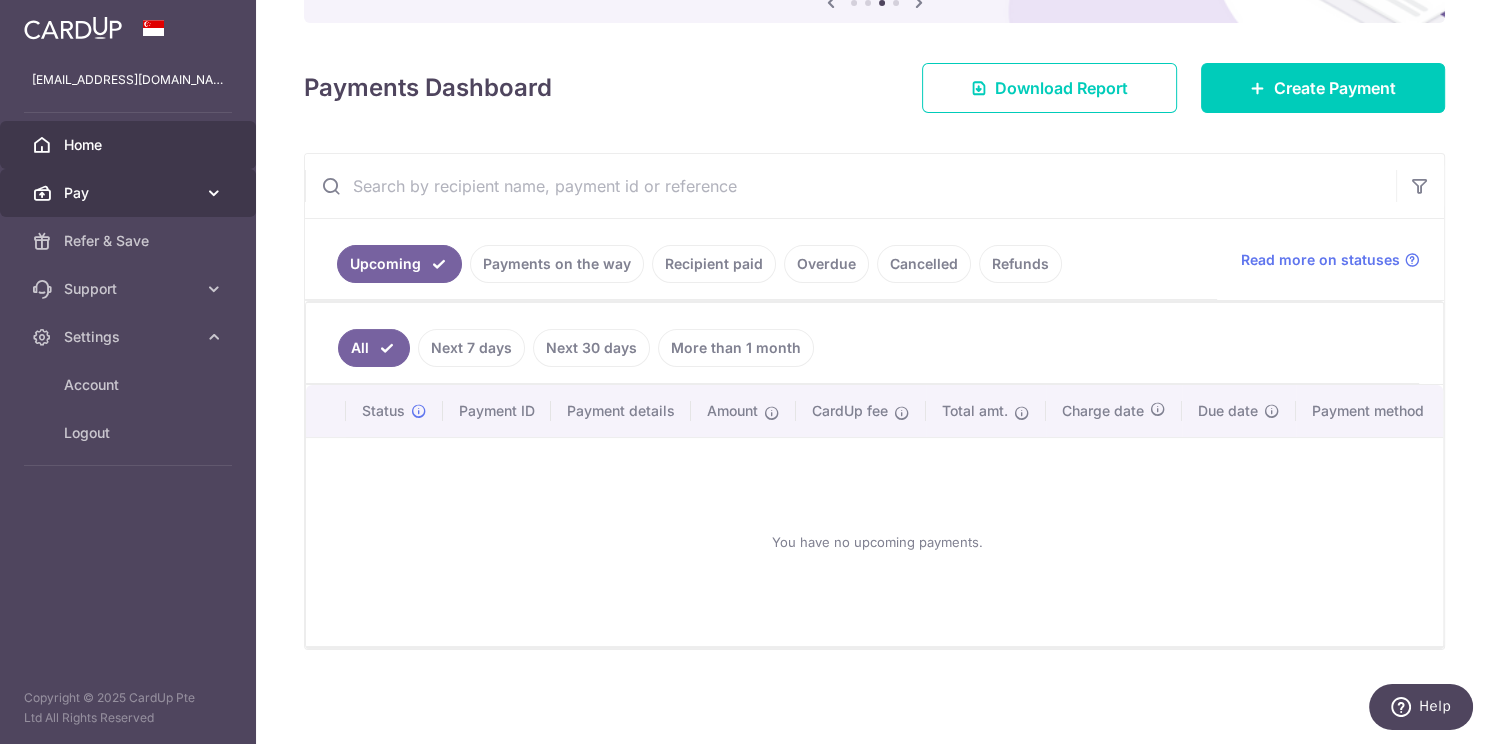 click on "Pay" at bounding box center (130, 193) 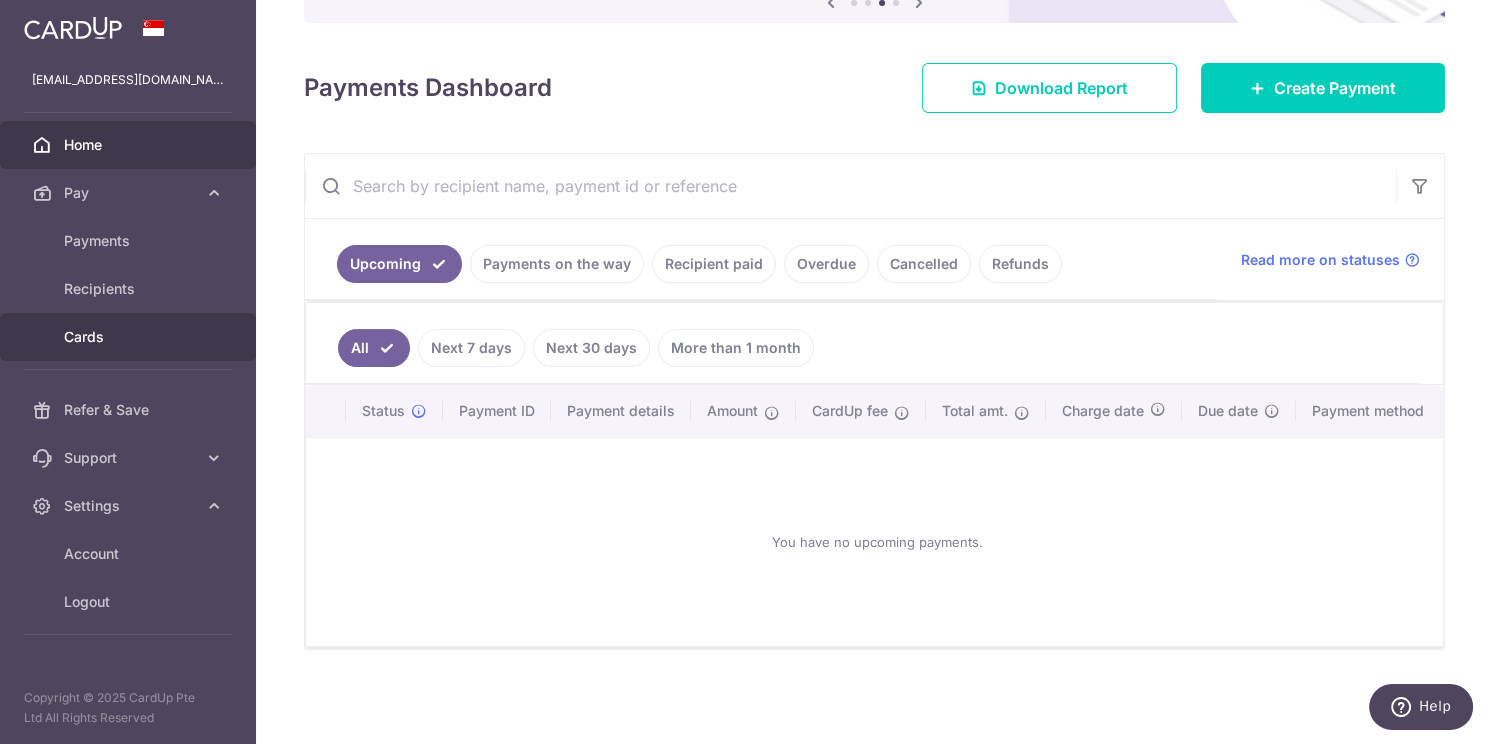 click on "Cards" at bounding box center (130, 337) 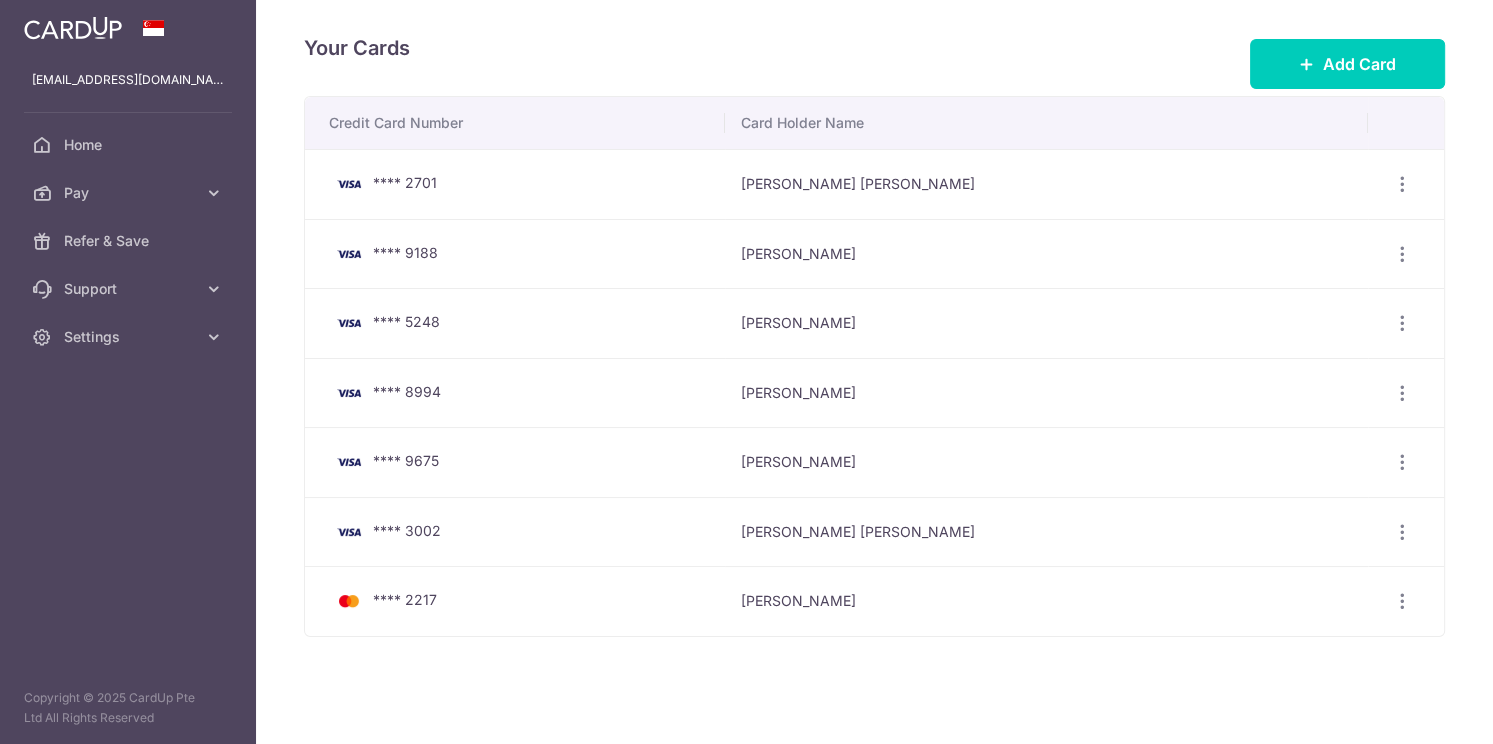scroll, scrollTop: 0, scrollLeft: 0, axis: both 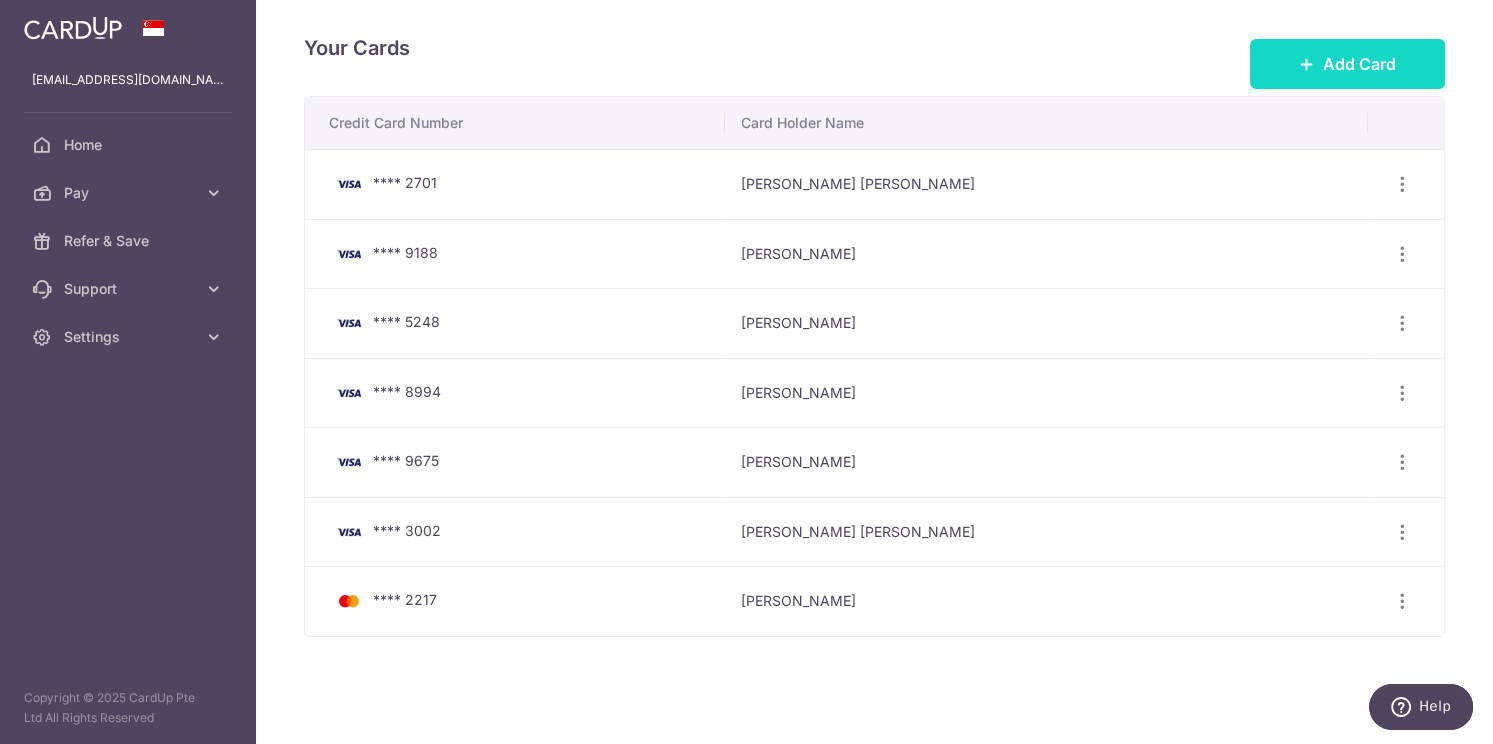 click on "Add Card" at bounding box center (1359, 64) 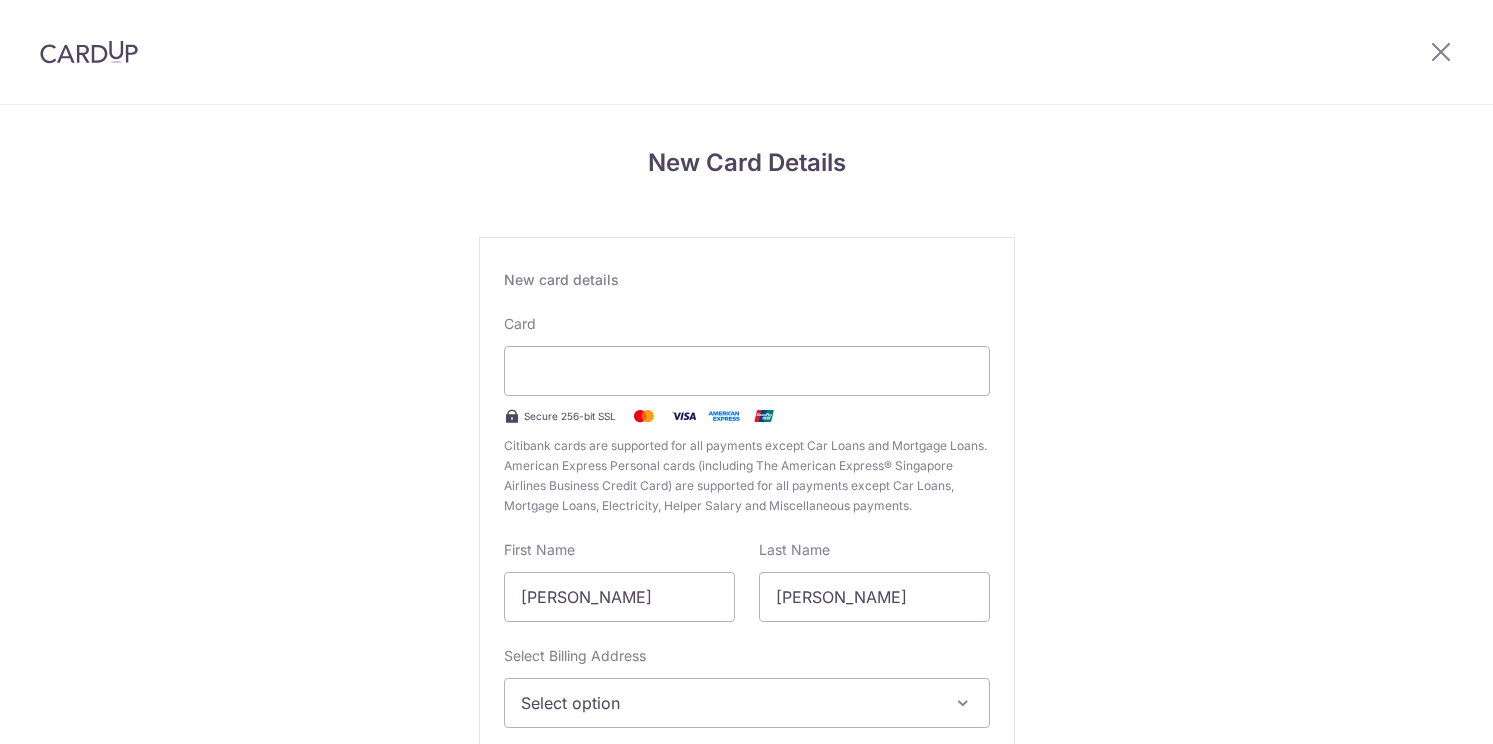 scroll, scrollTop: 0, scrollLeft: 0, axis: both 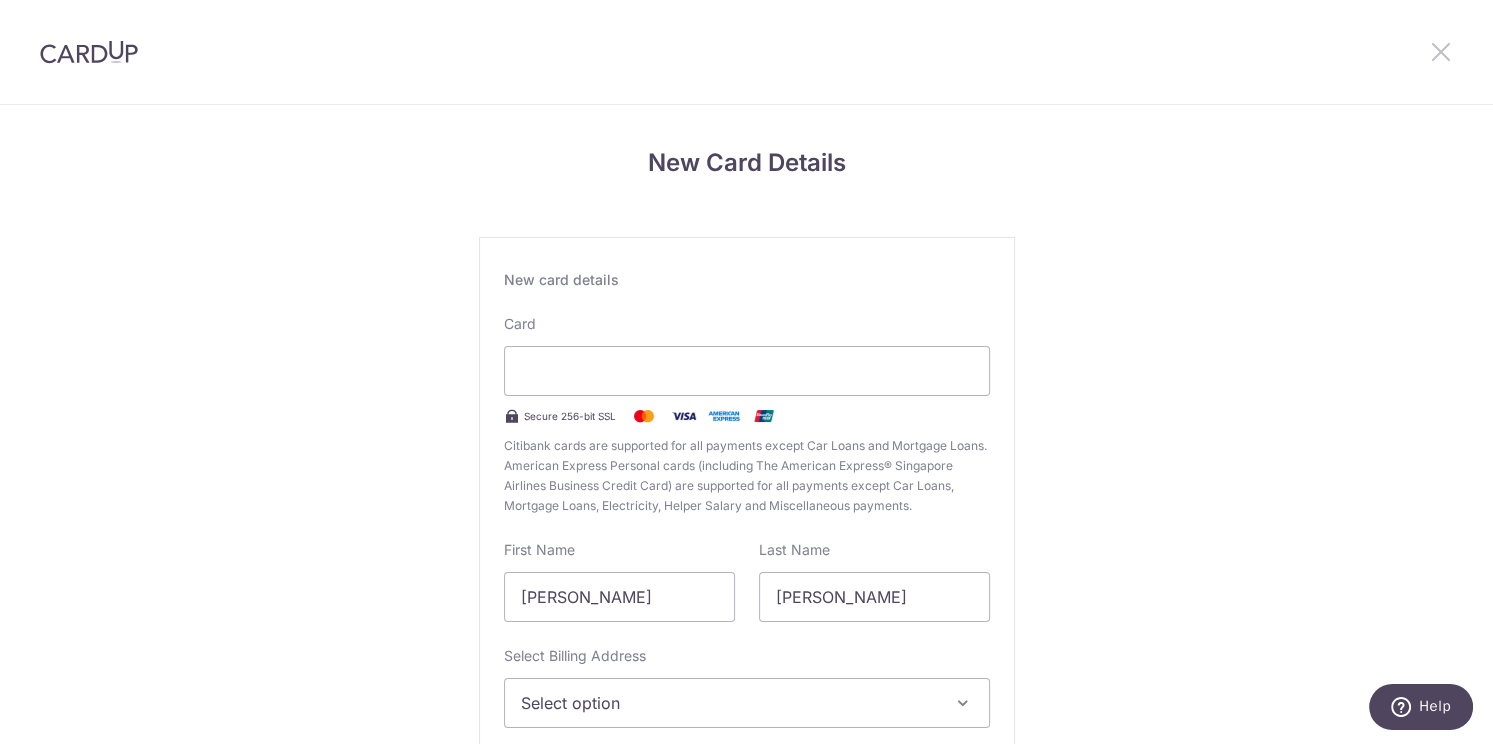 click at bounding box center (1441, 51) 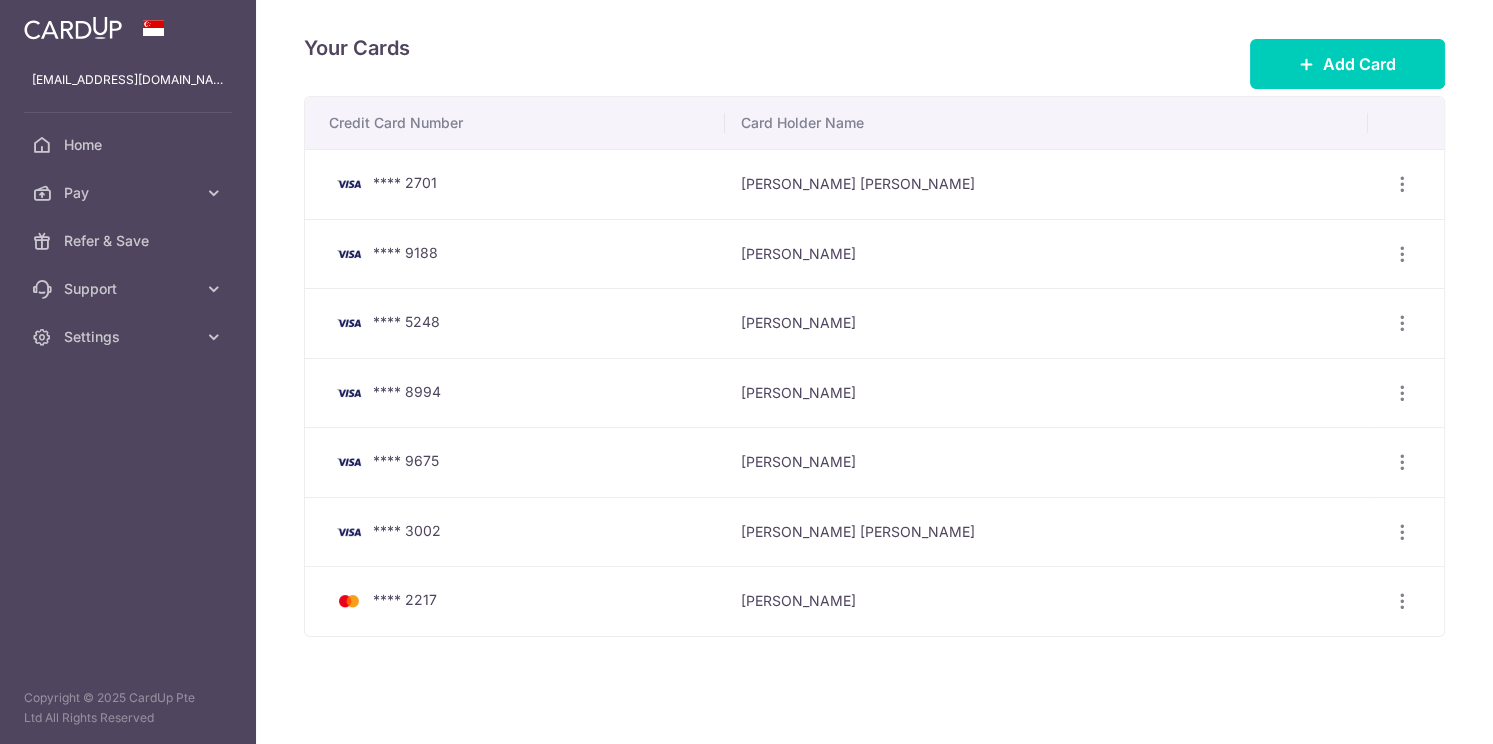 scroll, scrollTop: 0, scrollLeft: 0, axis: both 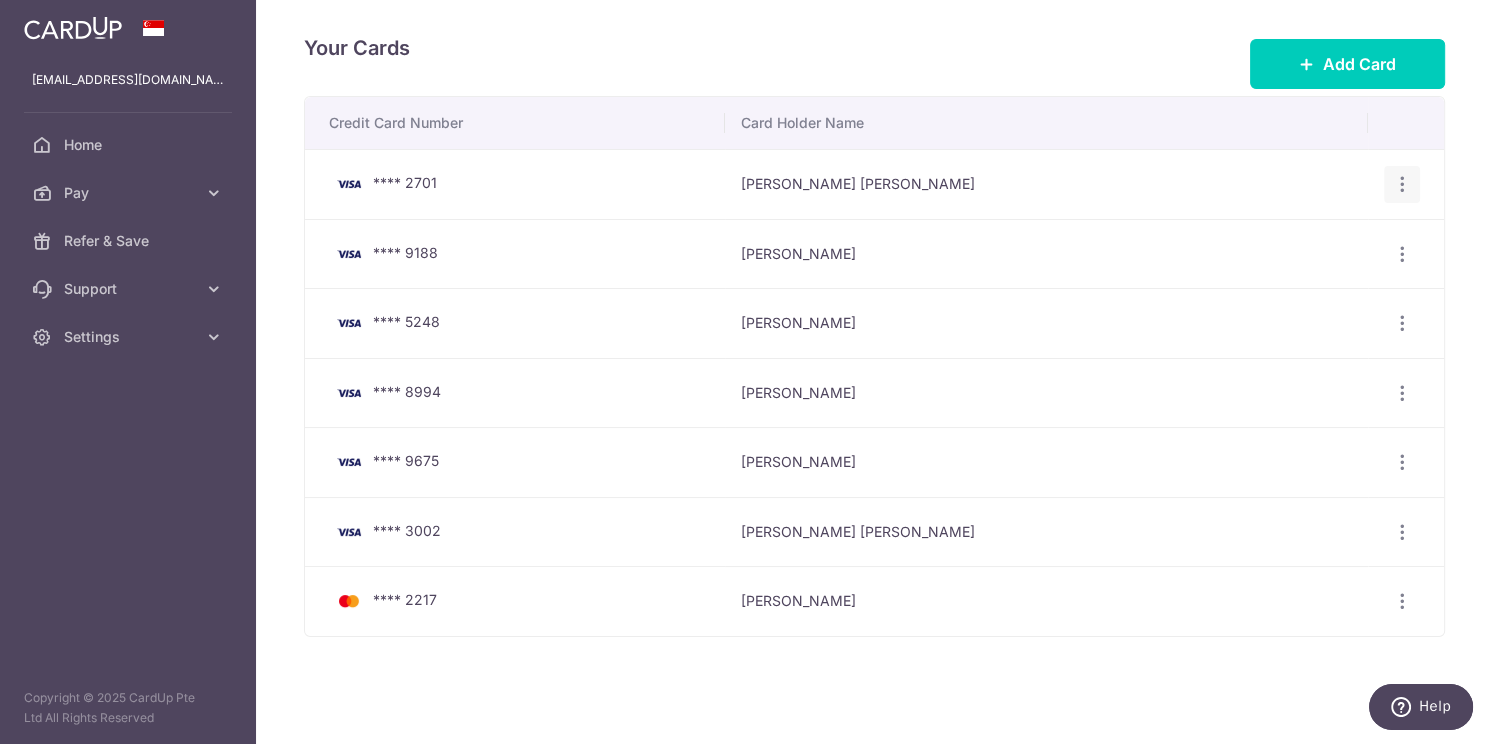 click at bounding box center (1402, 184) 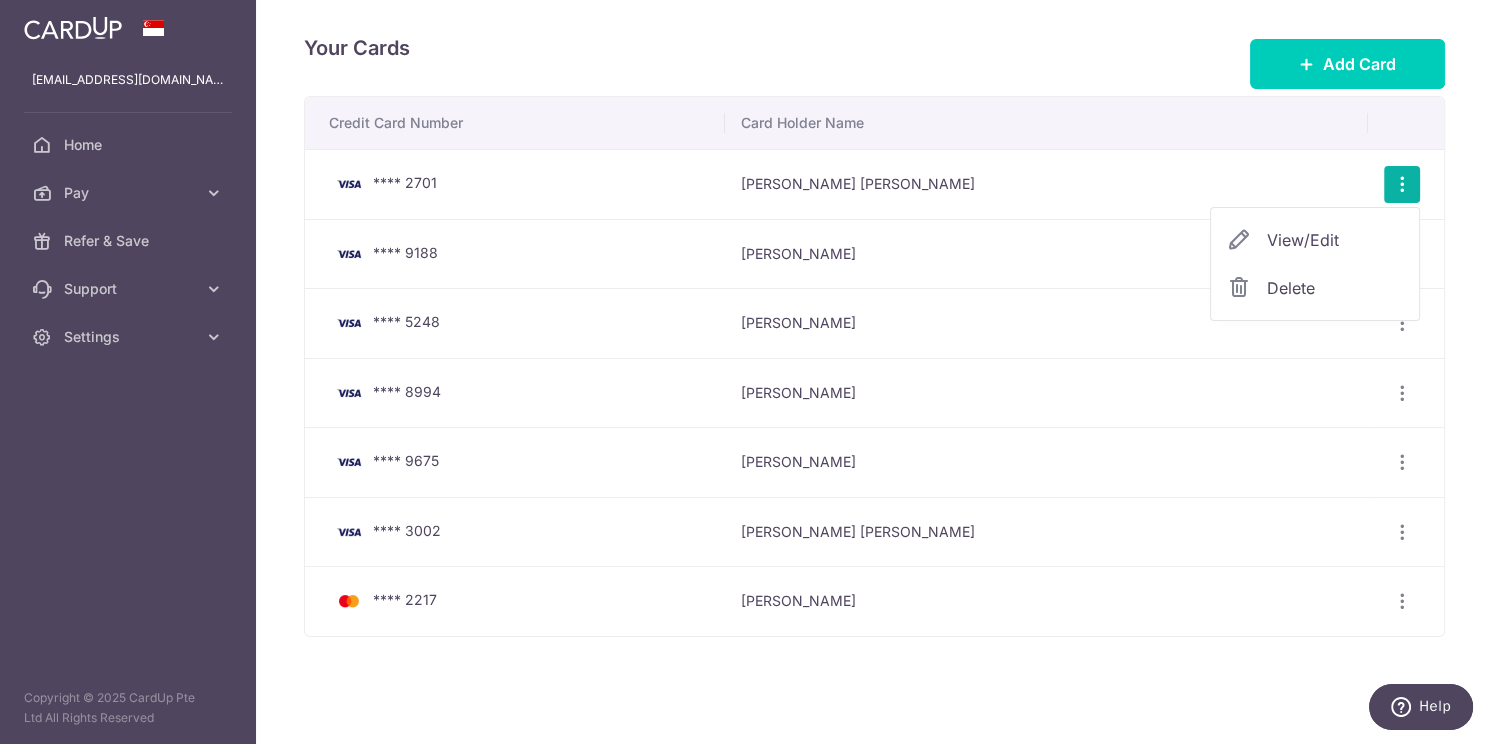 click on "Delete" at bounding box center [1335, 288] 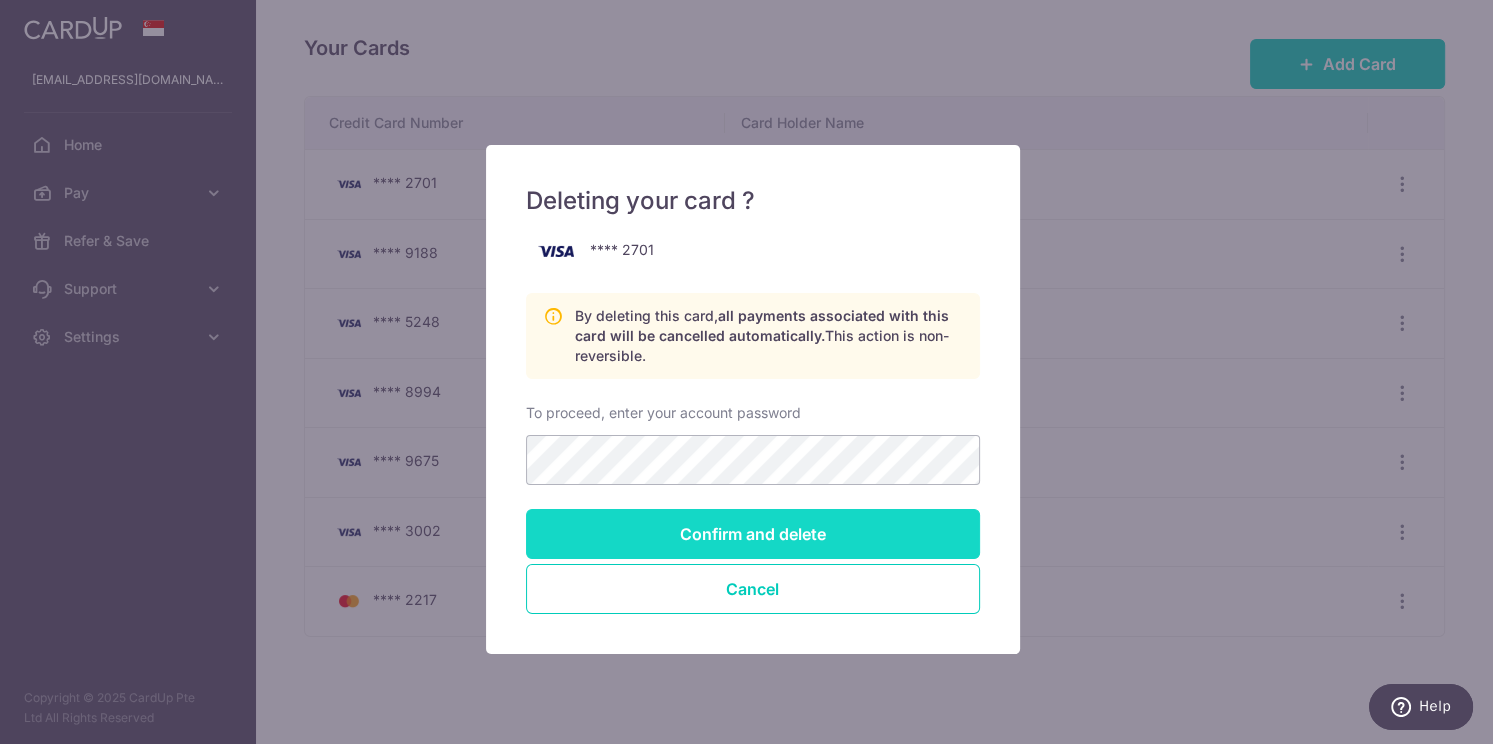 click on "Confirm and delete" at bounding box center [753, 534] 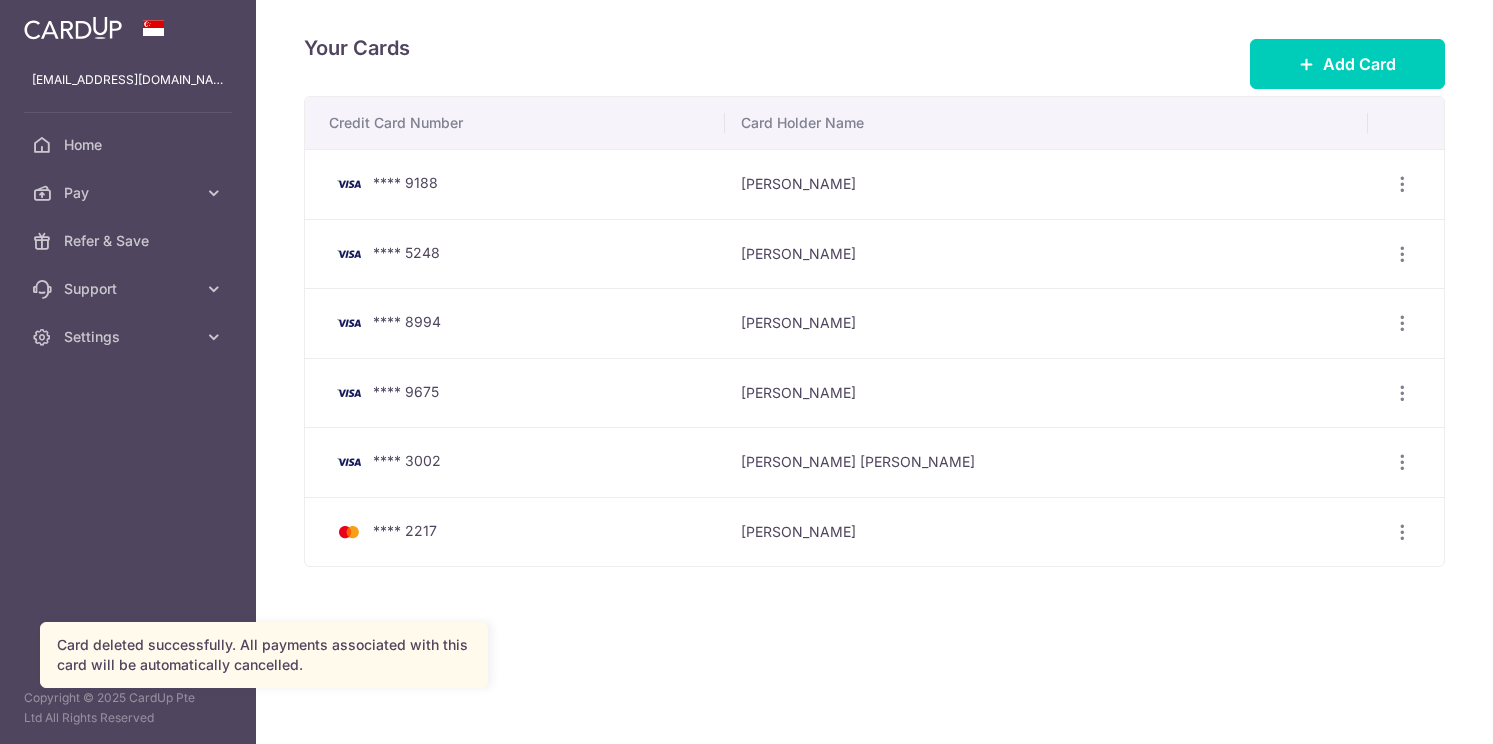 scroll, scrollTop: 0, scrollLeft: 0, axis: both 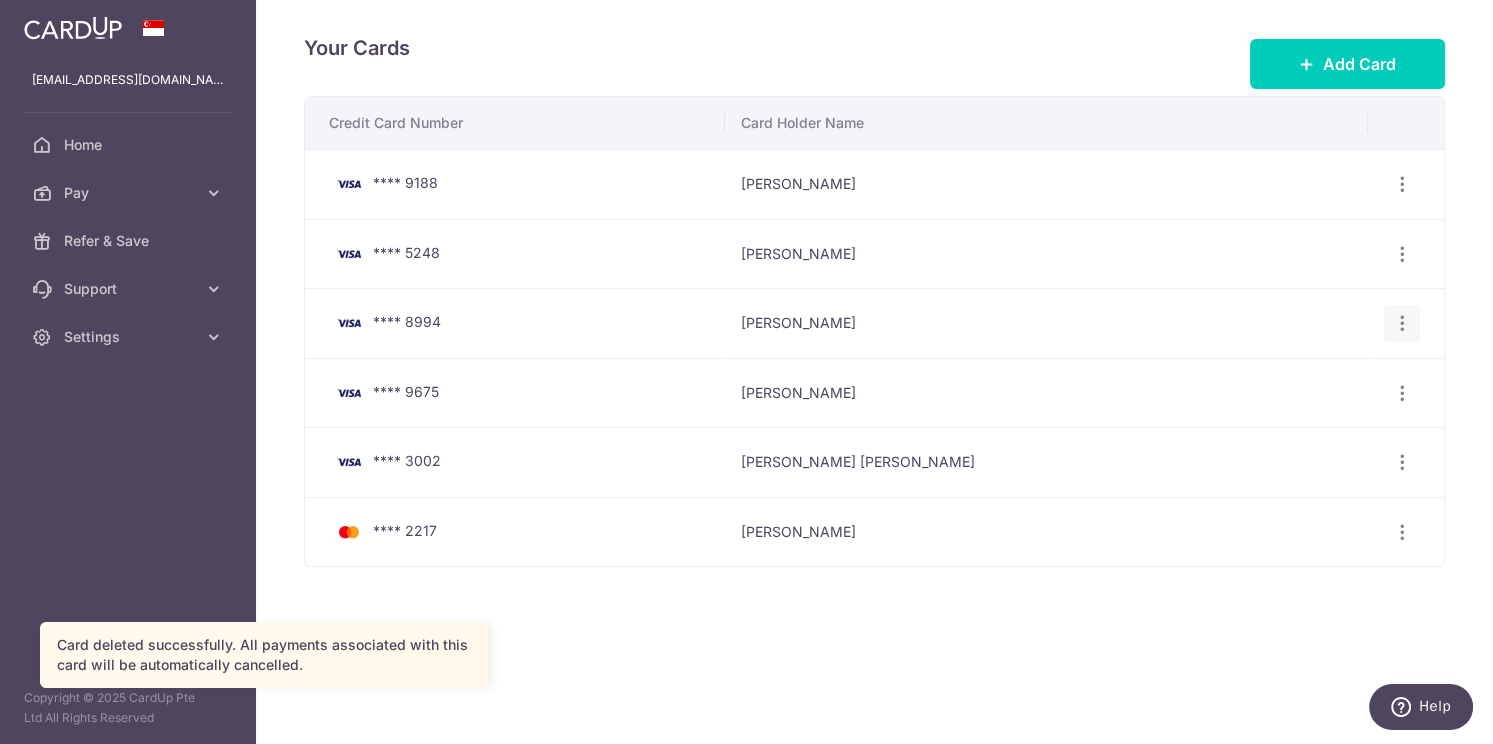 click on "View/Edit
[GEOGRAPHIC_DATA]" at bounding box center (1402, 323) 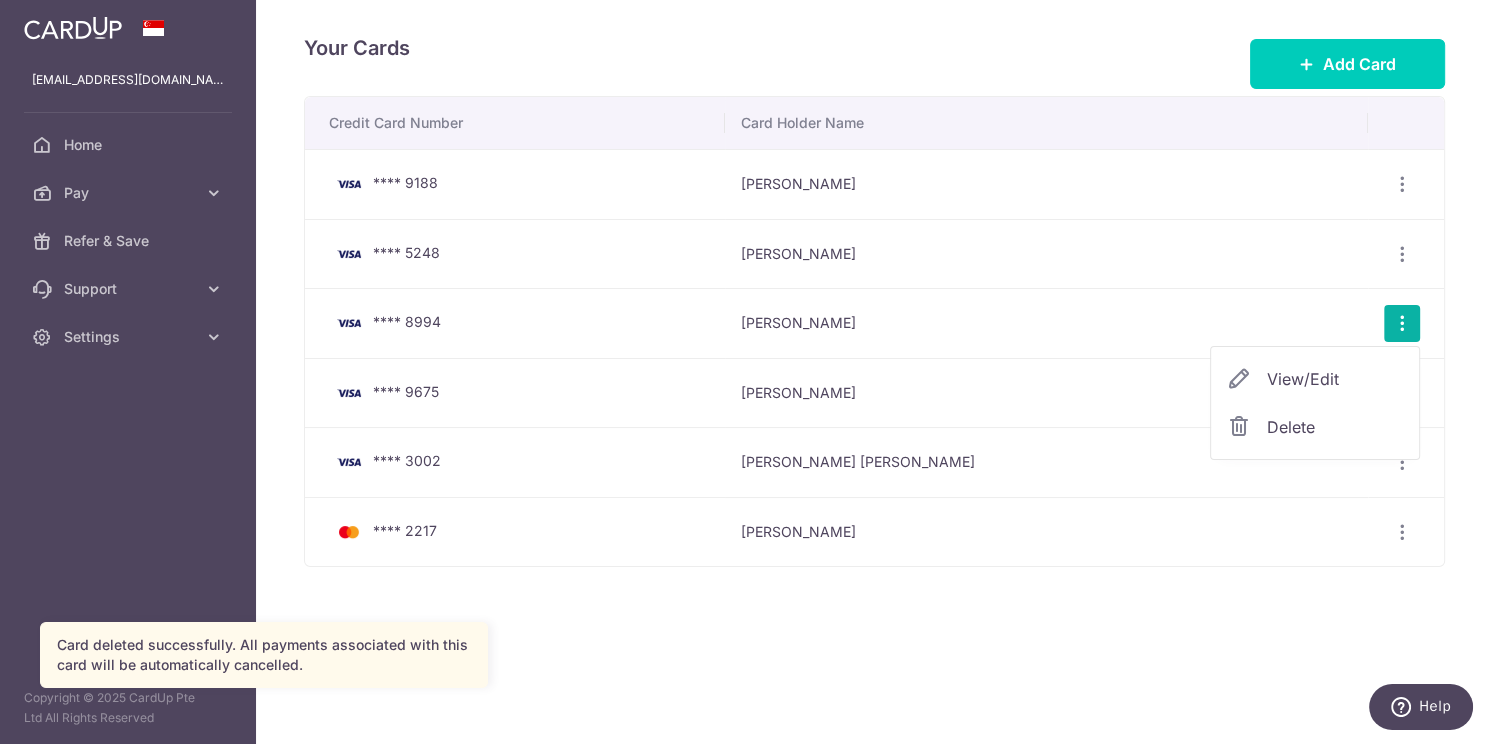 click on "Delete" at bounding box center [1335, 427] 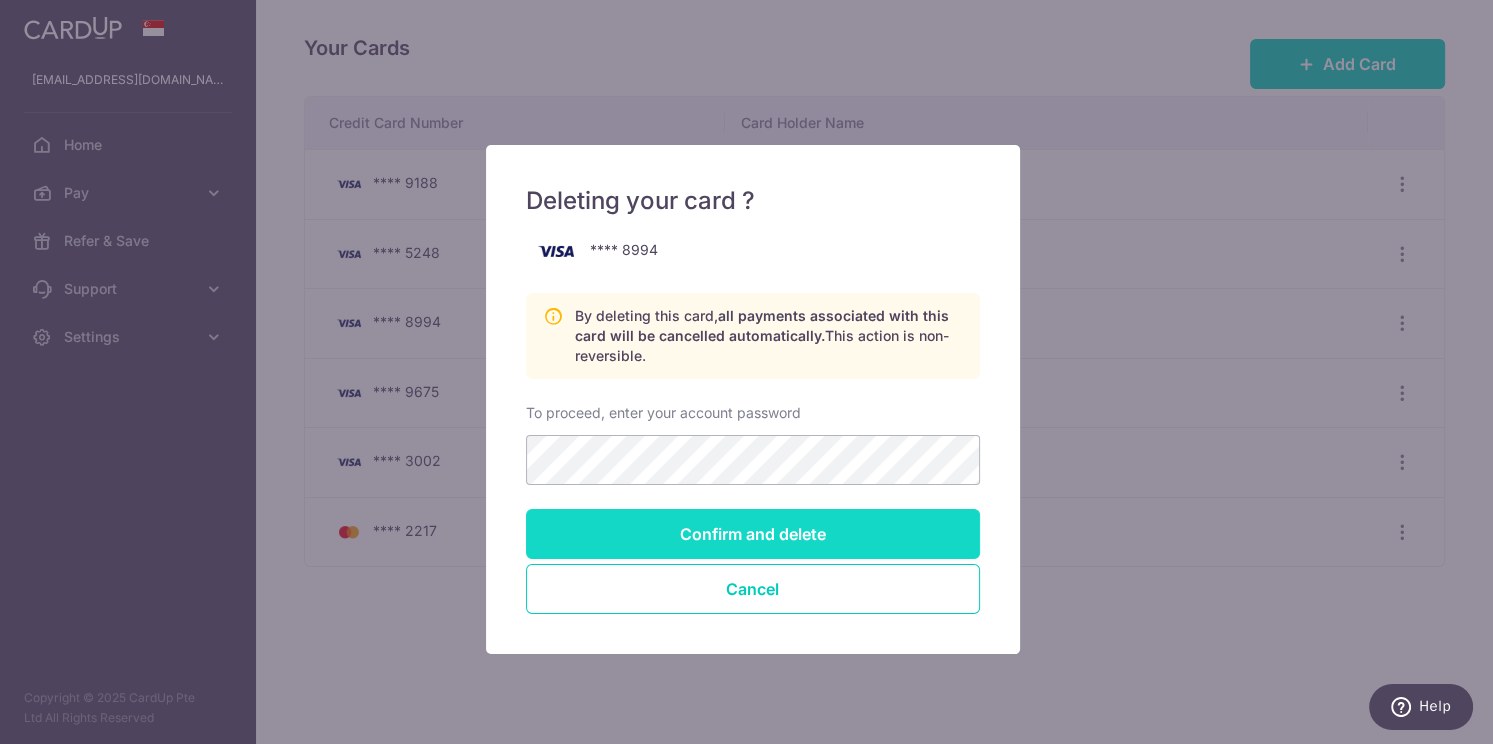 click on "Confirm and delete" at bounding box center [753, 534] 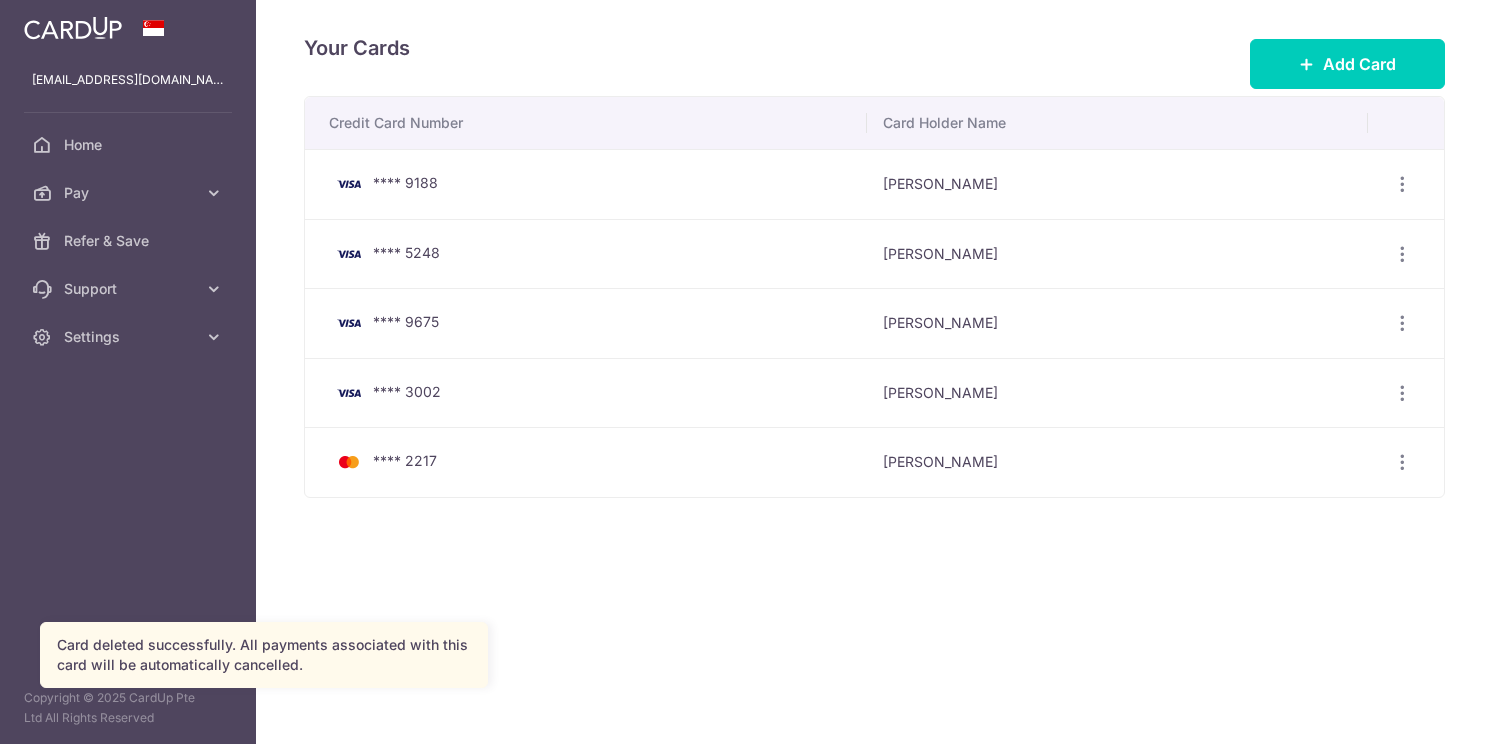 scroll, scrollTop: 0, scrollLeft: 0, axis: both 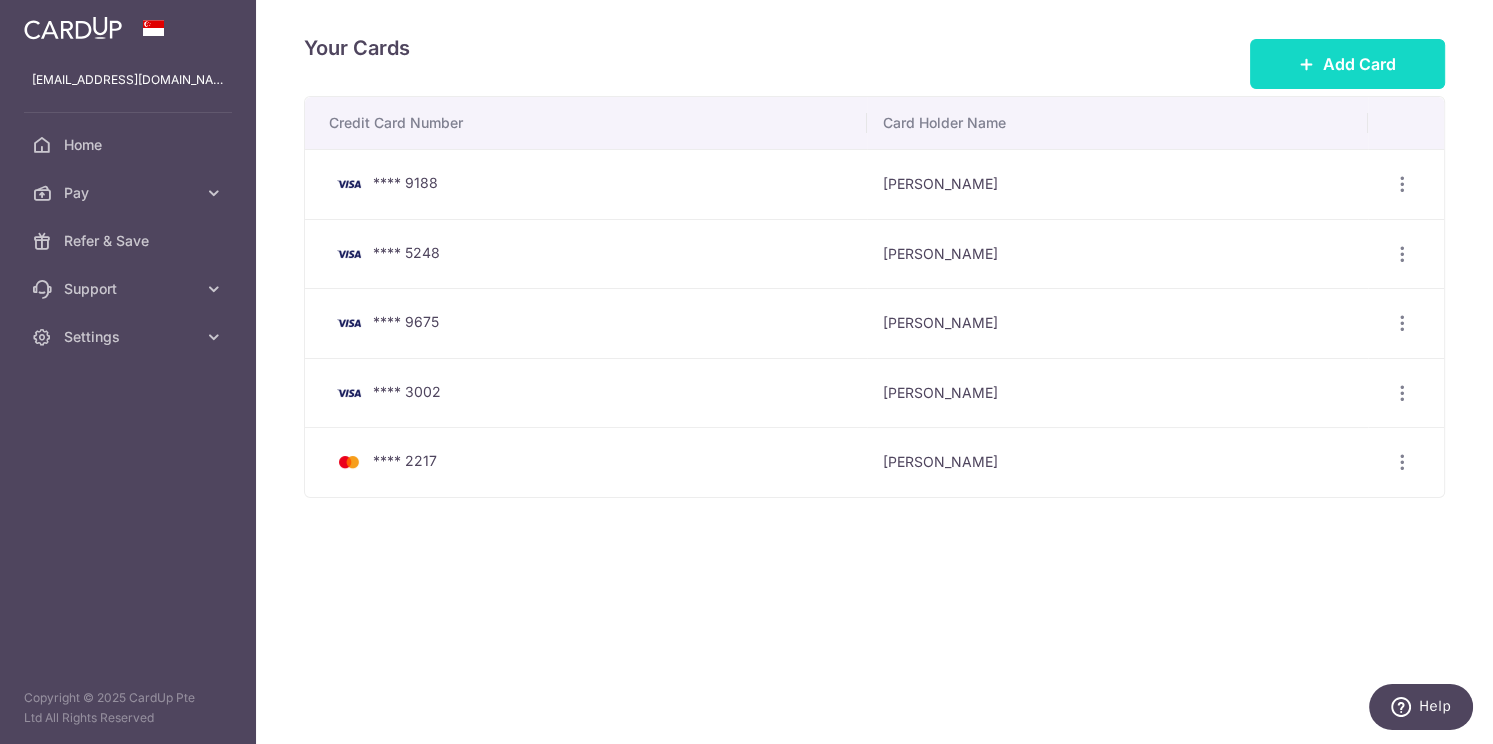 click on "Add Card" at bounding box center (1359, 64) 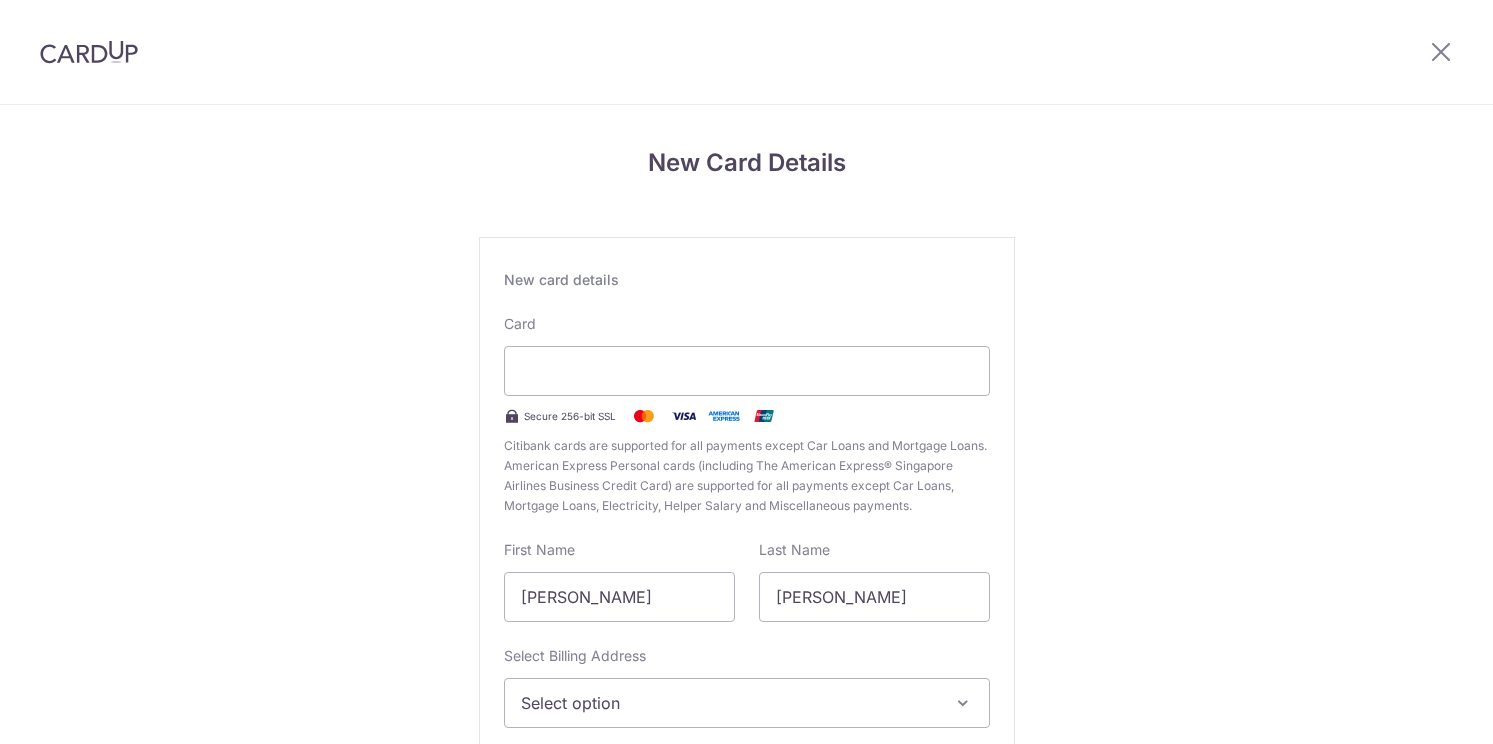 scroll, scrollTop: 0, scrollLeft: 0, axis: both 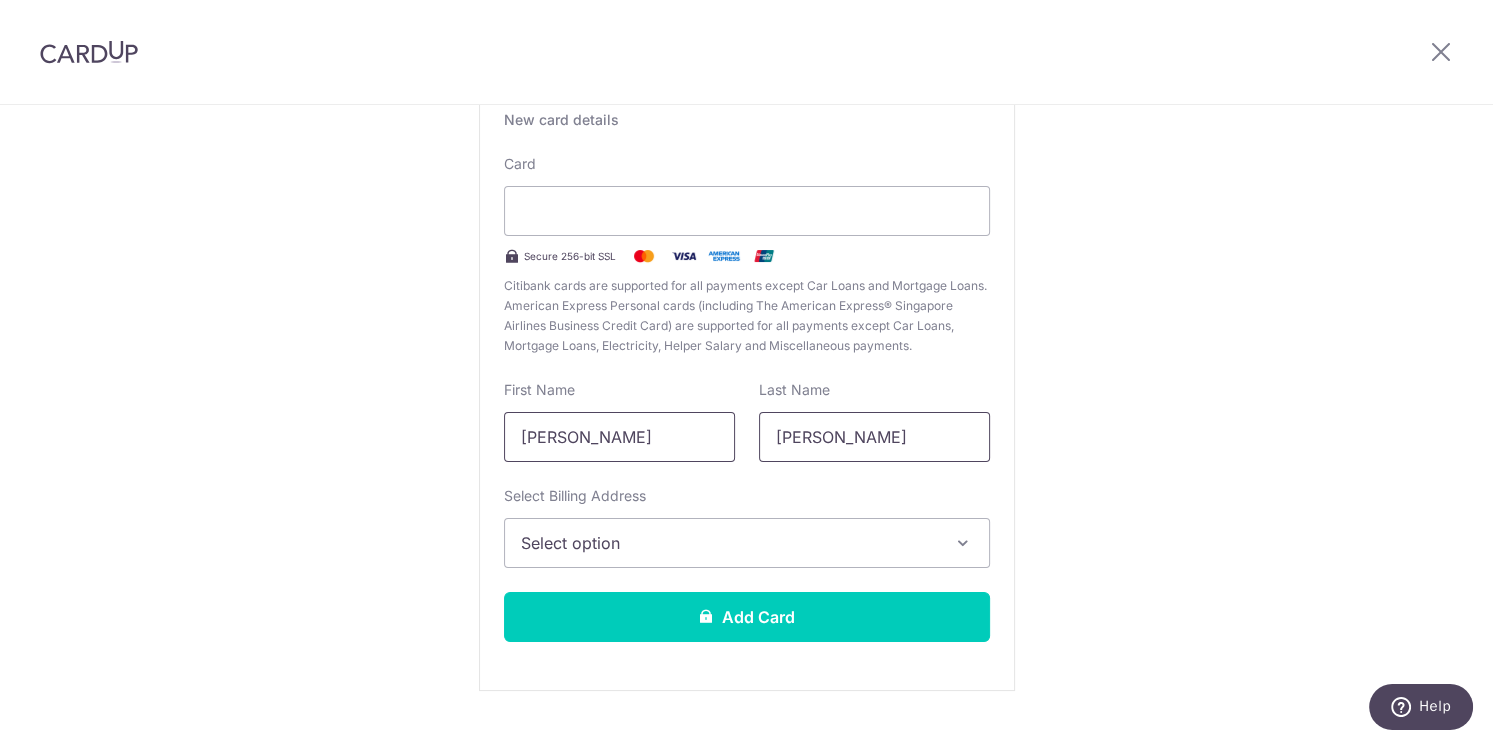 drag, startPoint x: 577, startPoint y: 438, endPoint x: 982, endPoint y: 442, distance: 405.01974 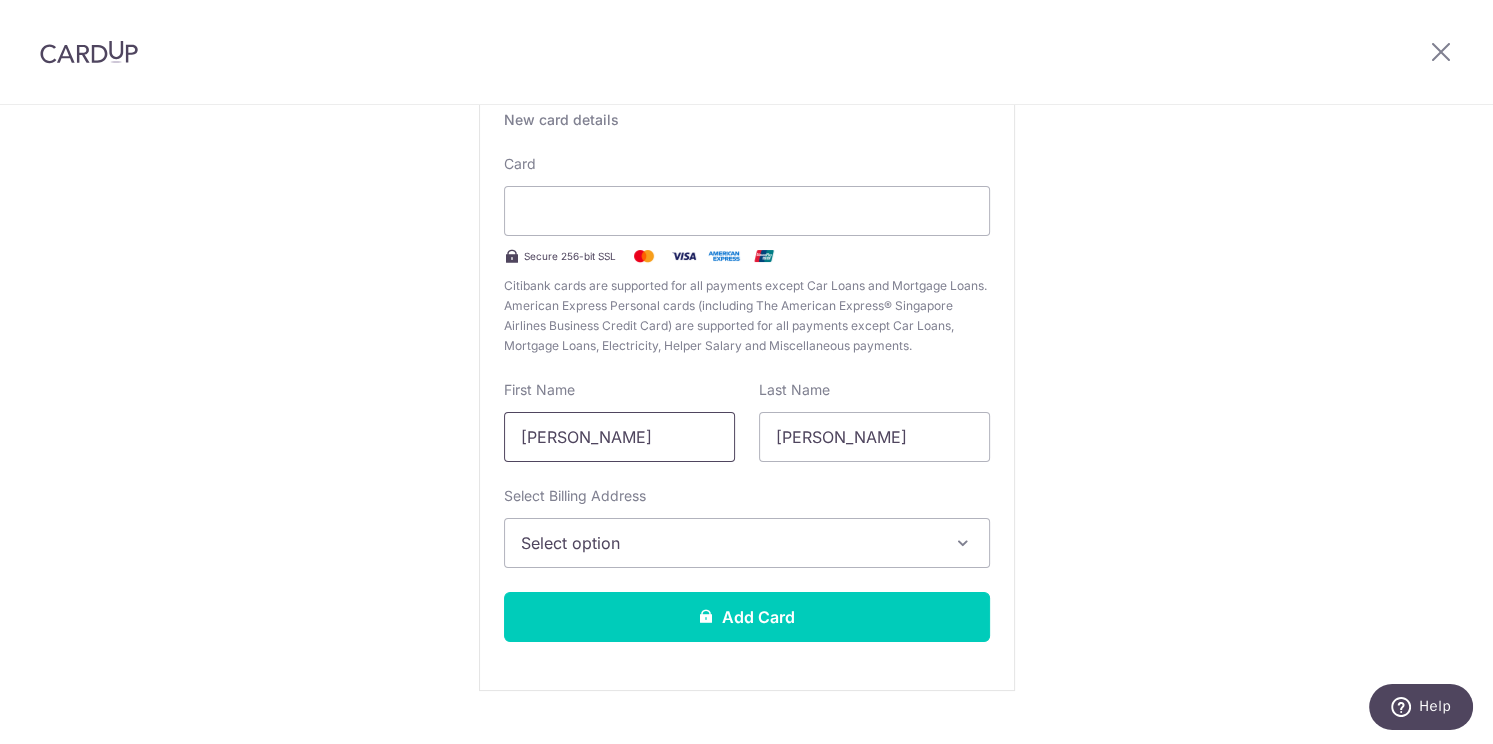 type on "[PERSON_NAME]" 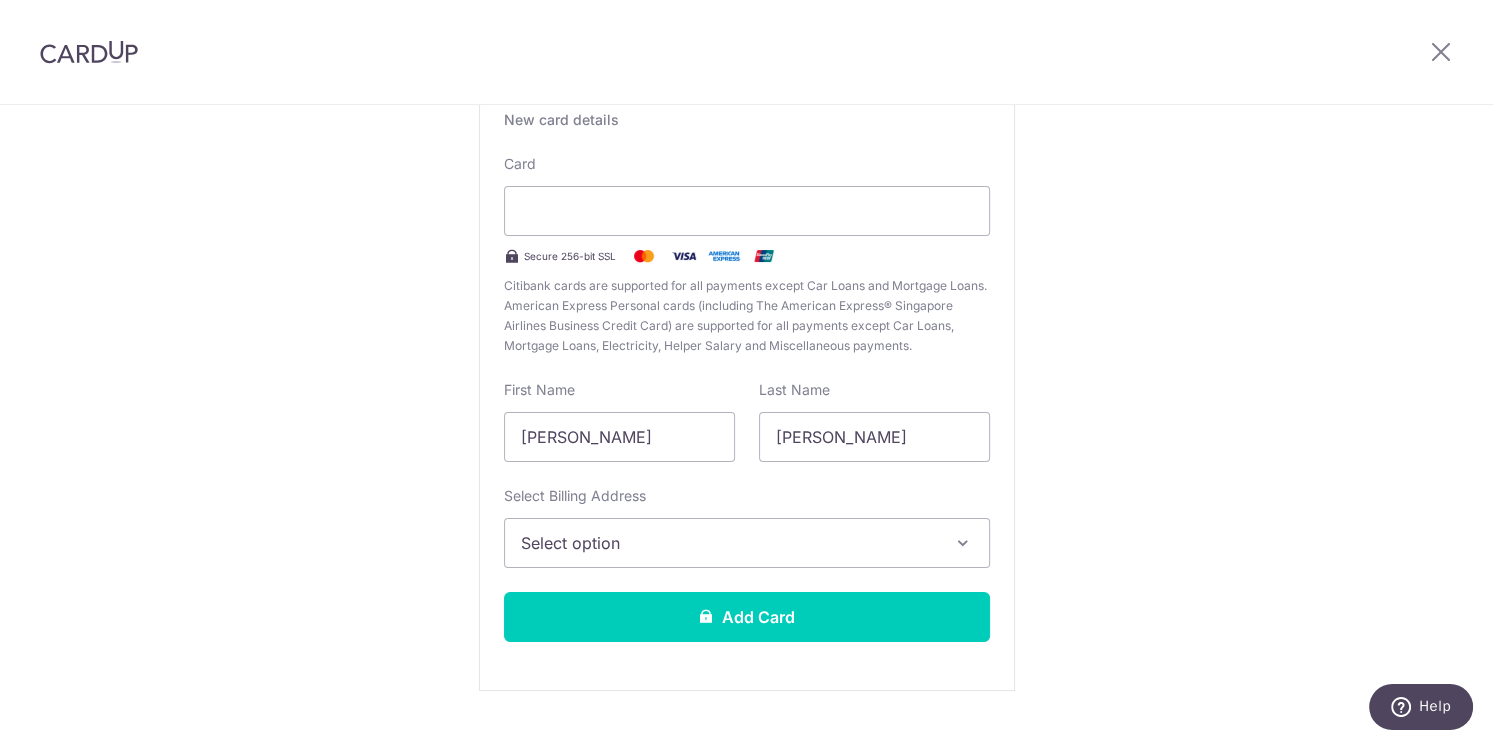 click on "Select option" at bounding box center [729, 543] 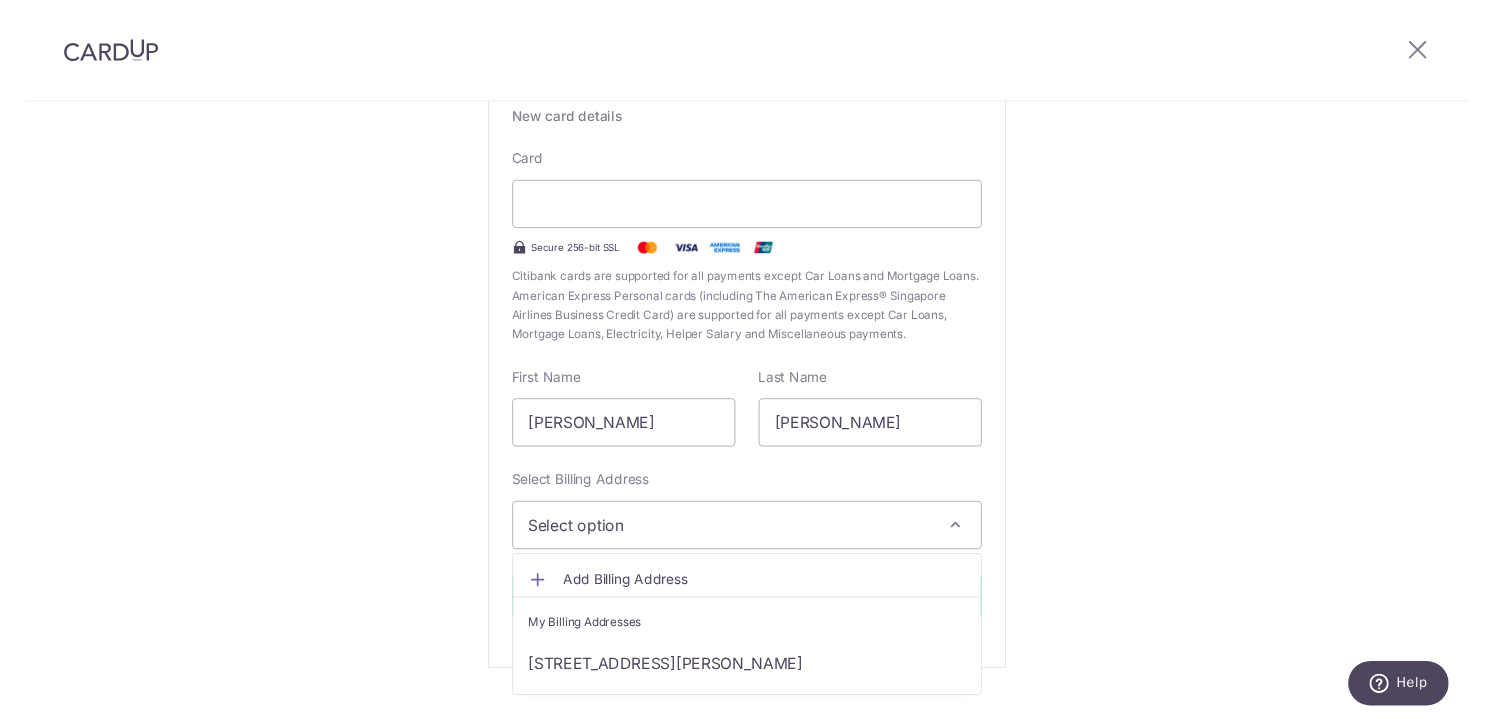 scroll, scrollTop: 200, scrollLeft: 0, axis: vertical 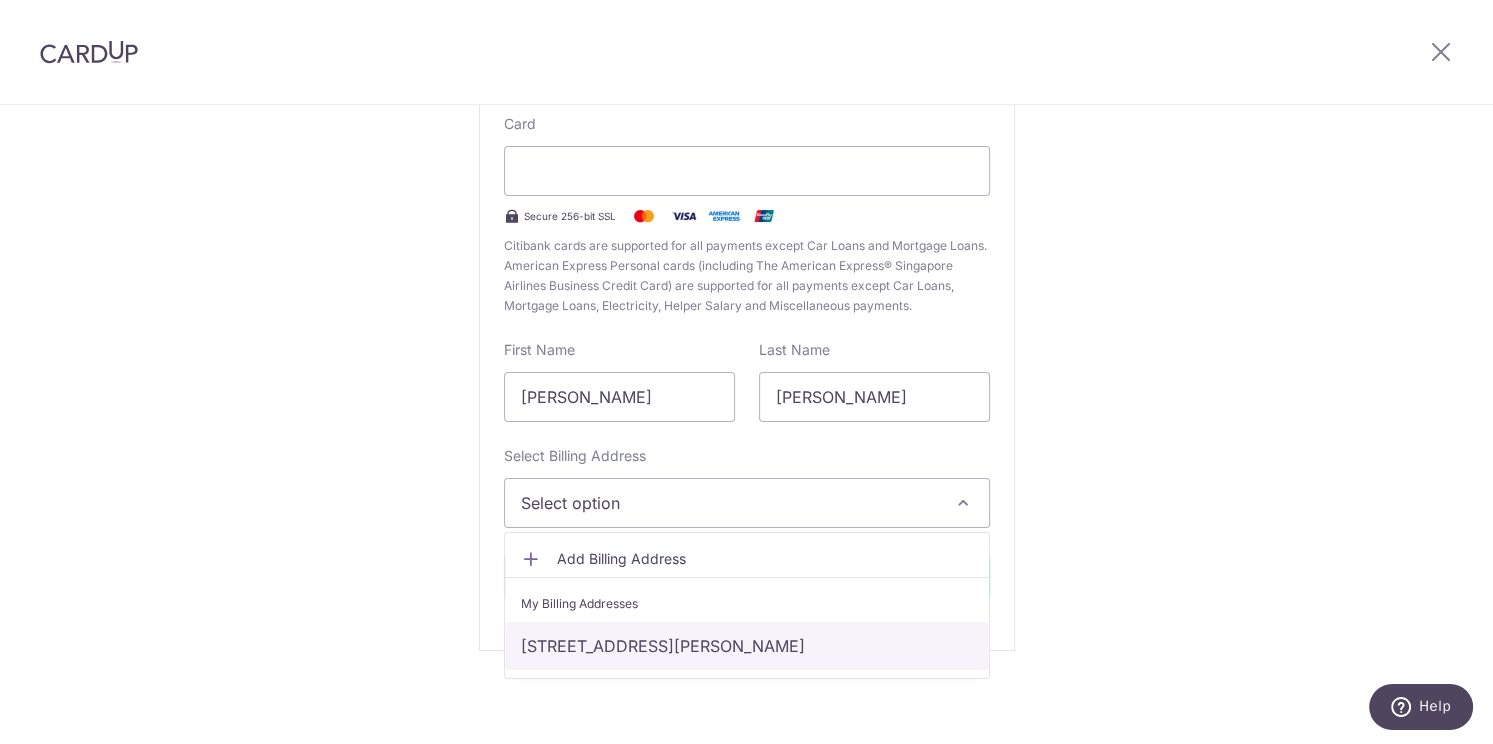 click on "[STREET_ADDRESS][PERSON_NAME]" at bounding box center [747, 646] 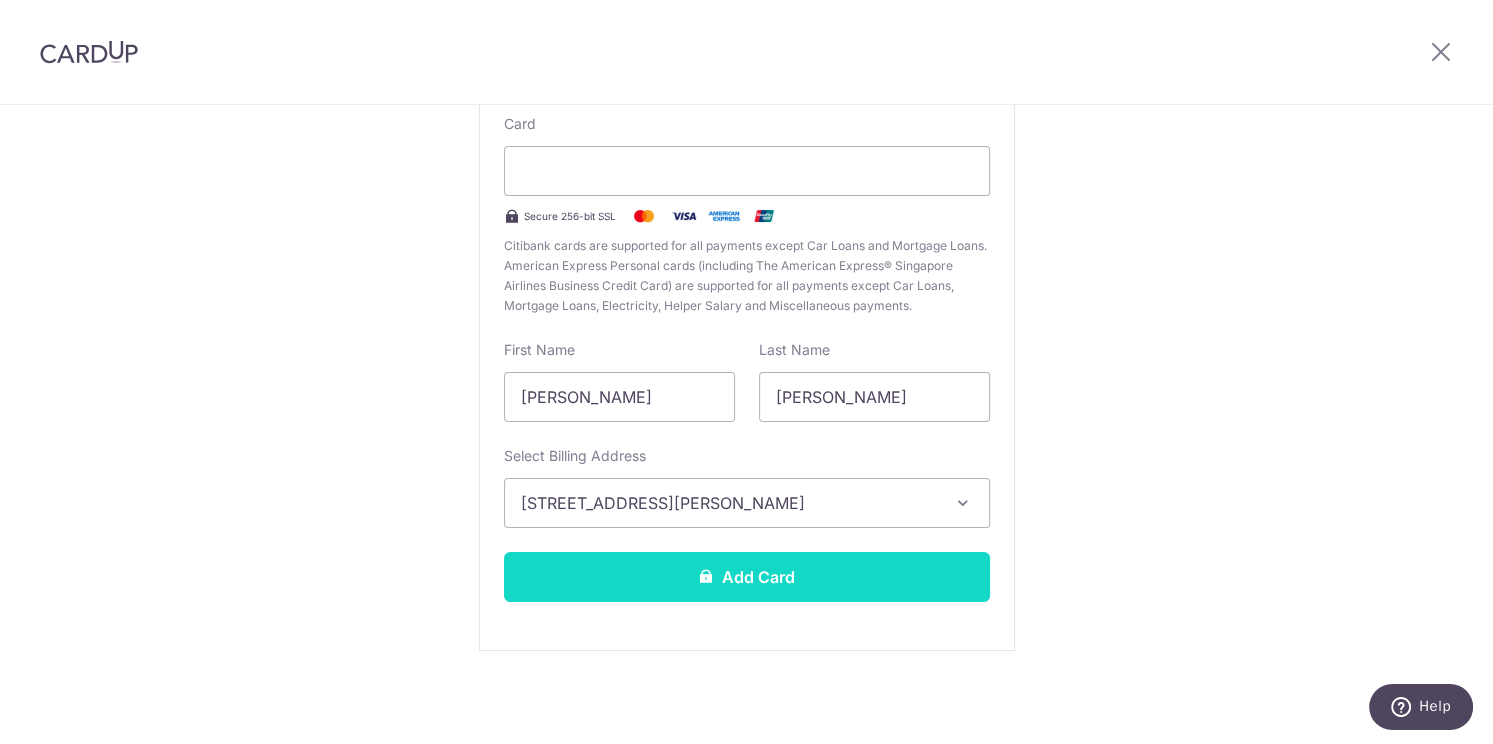 click on "Add Card" at bounding box center (747, 577) 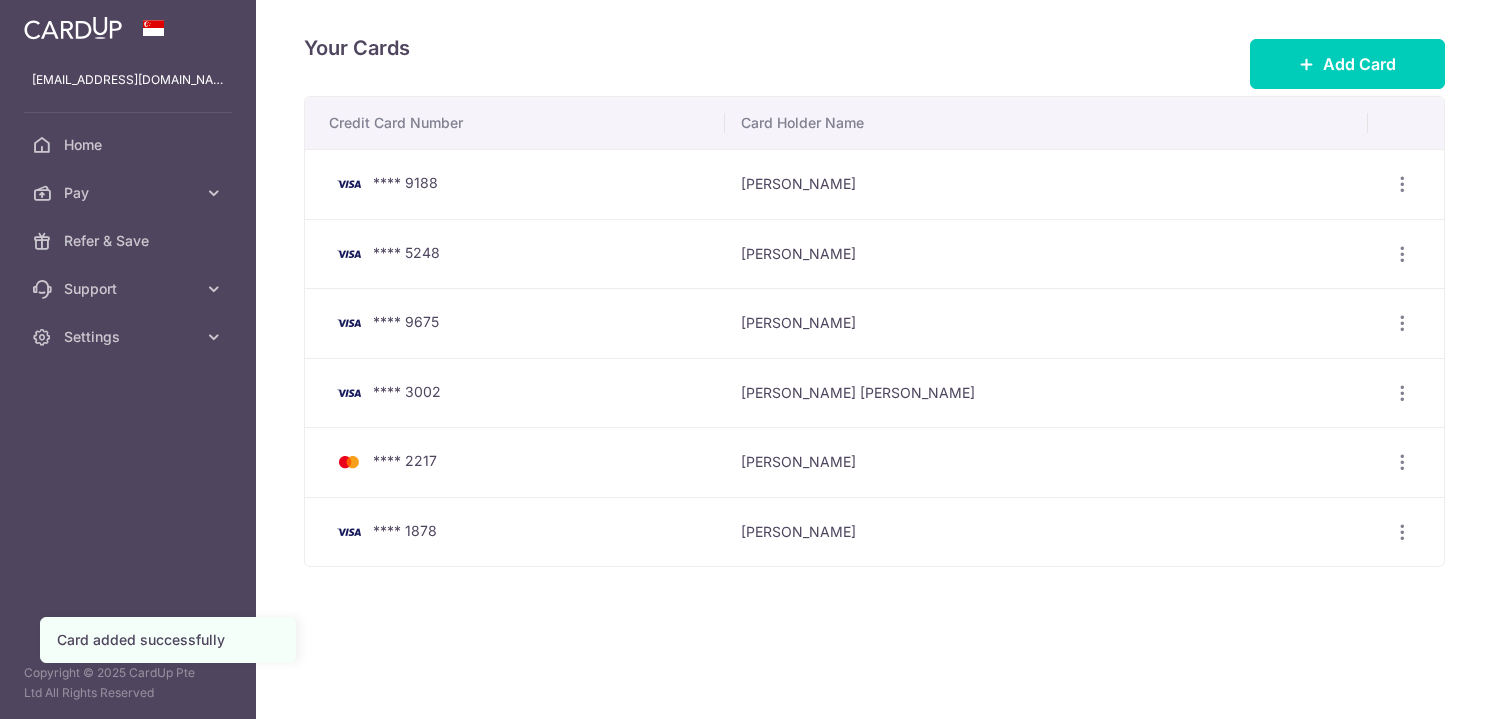 scroll, scrollTop: 0, scrollLeft: 0, axis: both 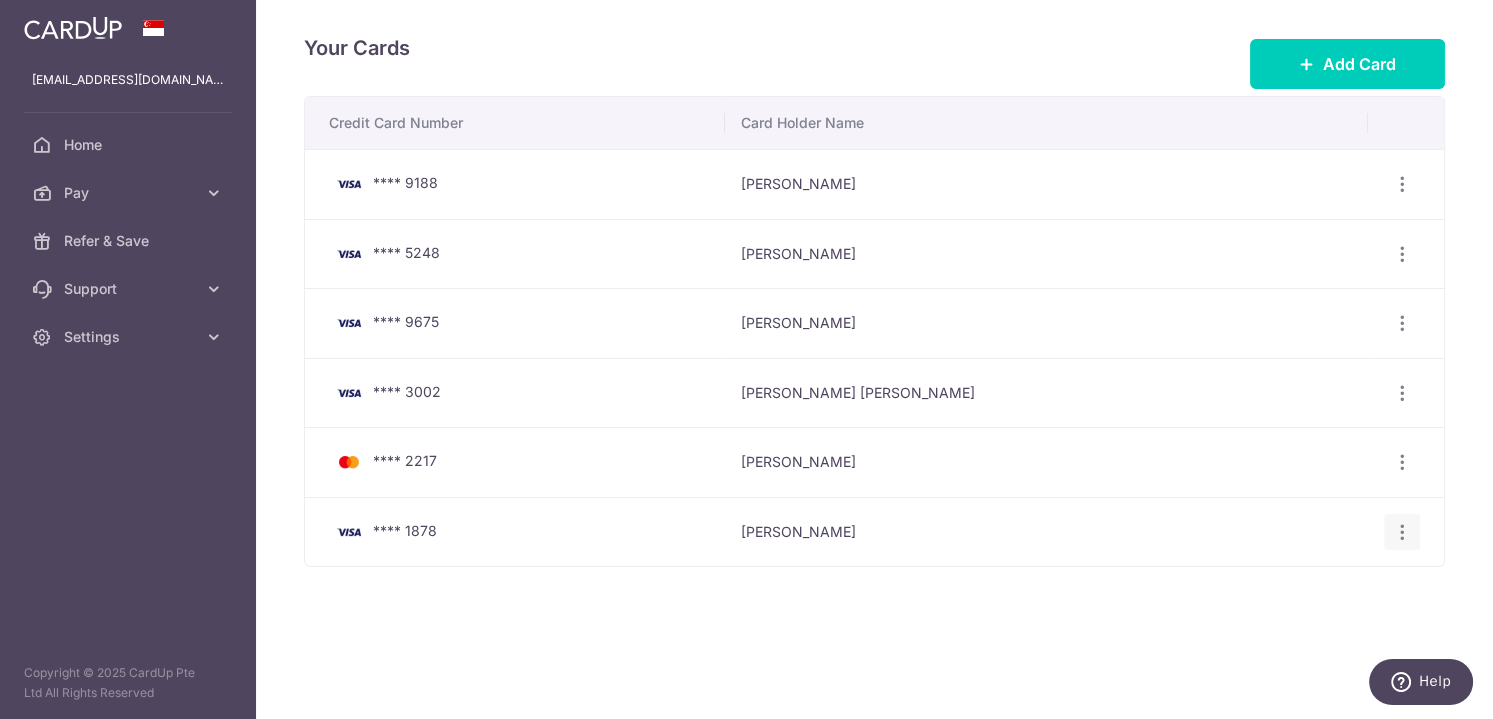 click on "View/Edit
Delete" at bounding box center [1402, 532] 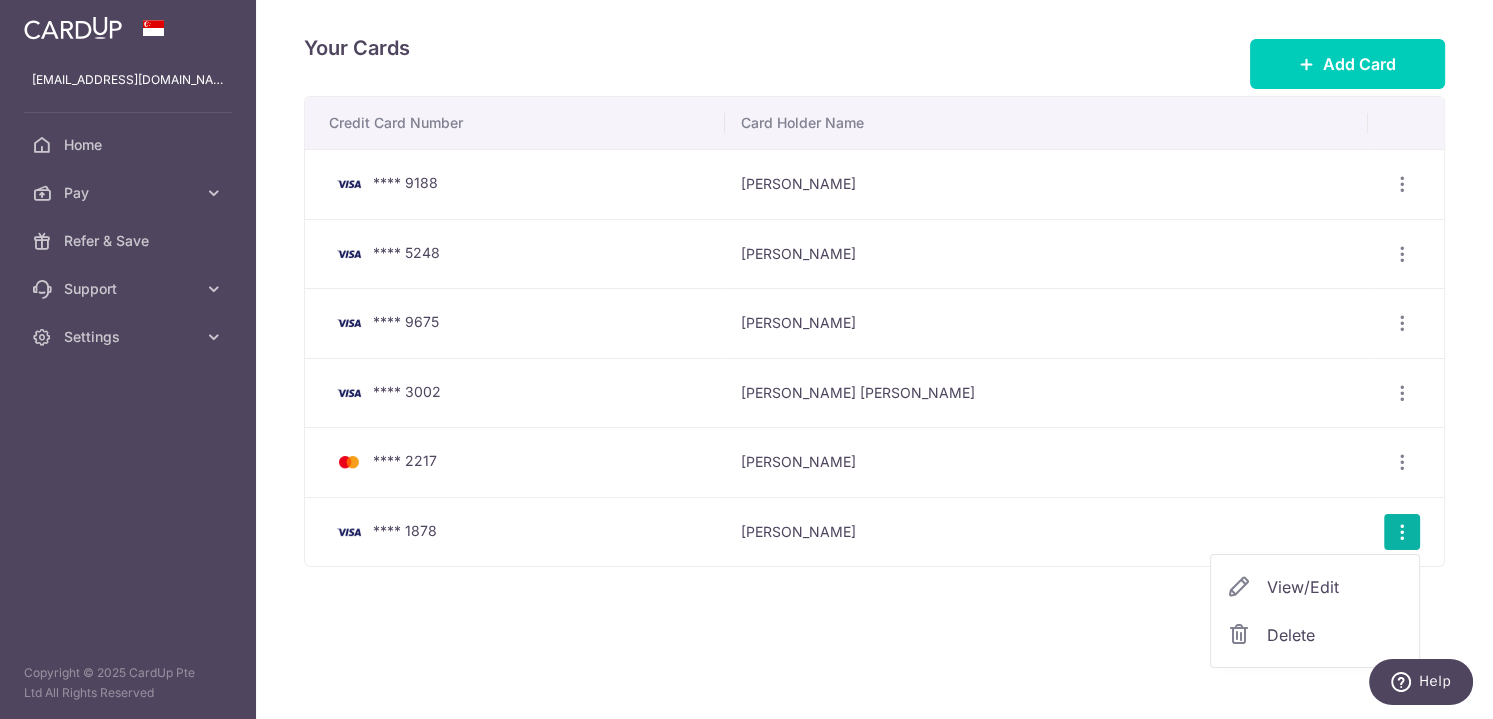 click on "View/Edit" at bounding box center [1335, 587] 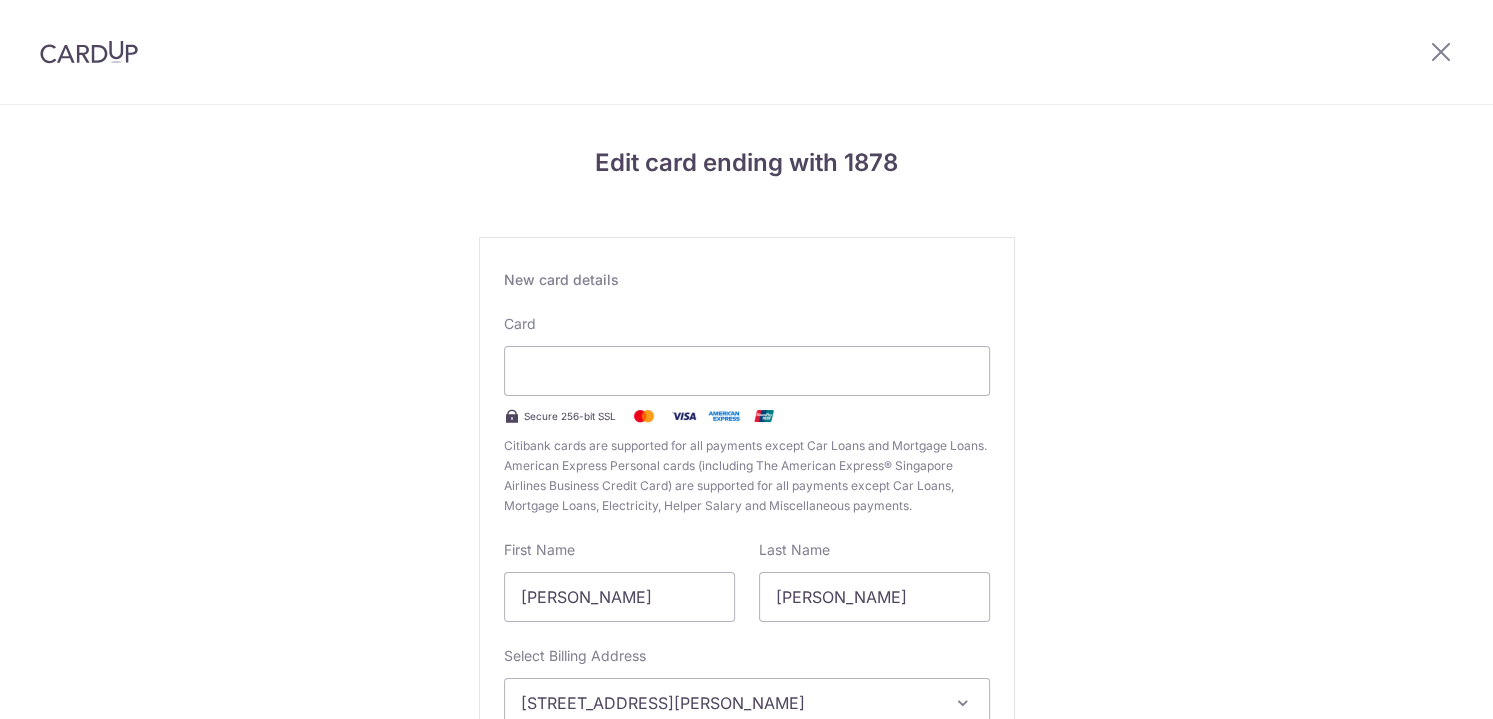 scroll, scrollTop: 0, scrollLeft: 0, axis: both 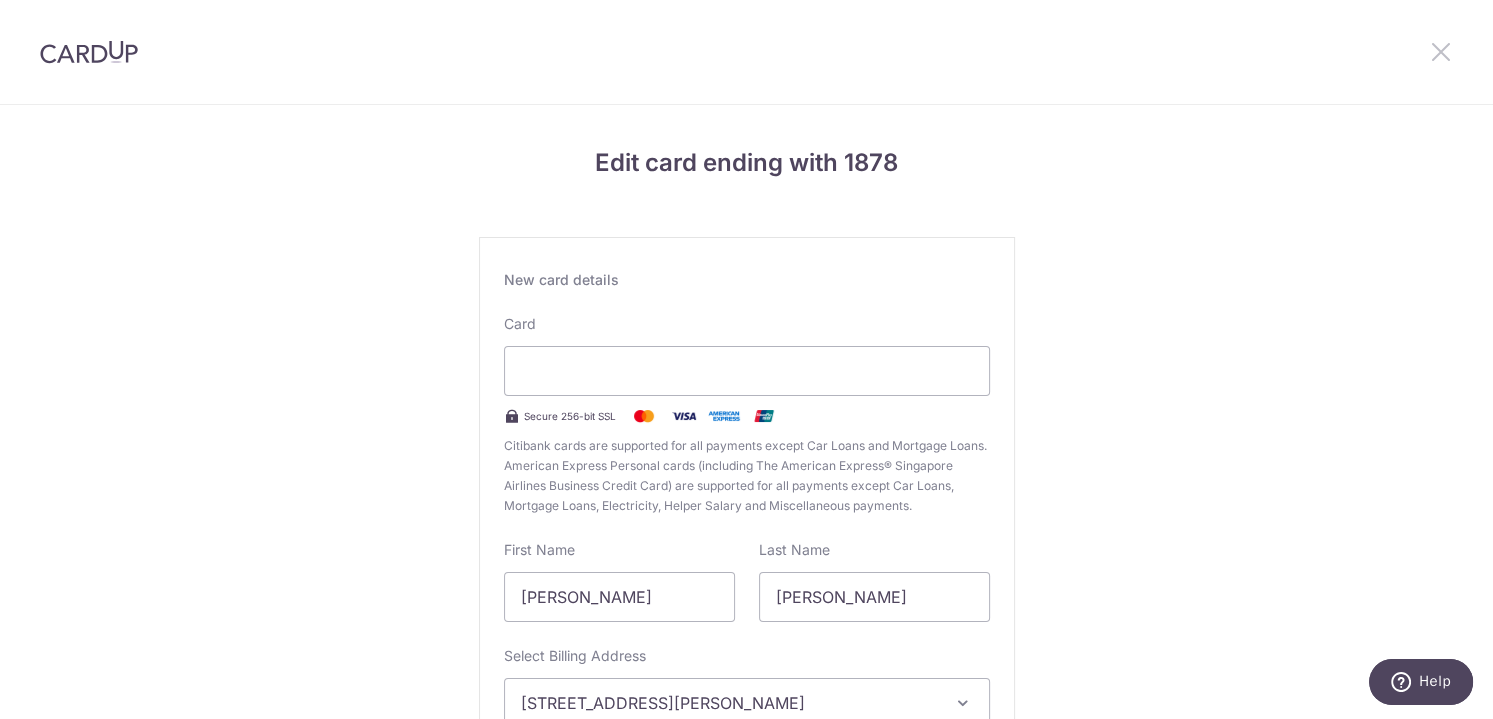 click at bounding box center (1441, 51) 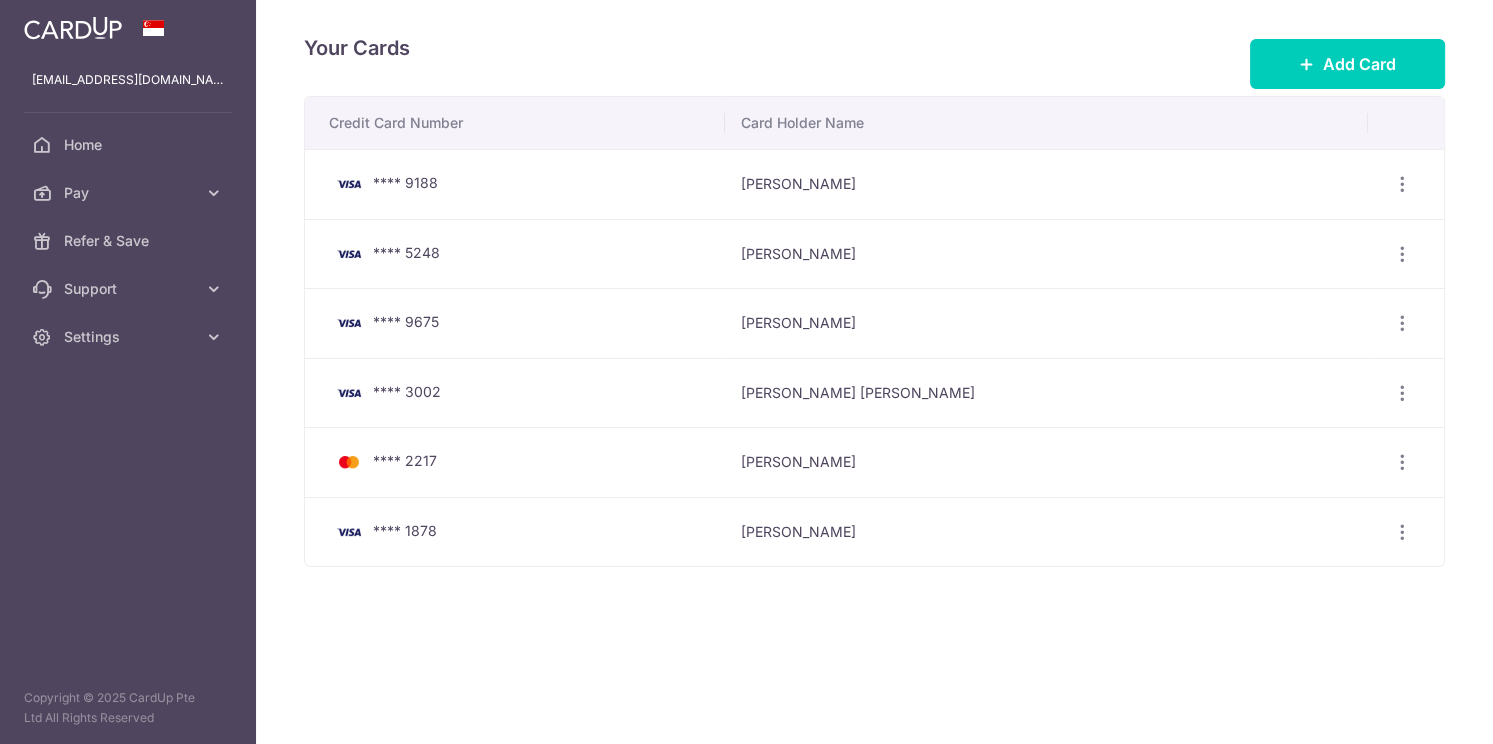 scroll, scrollTop: 0, scrollLeft: 0, axis: both 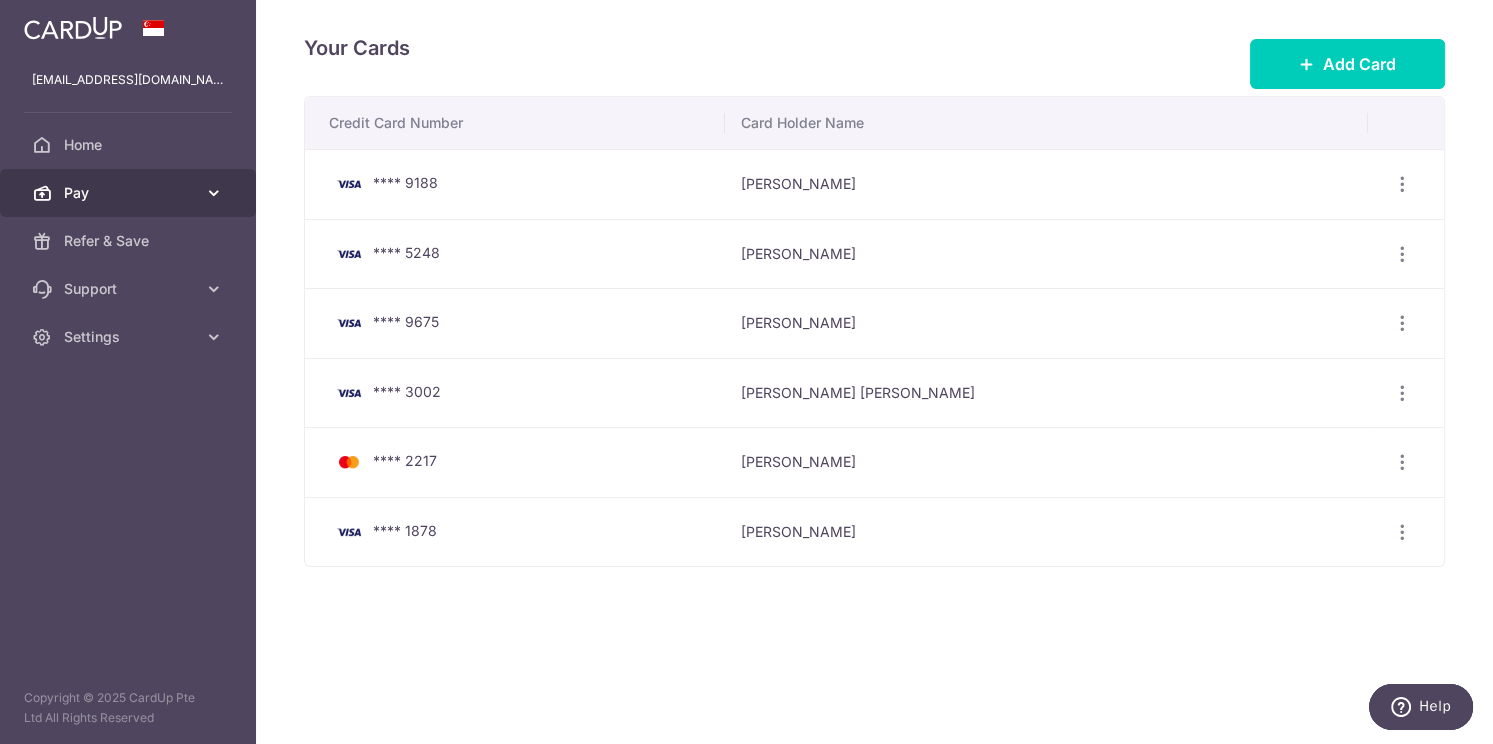 click on "Pay" at bounding box center (130, 193) 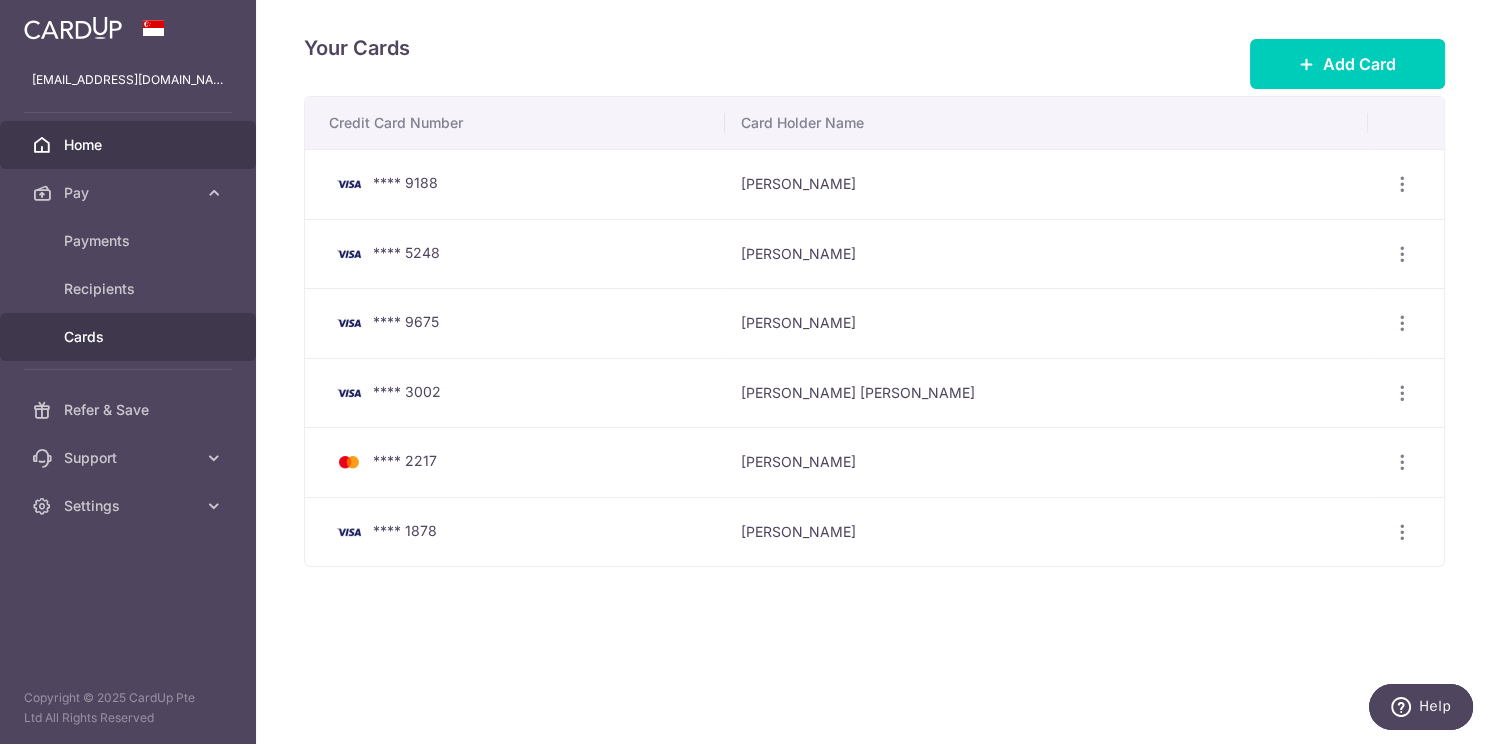 click on "Home" at bounding box center (130, 145) 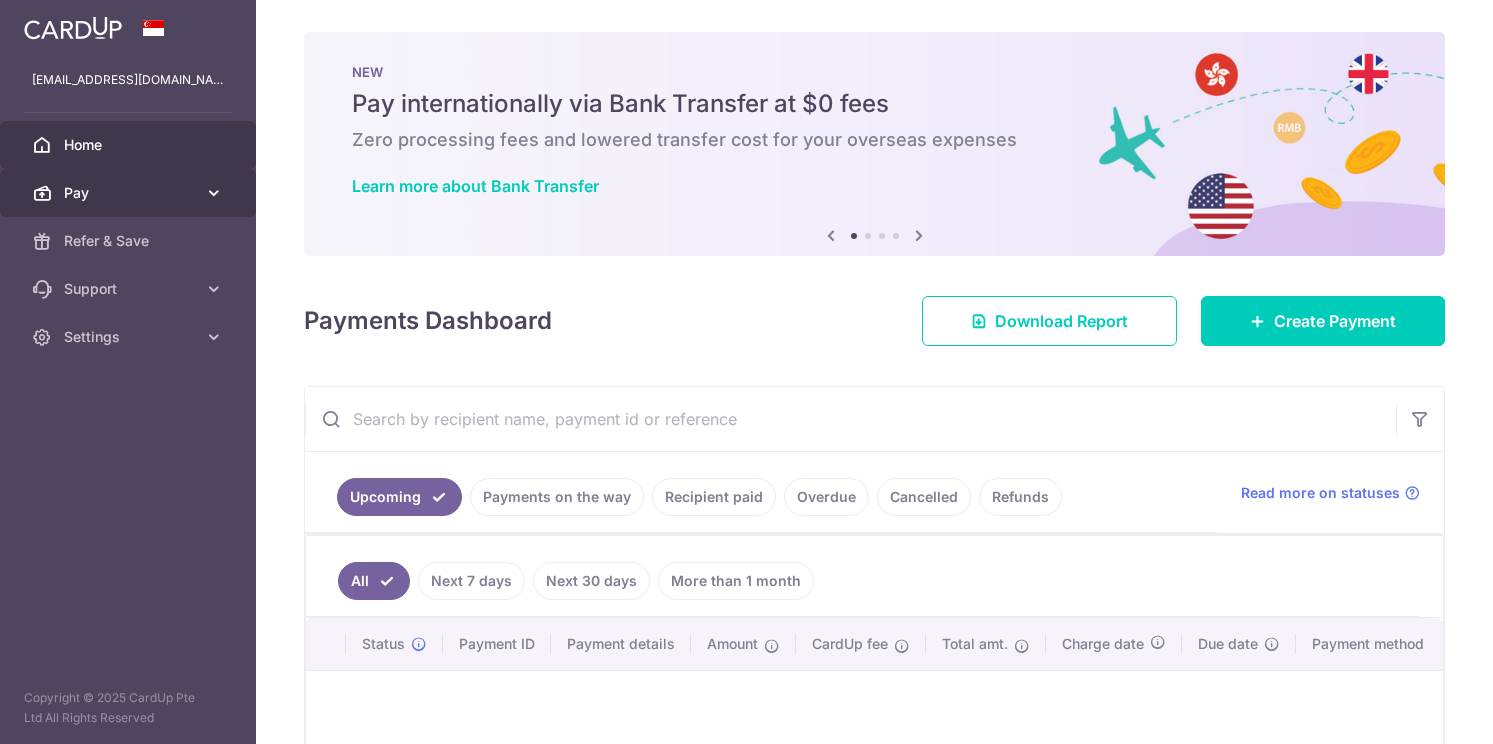 scroll, scrollTop: 0, scrollLeft: 0, axis: both 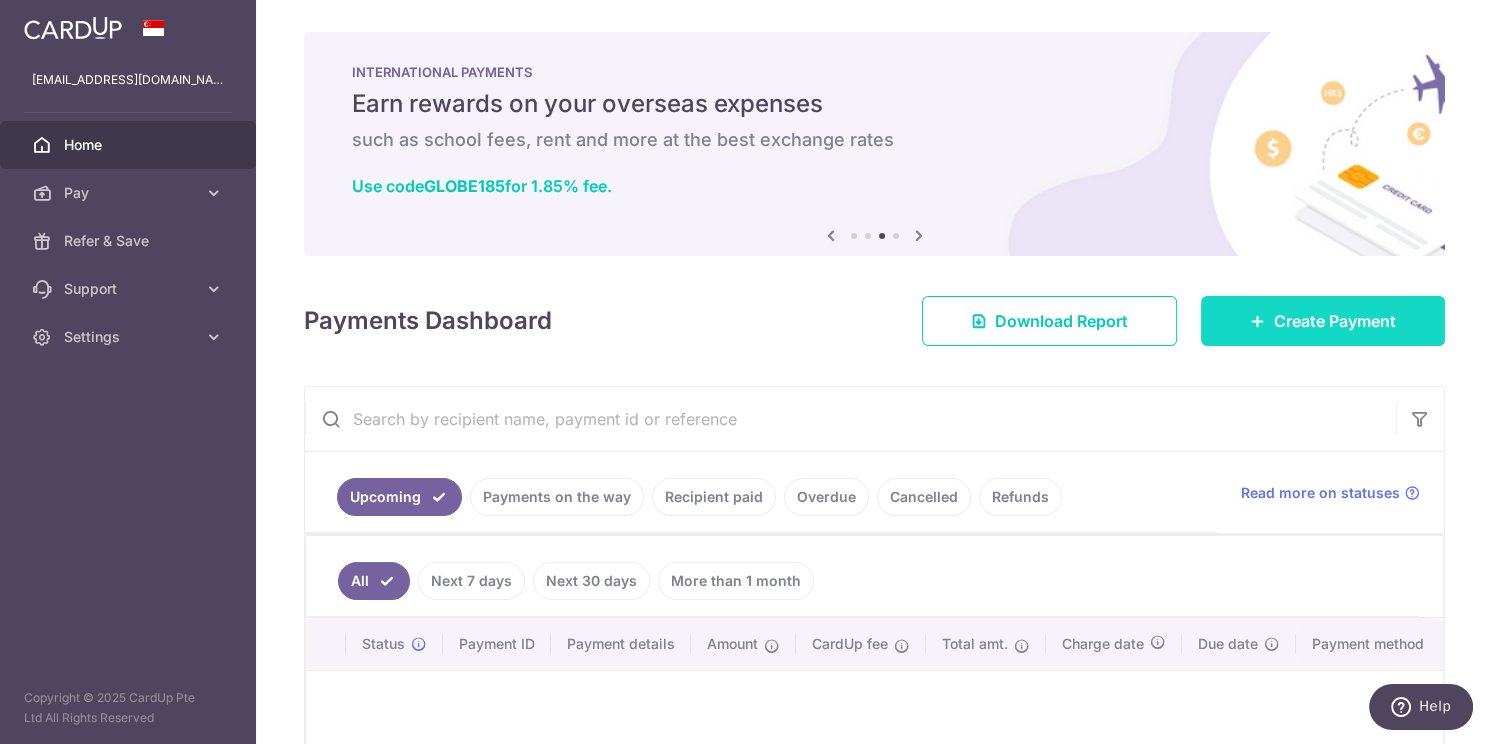 click on "Create Payment" at bounding box center [1335, 321] 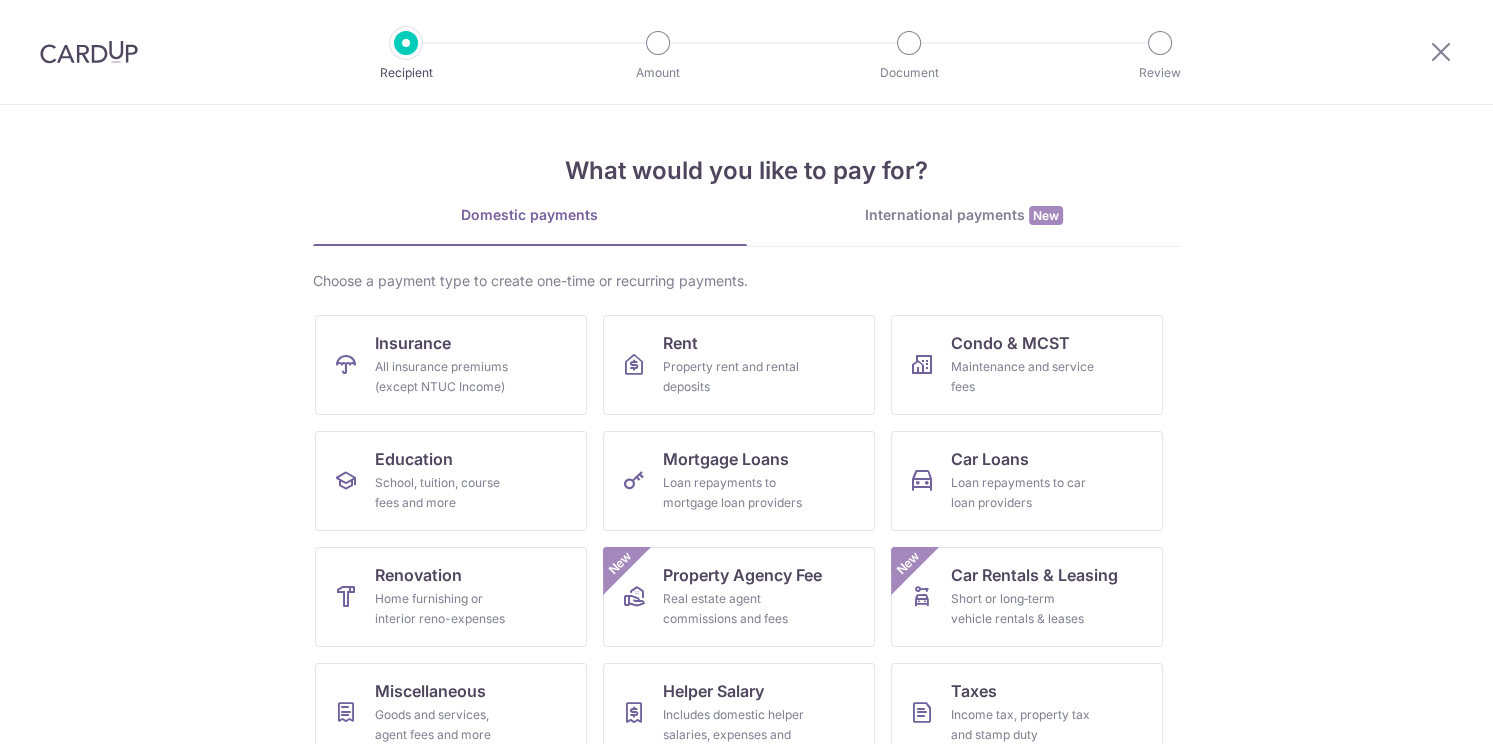 scroll, scrollTop: 0, scrollLeft: 0, axis: both 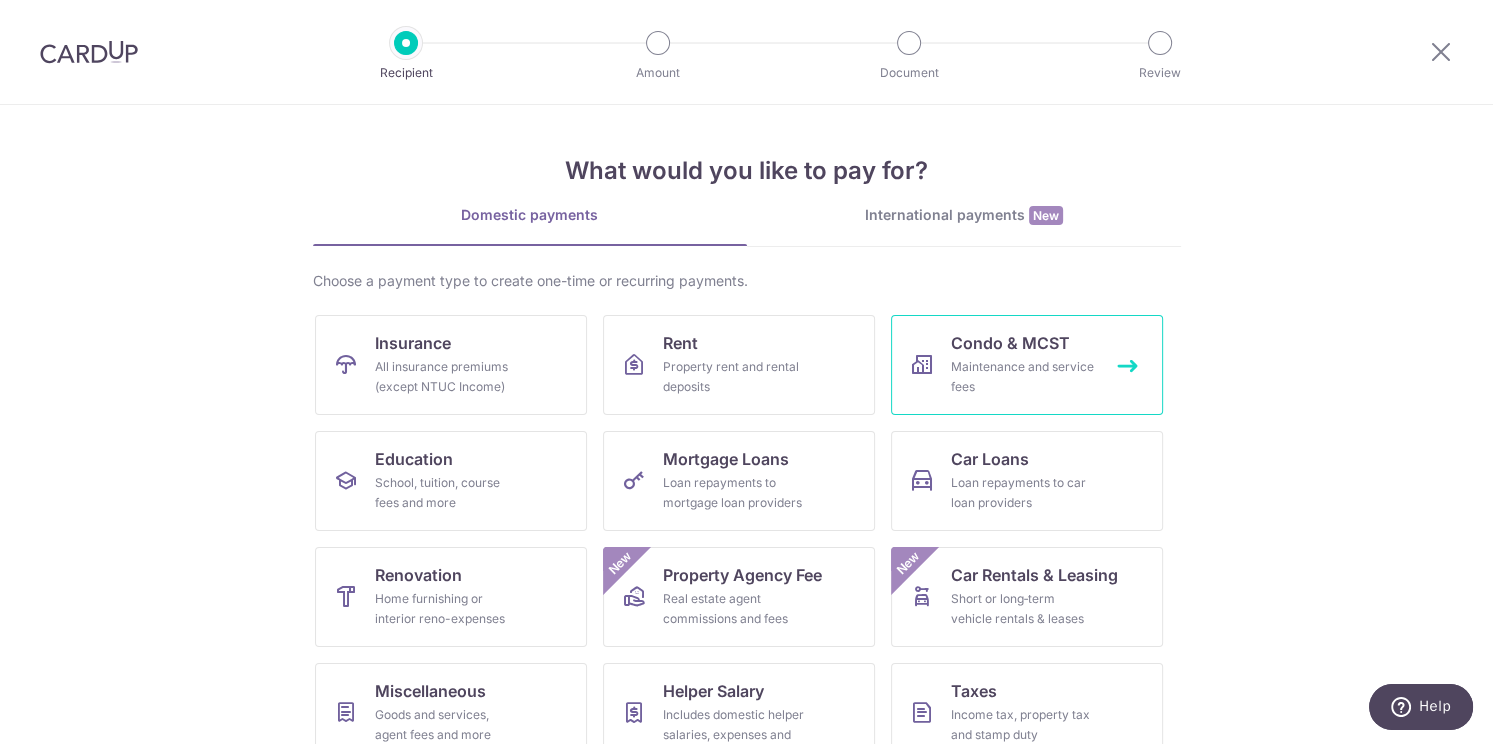 click on "Maintenance and service fees" at bounding box center [1023, 377] 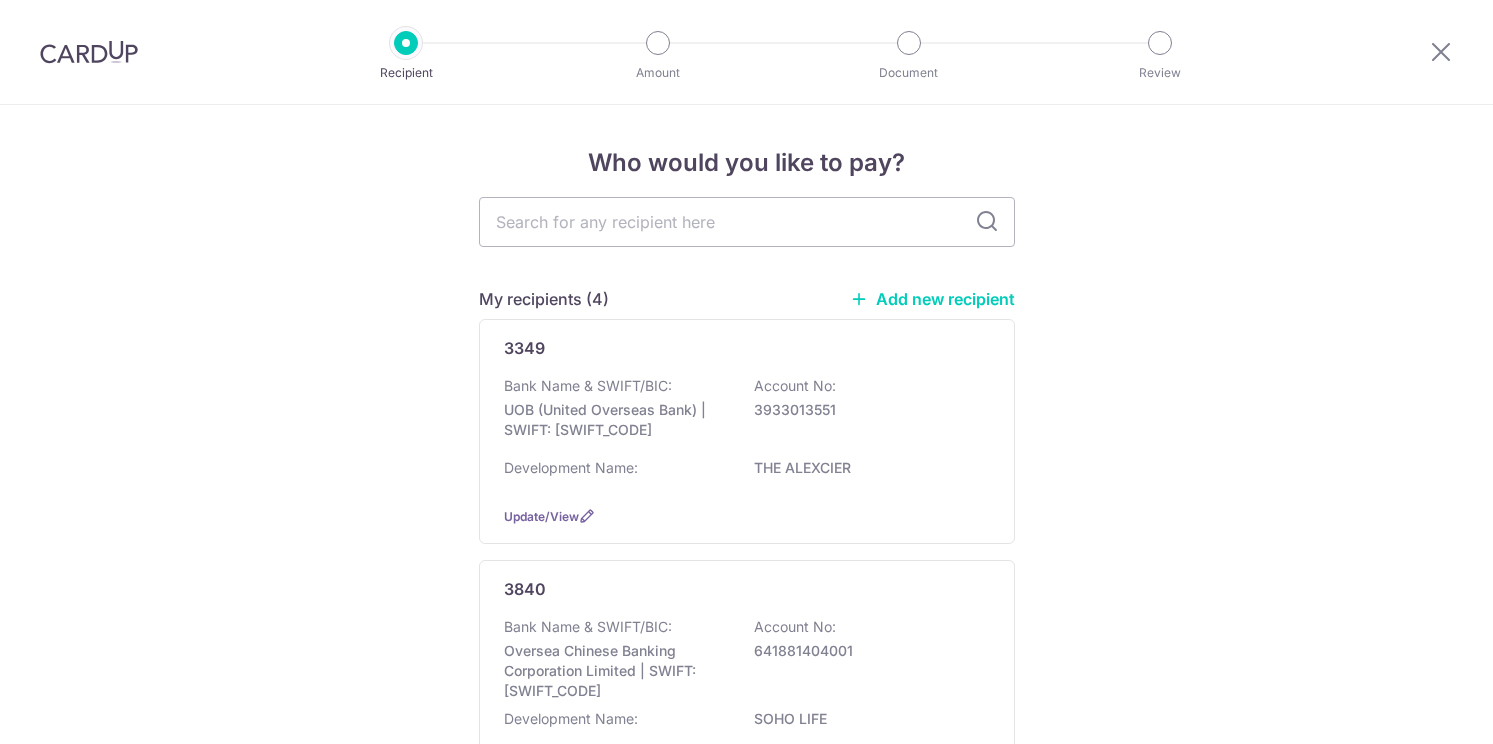 scroll, scrollTop: 0, scrollLeft: 0, axis: both 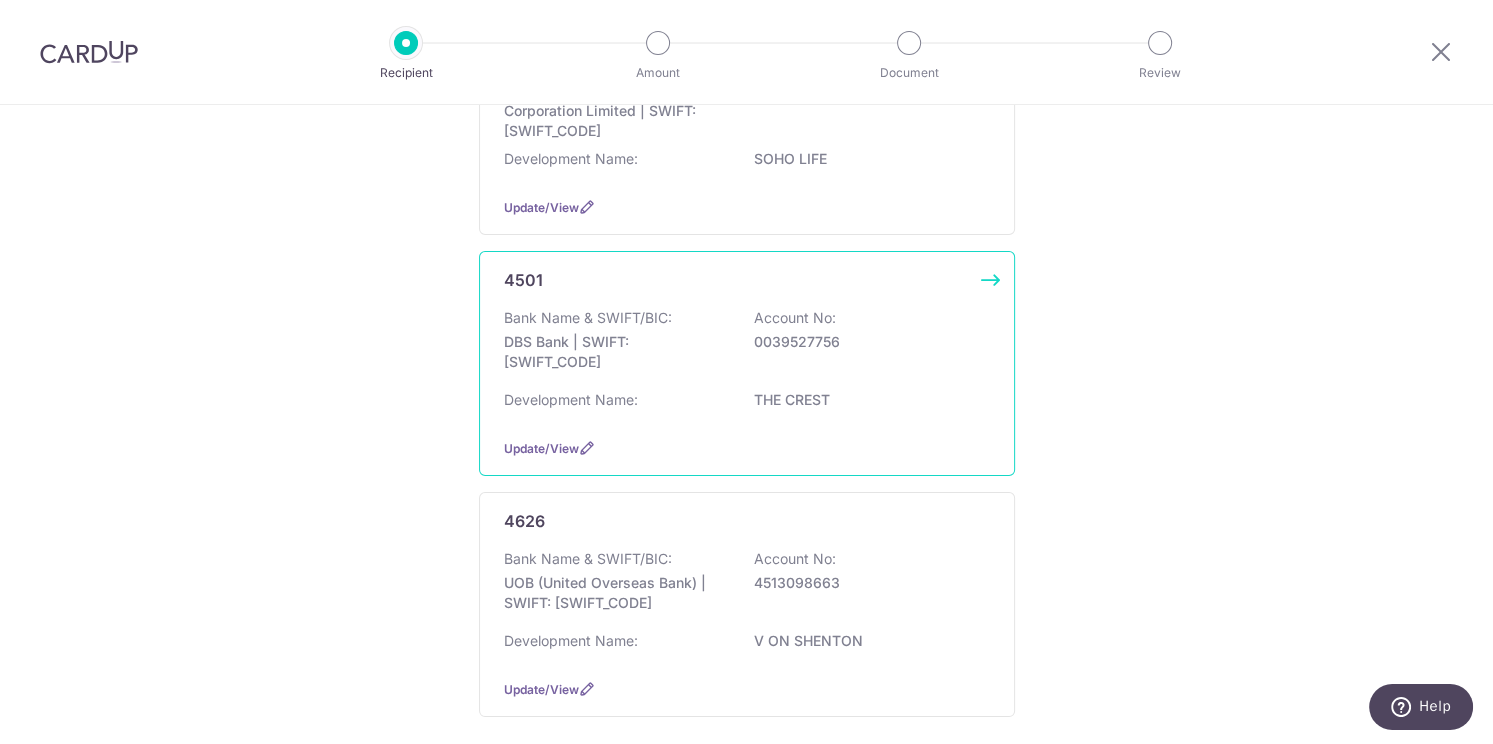 click on "0039527756" at bounding box center (866, 342) 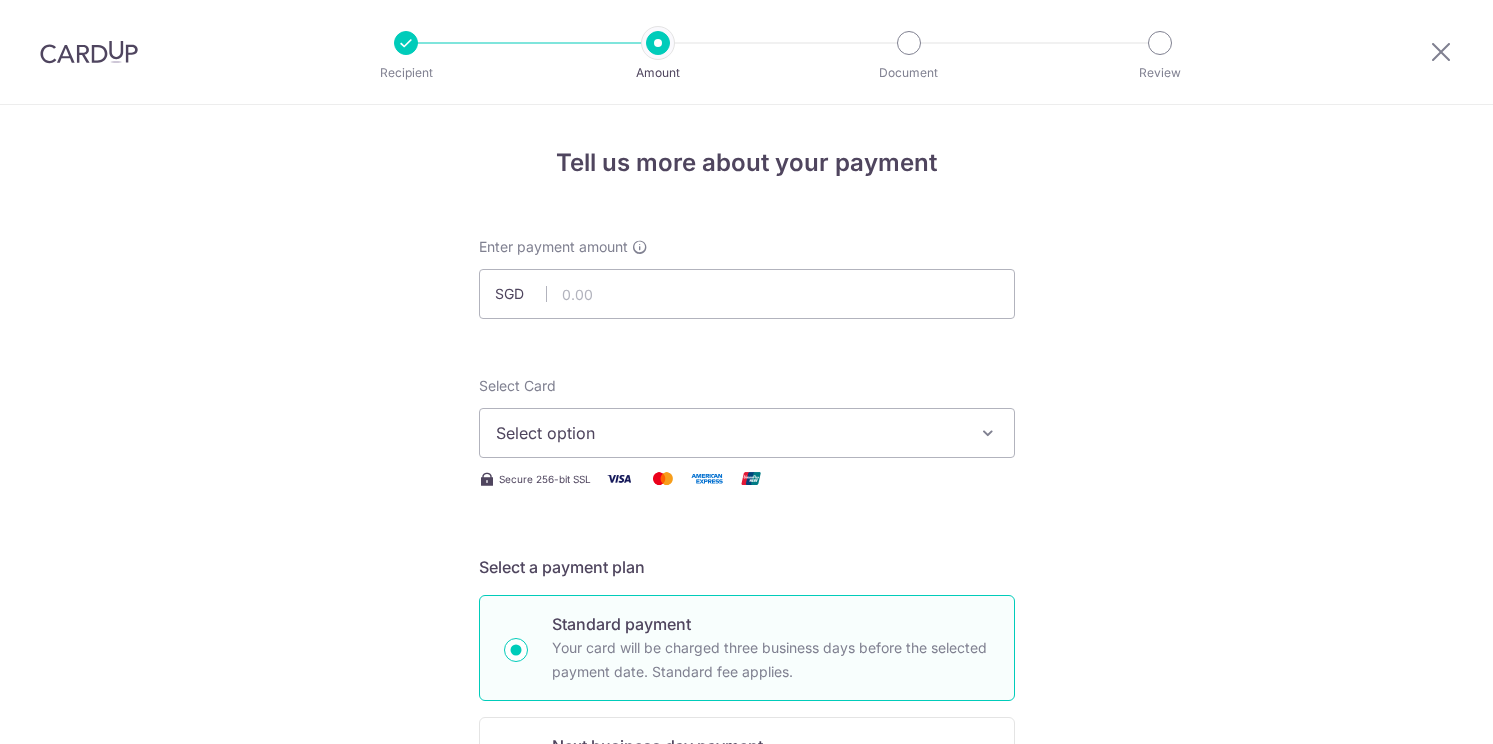 scroll, scrollTop: 0, scrollLeft: 0, axis: both 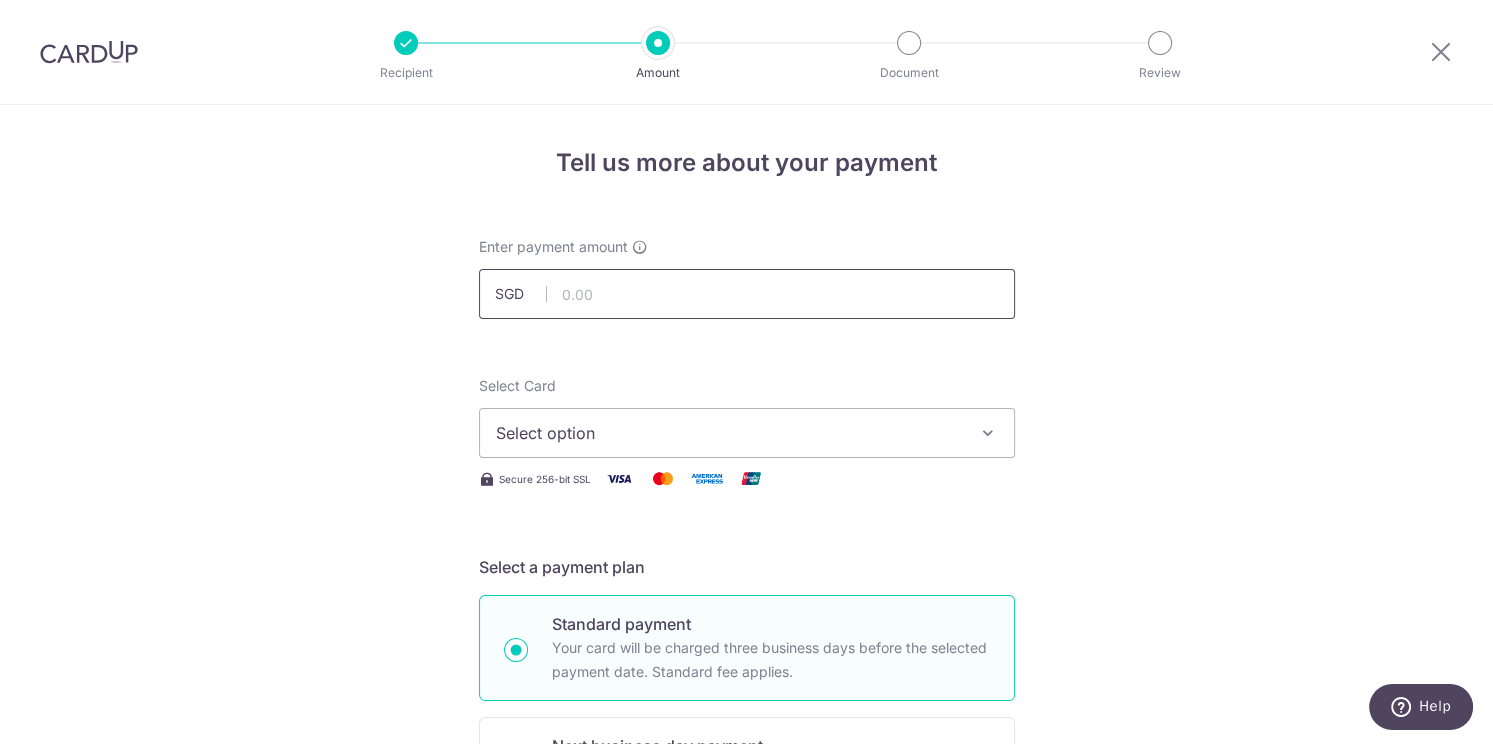 click at bounding box center (747, 294) 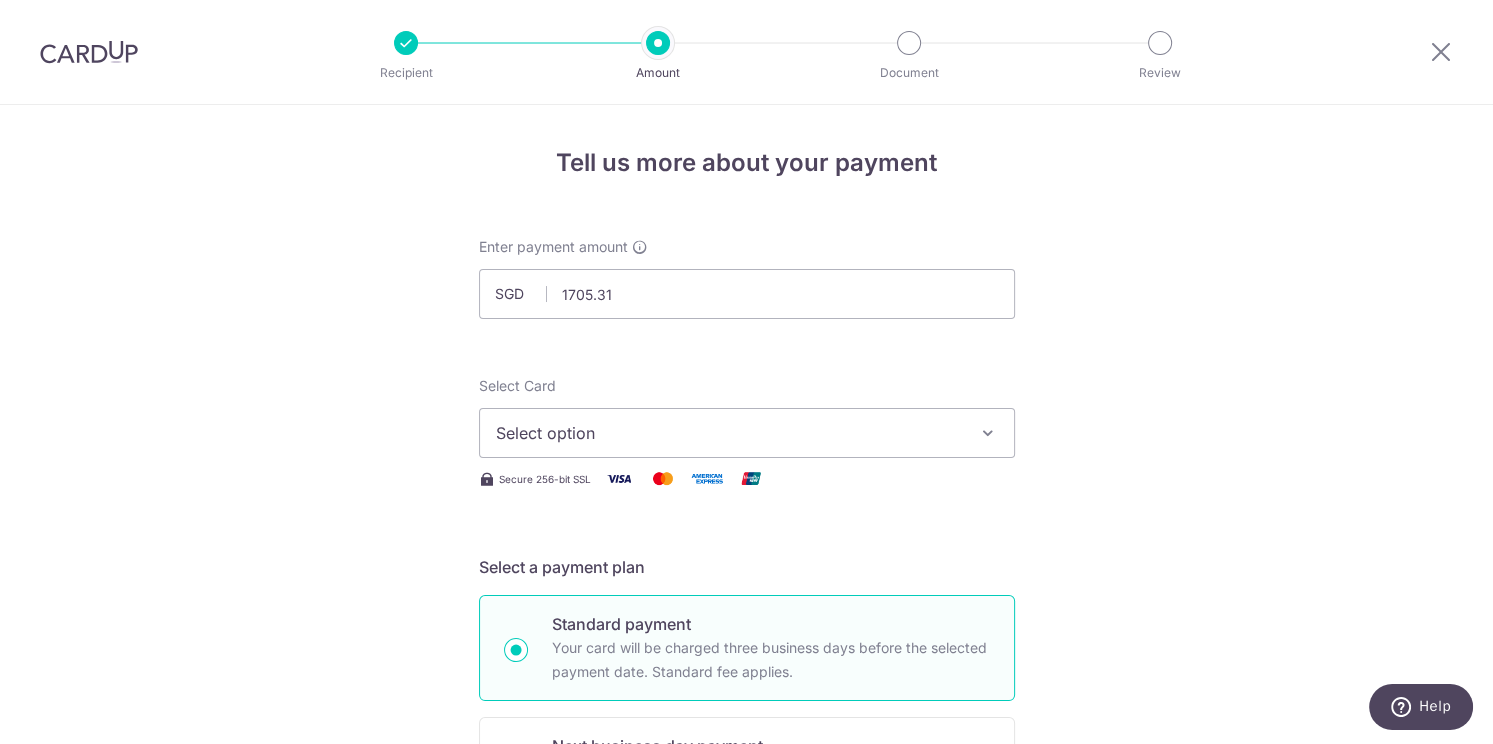 type on "1,705.31" 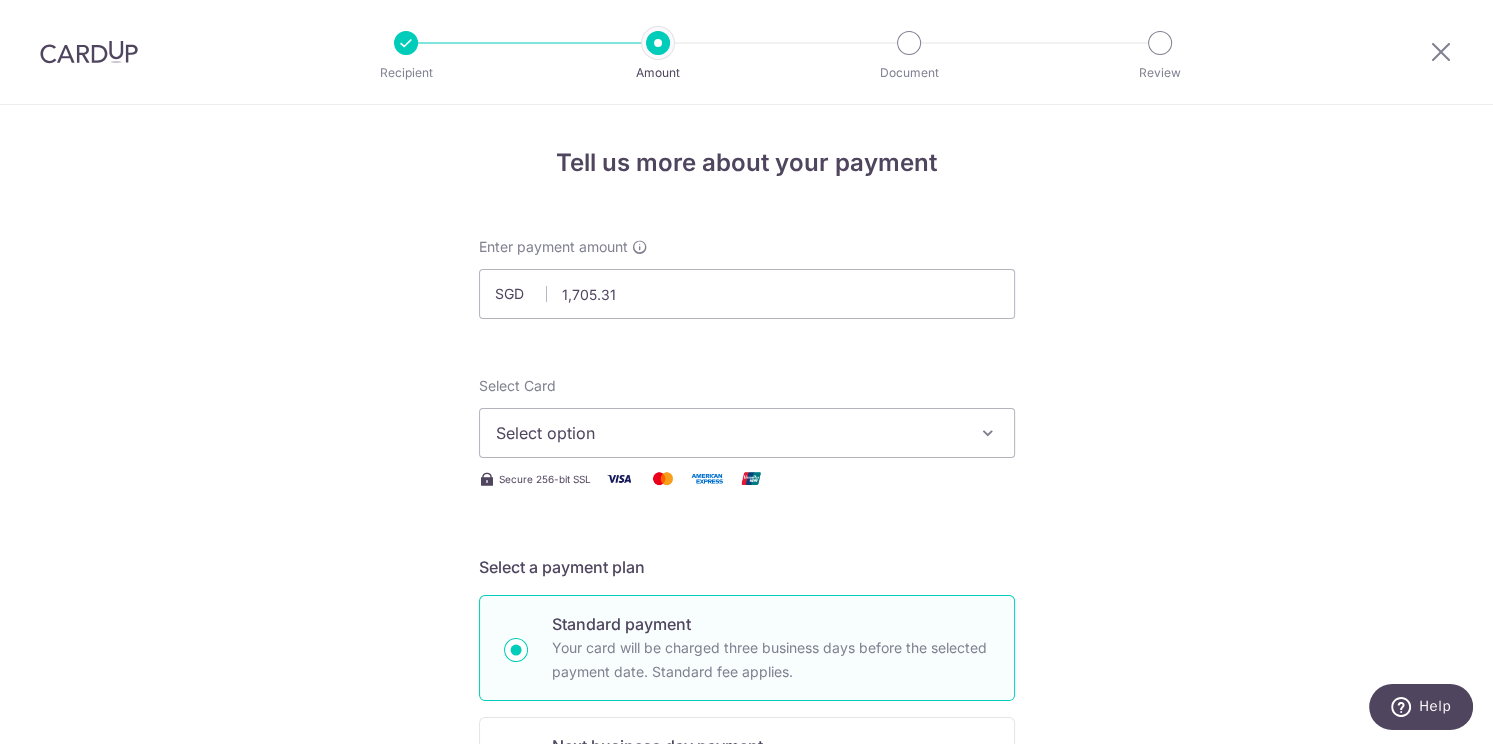 drag, startPoint x: 1412, startPoint y: 366, endPoint x: 1399, endPoint y: 369, distance: 13.341664 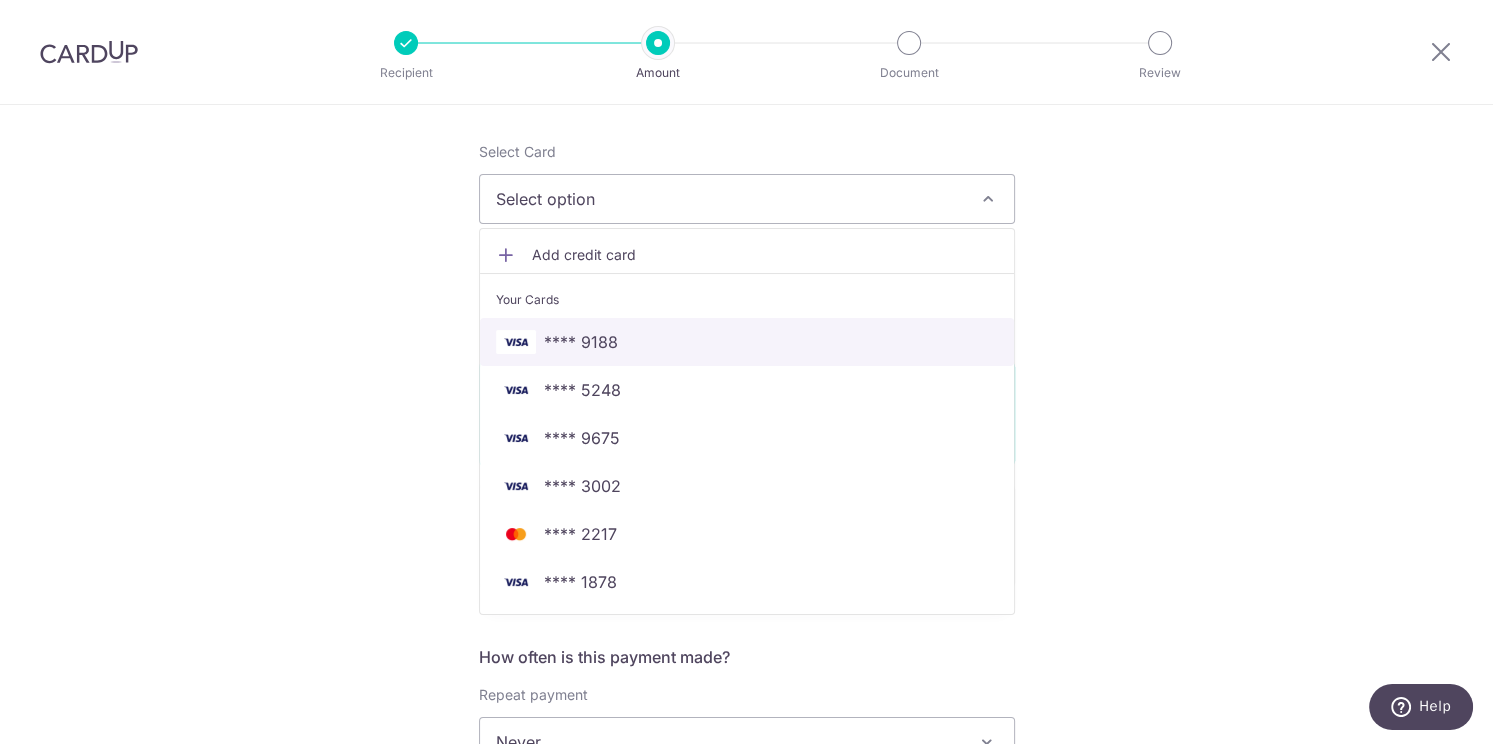 scroll, scrollTop: 240, scrollLeft: 0, axis: vertical 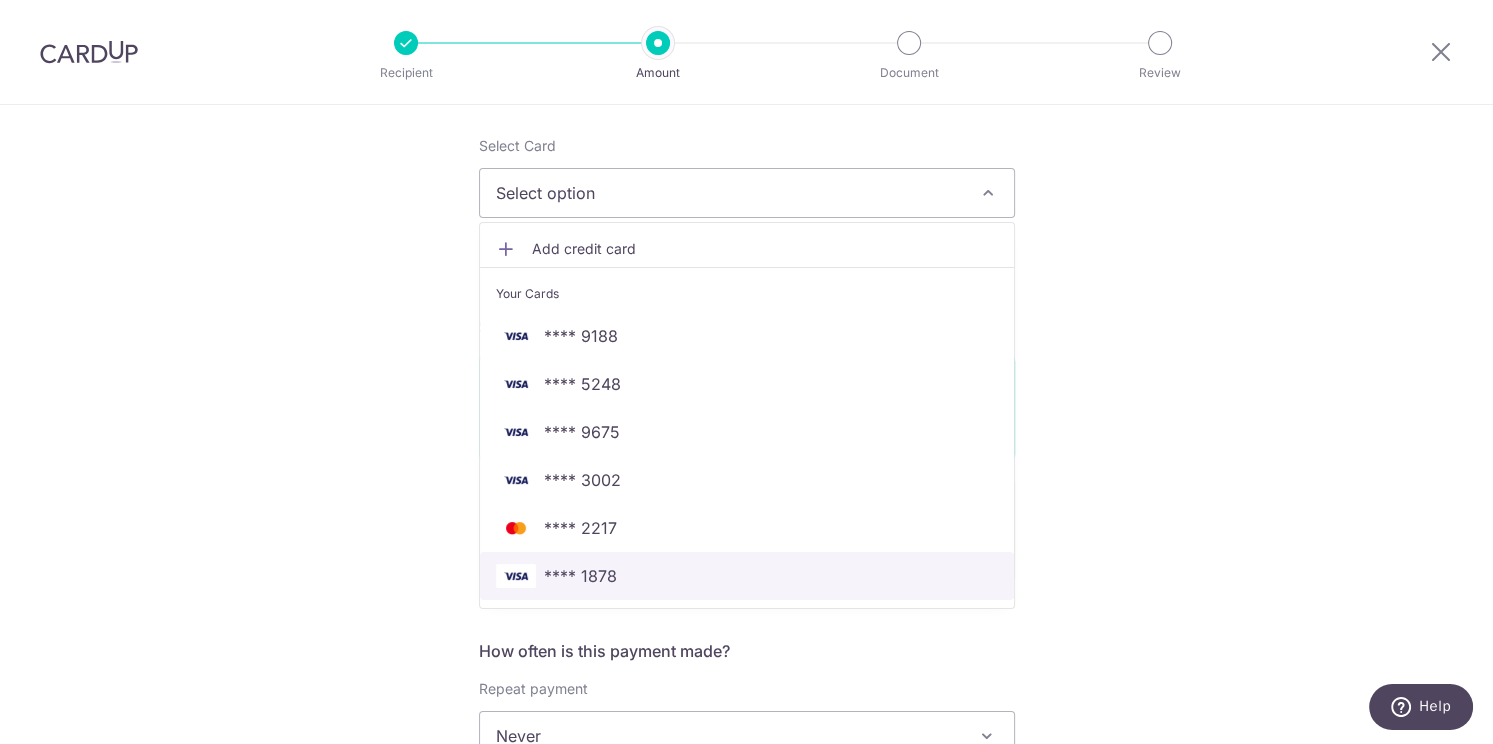 click on "**** 1878" at bounding box center (747, 576) 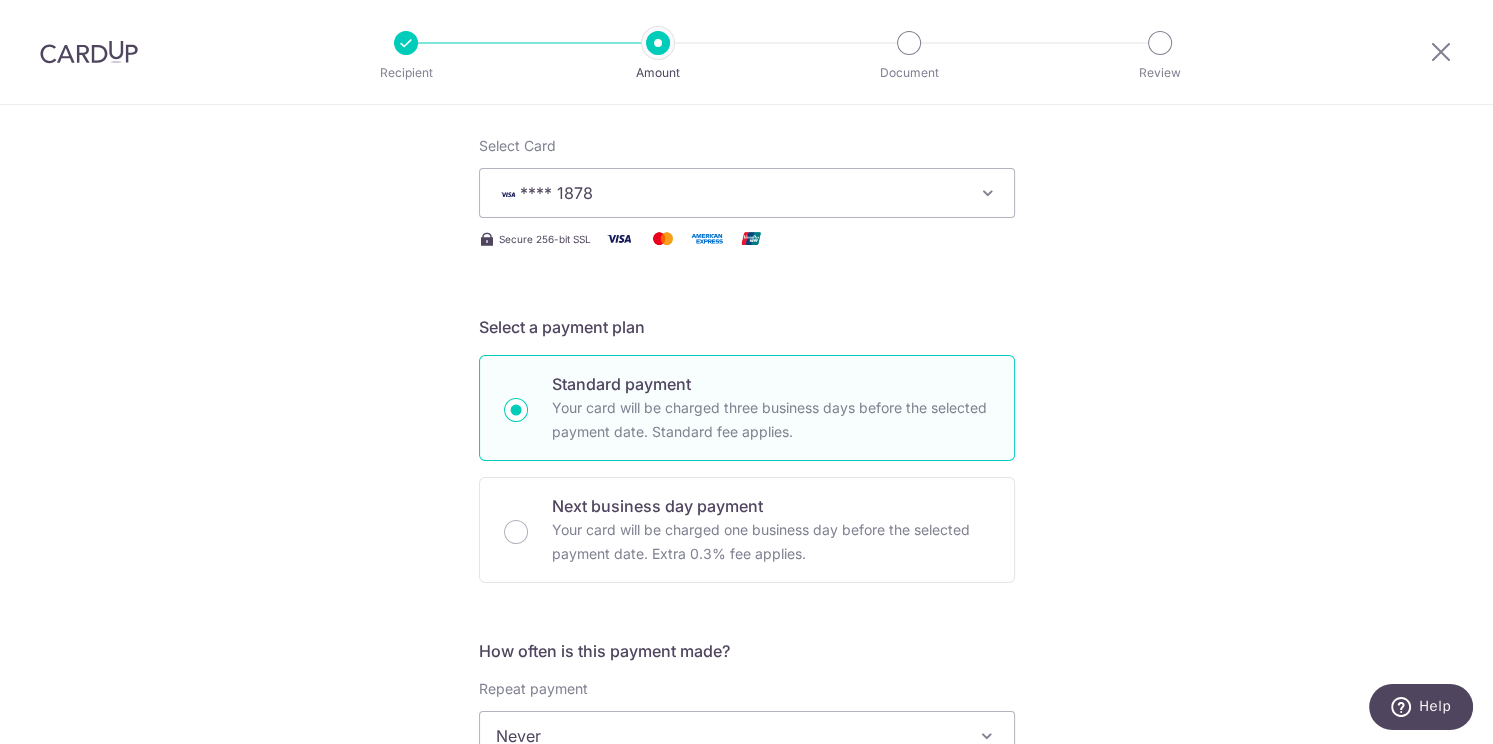 scroll, scrollTop: 560, scrollLeft: 0, axis: vertical 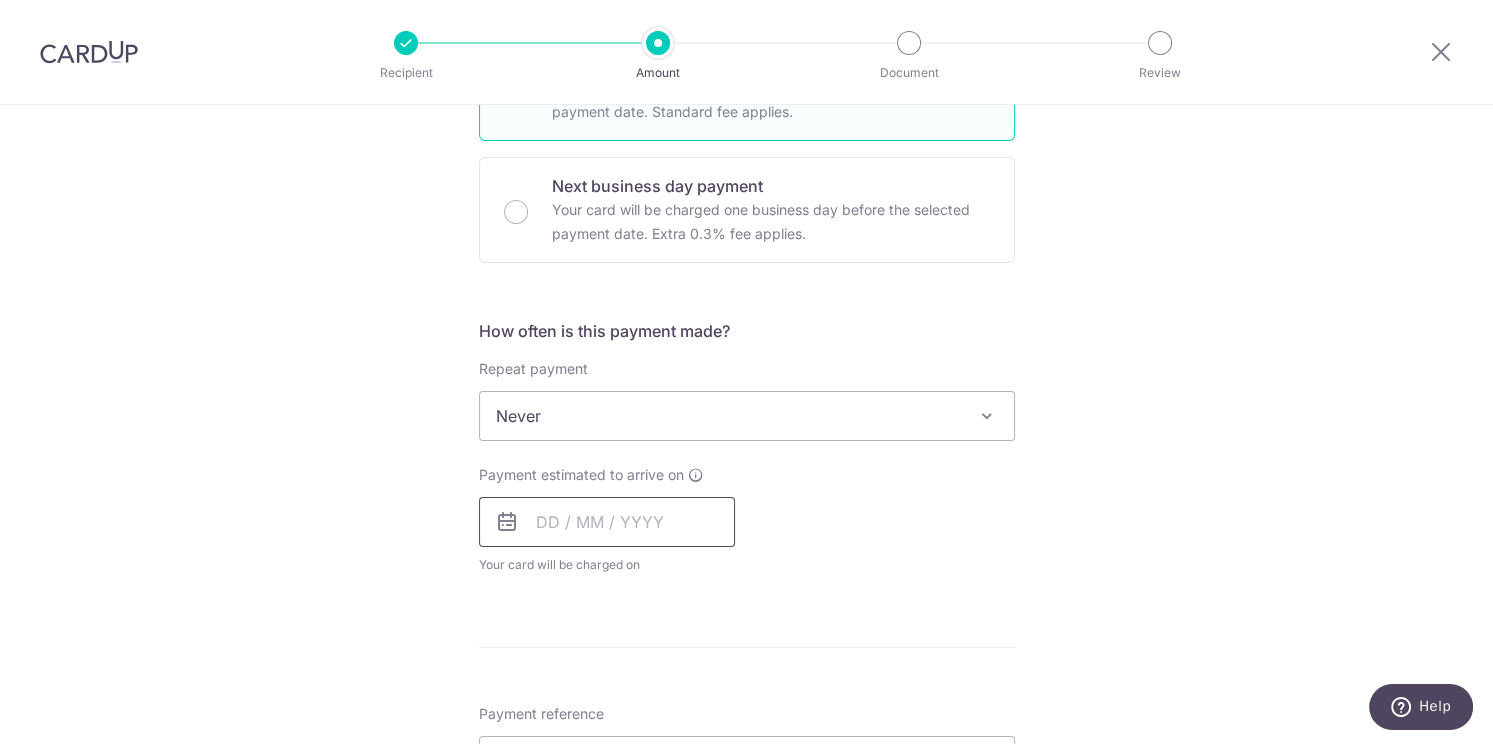 click at bounding box center [607, 522] 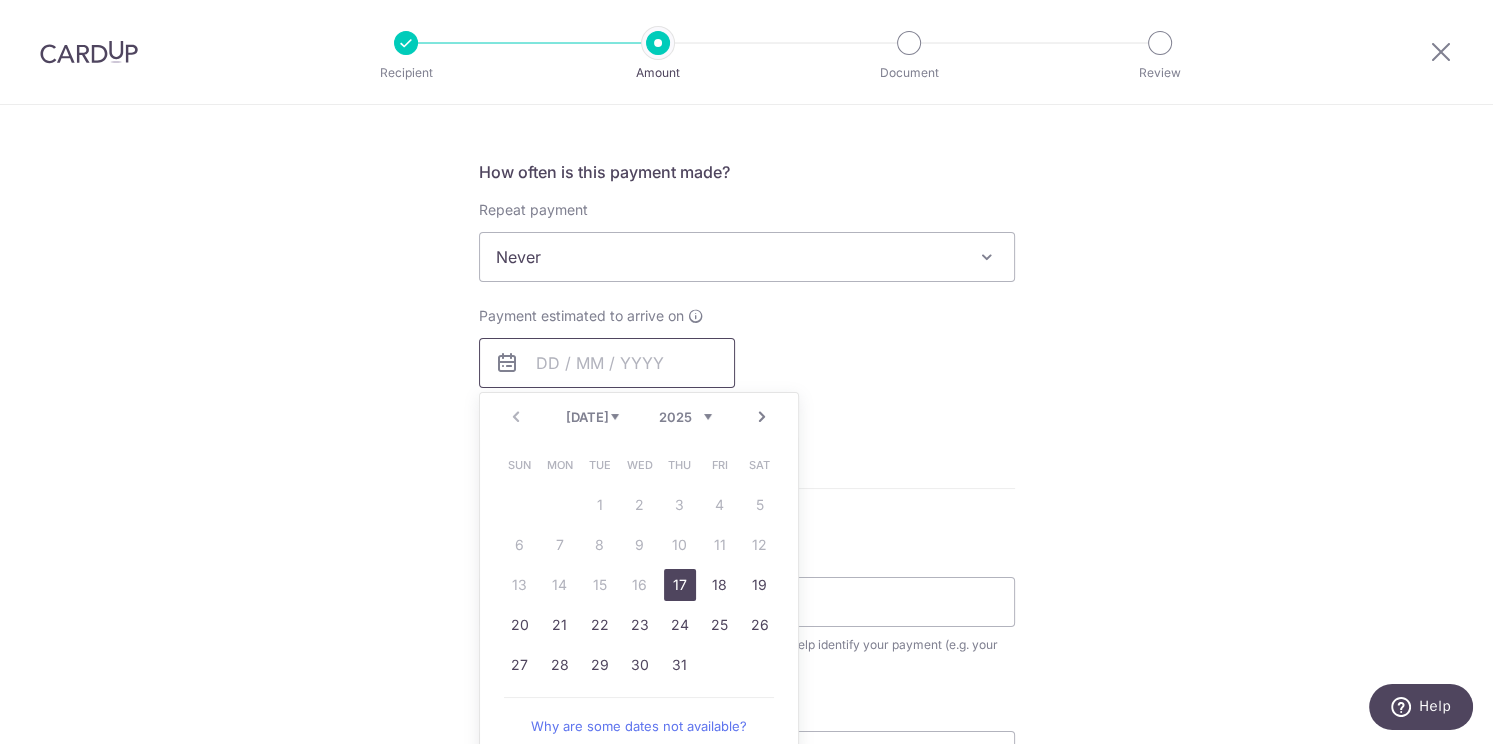 scroll, scrollTop: 720, scrollLeft: 0, axis: vertical 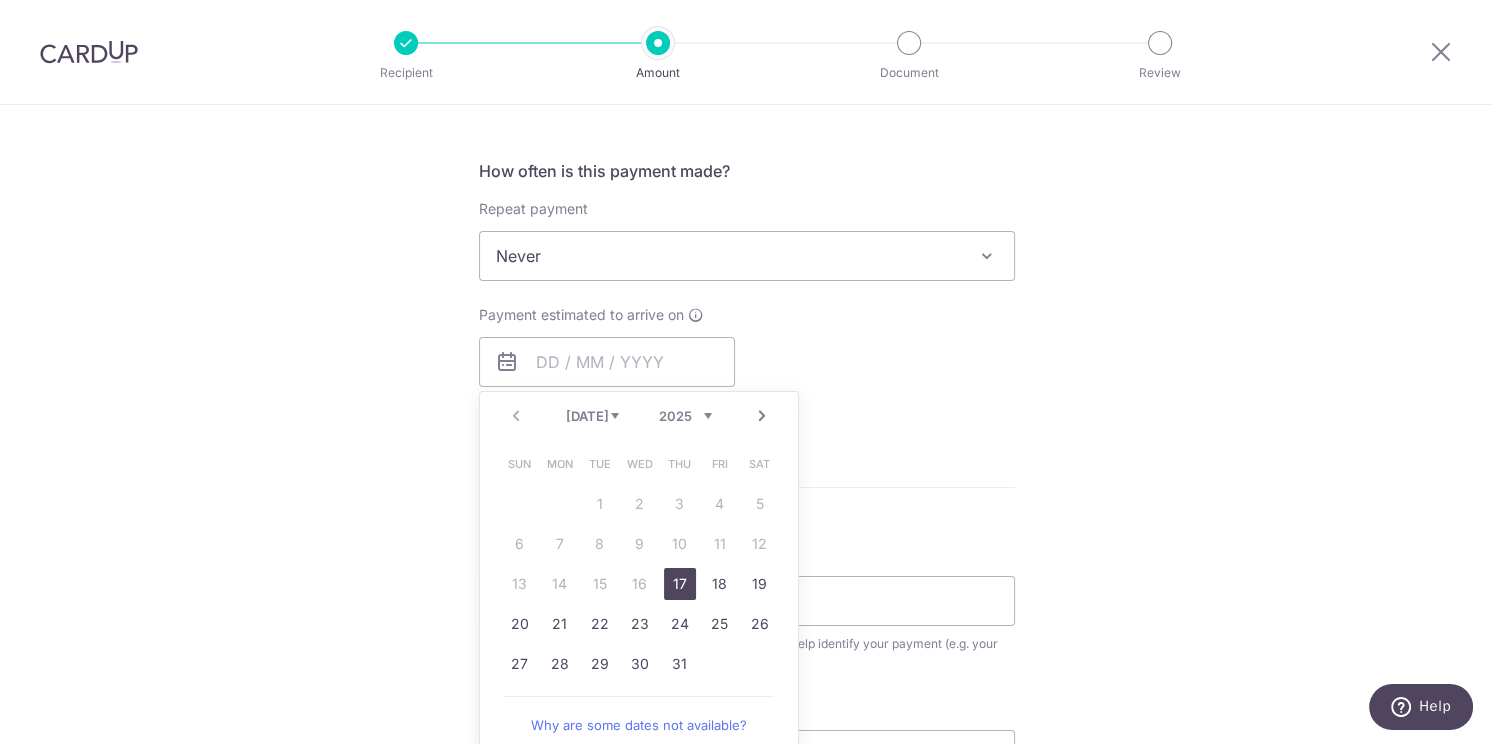 click on "17" at bounding box center [680, 584] 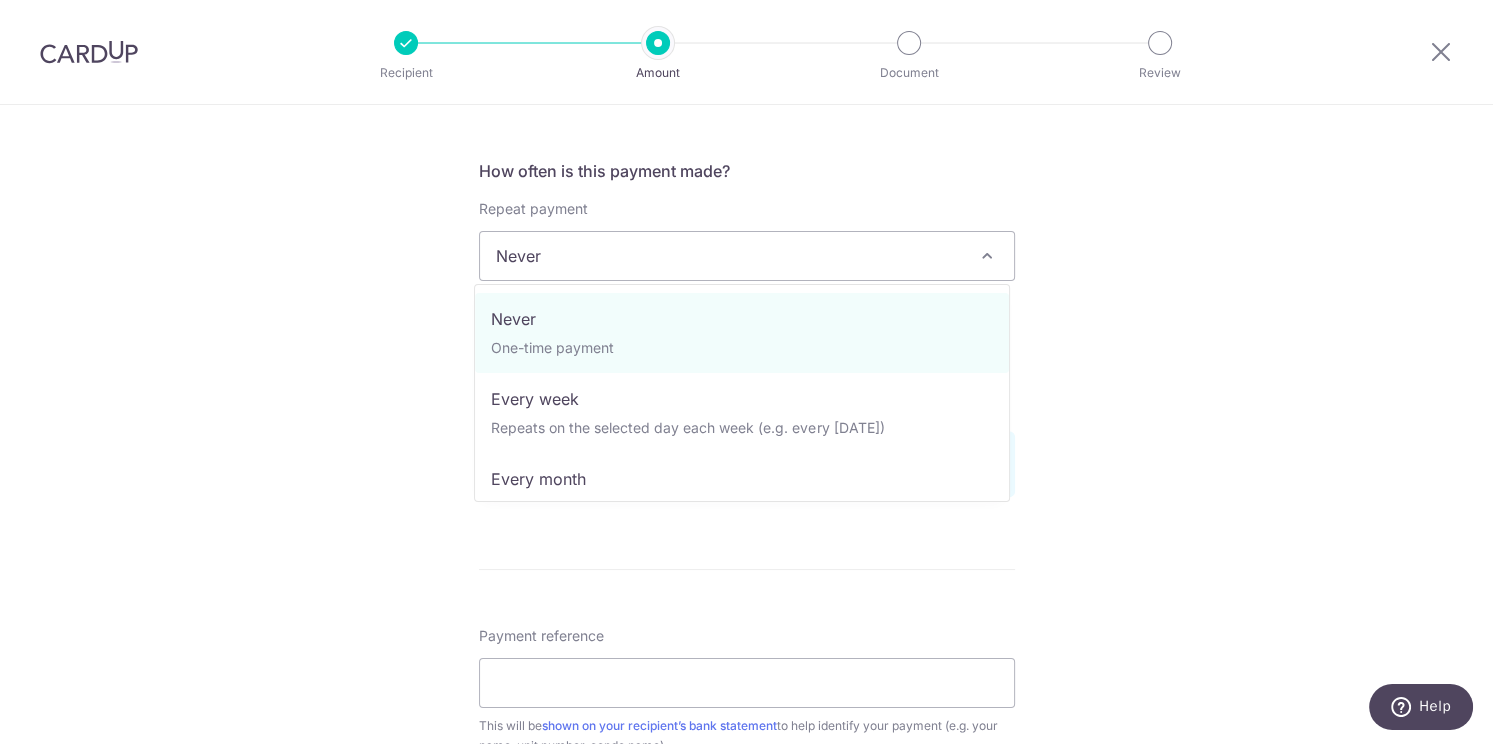 click on "Never" at bounding box center [747, 256] 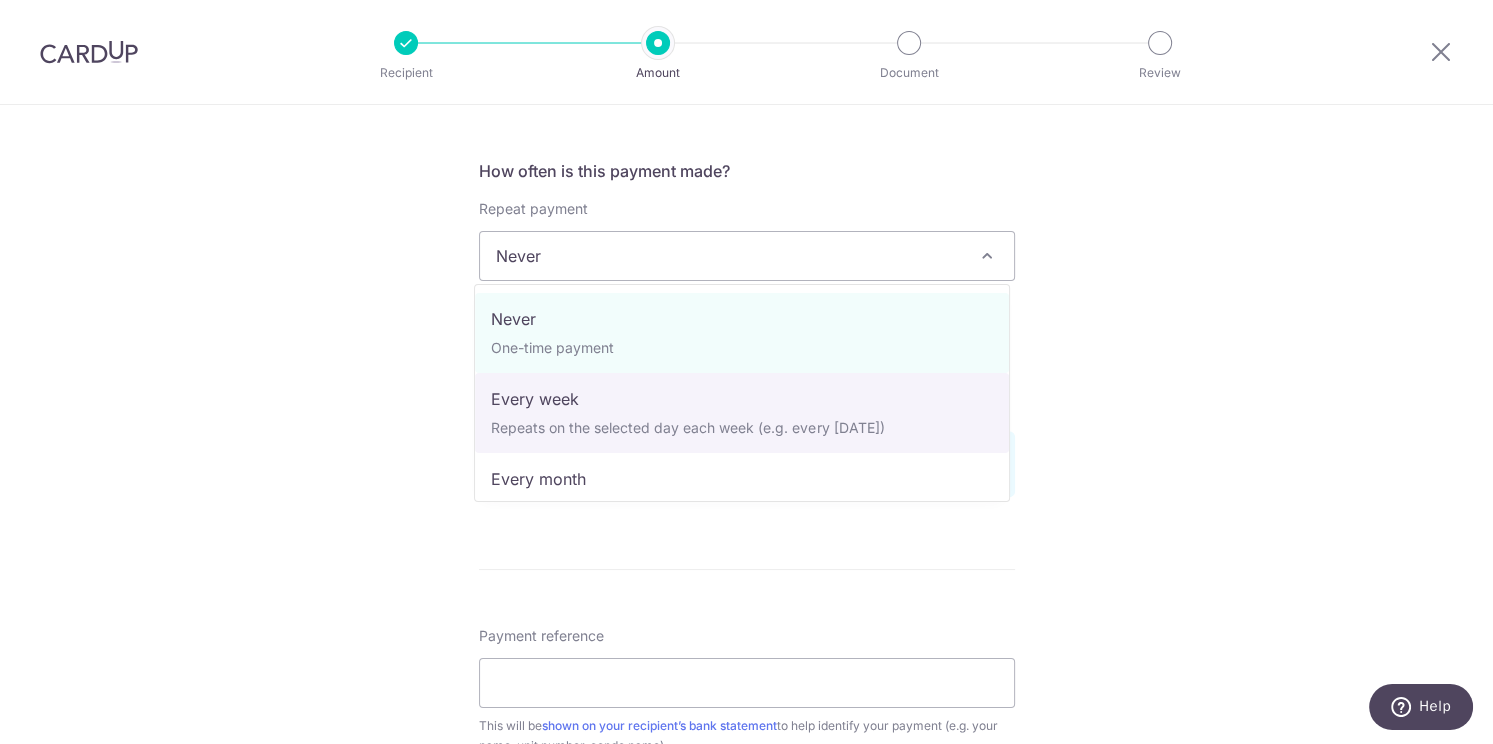 scroll, scrollTop: 200, scrollLeft: 0, axis: vertical 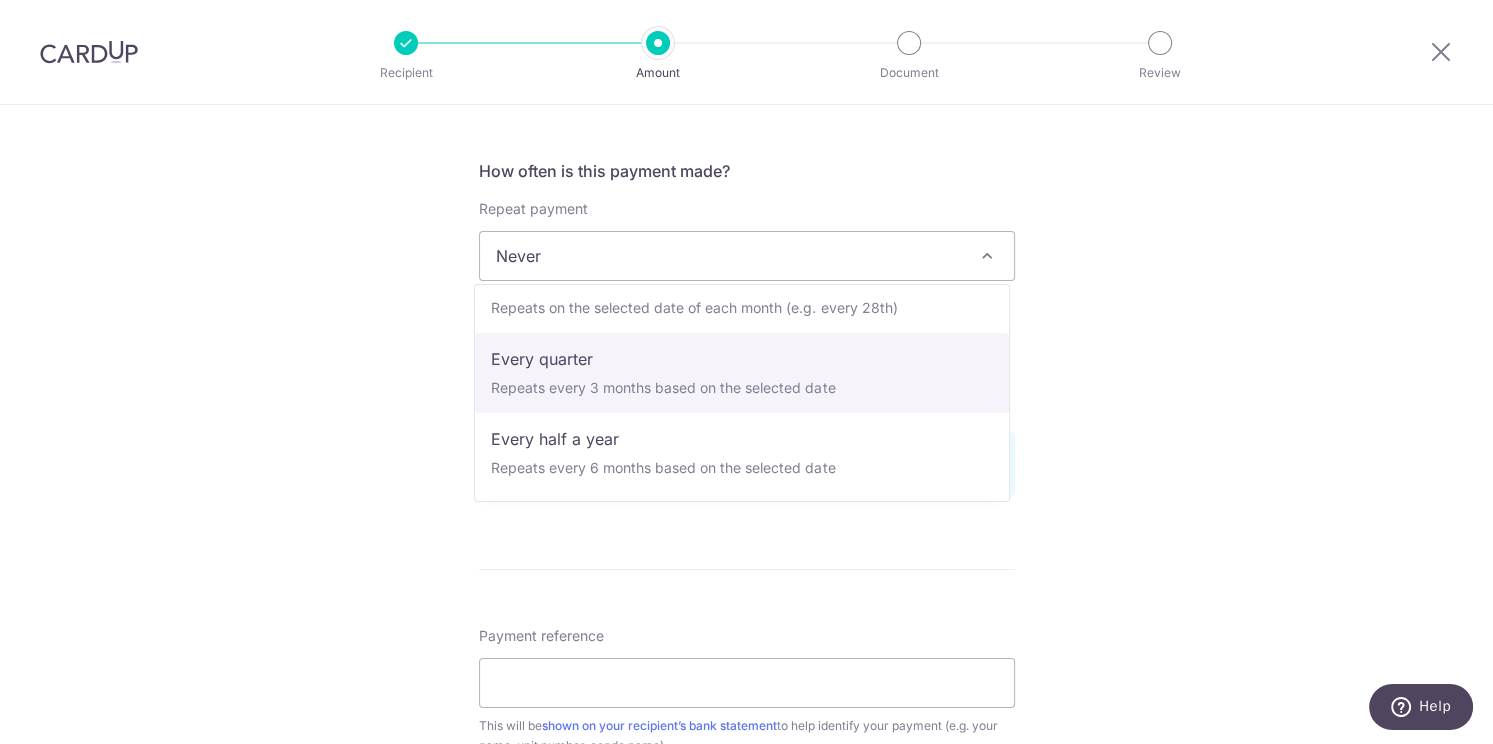 select on "4" 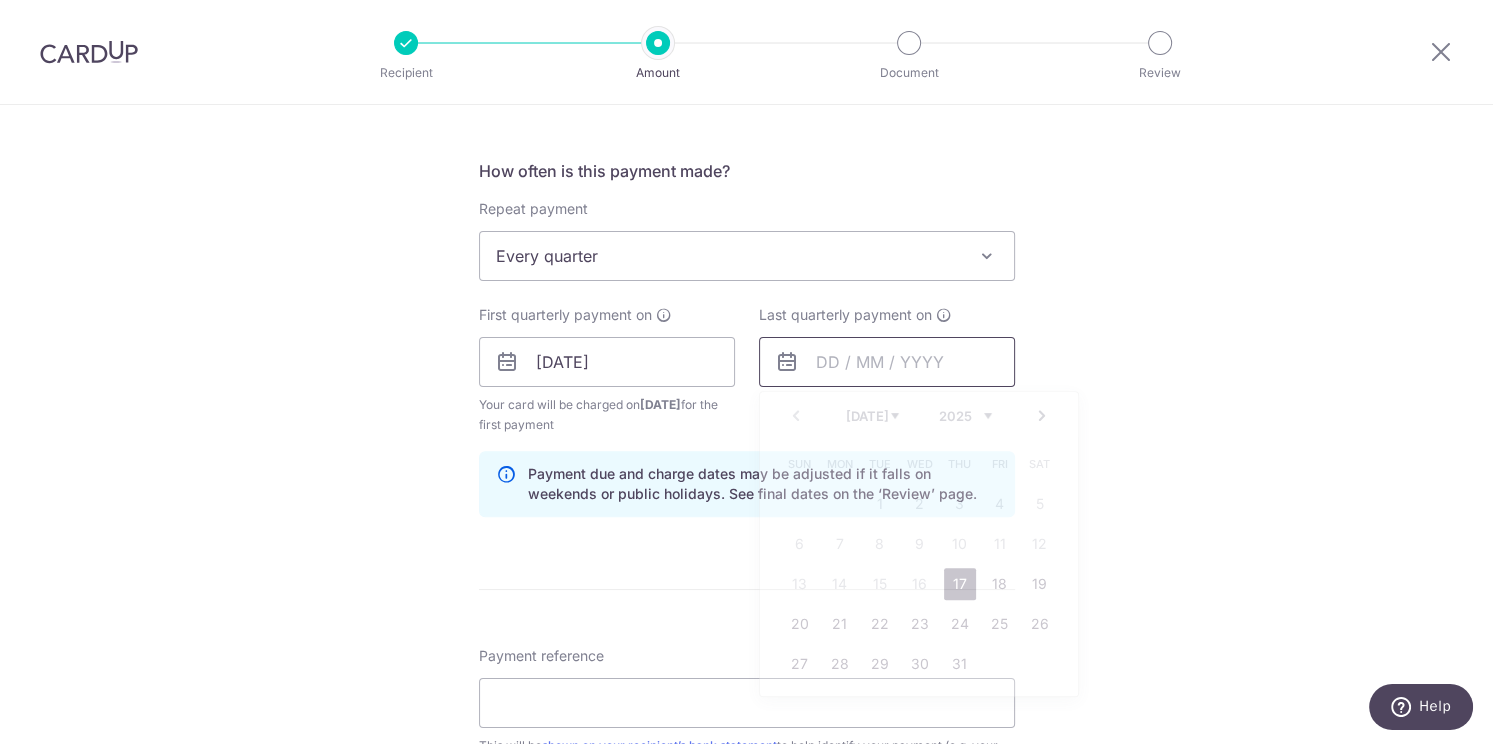 click at bounding box center [887, 362] 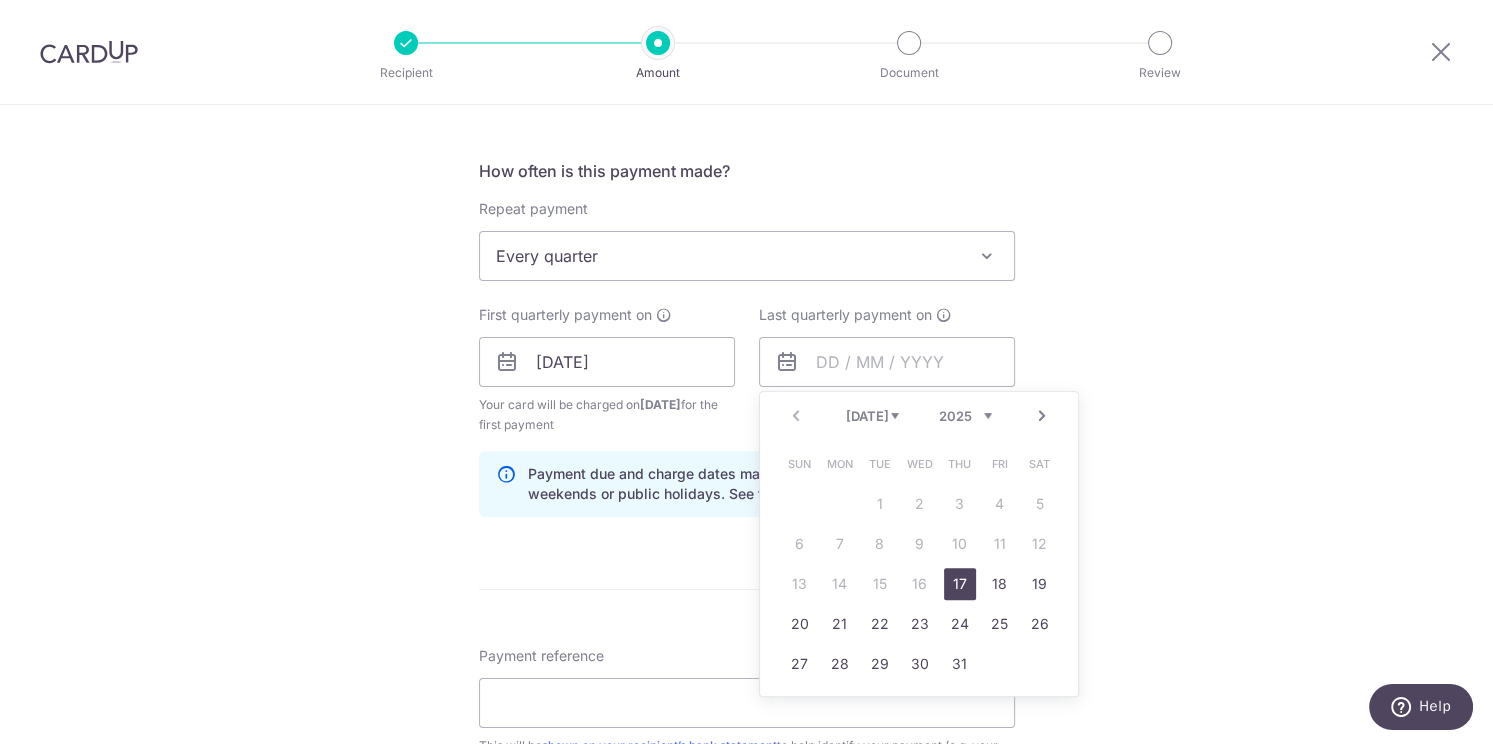 click on "Next" at bounding box center [1042, 416] 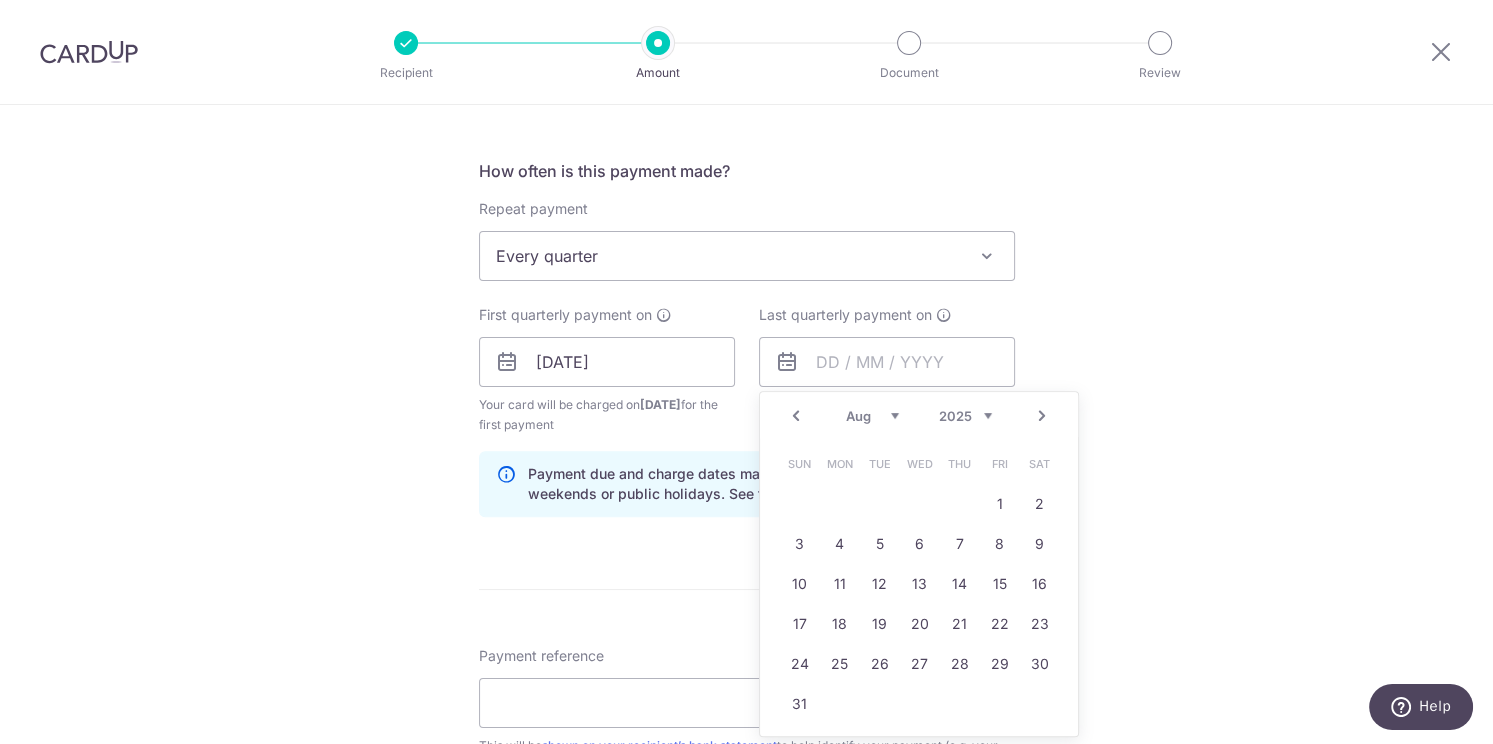 click on "Next" at bounding box center [1042, 416] 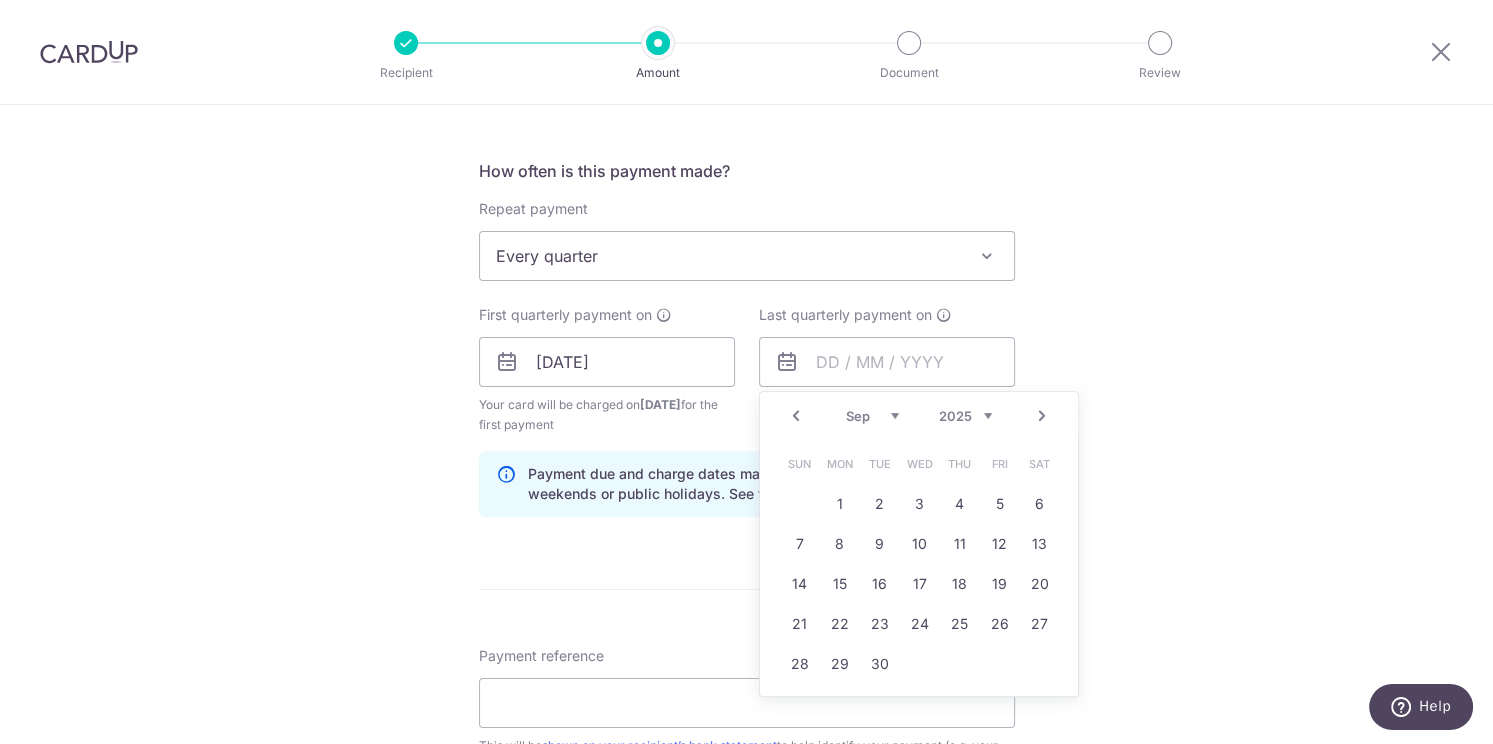 click on "Next" at bounding box center [1042, 416] 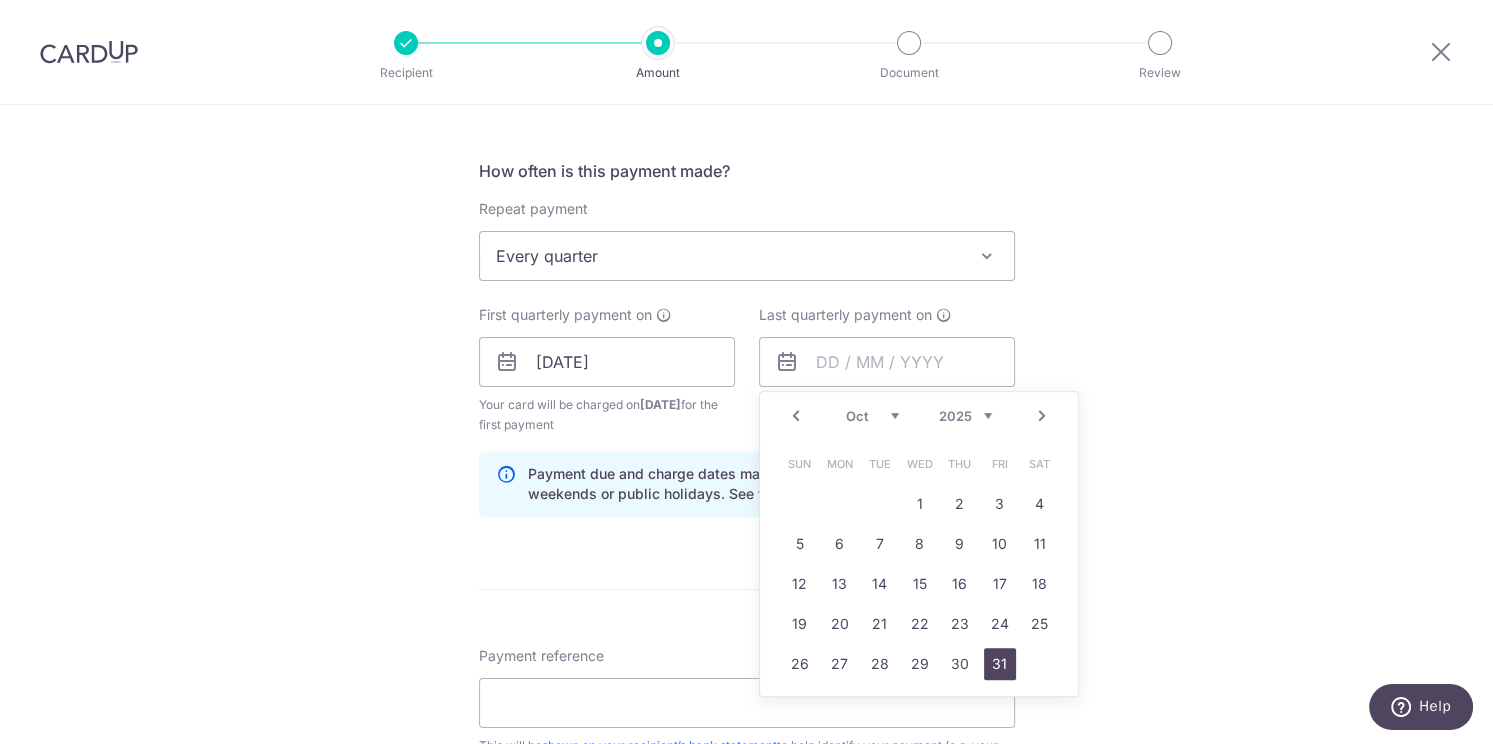 click on "31" at bounding box center [1000, 664] 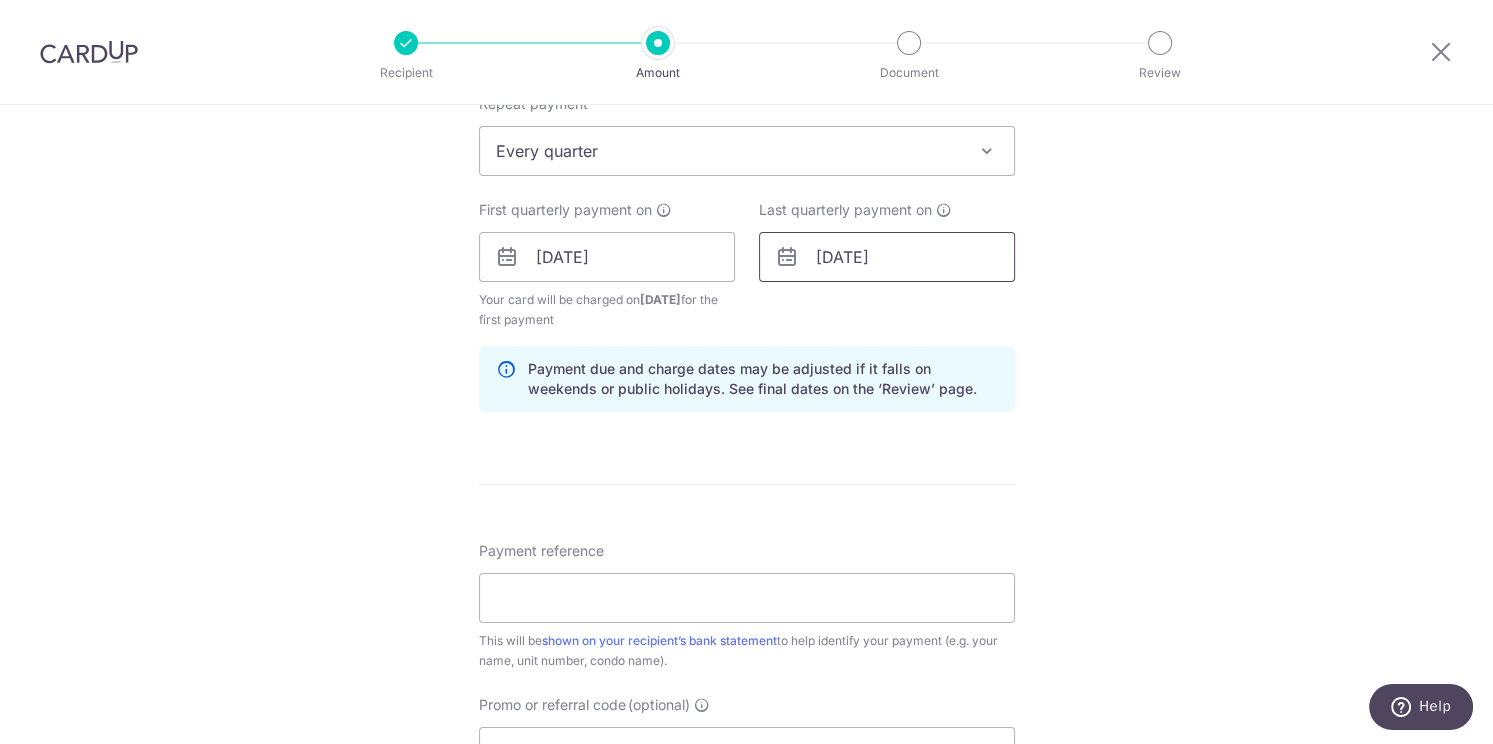 scroll, scrollTop: 960, scrollLeft: 0, axis: vertical 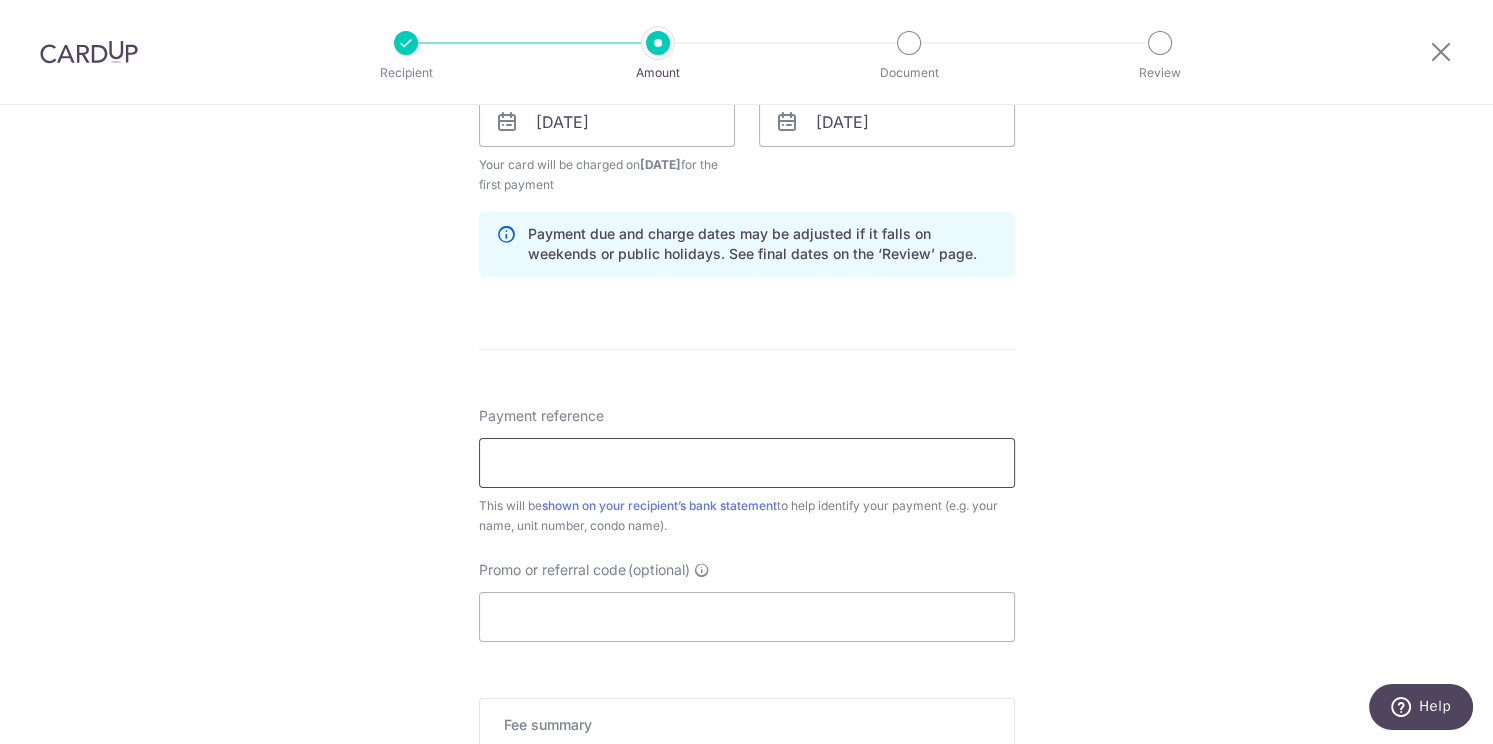 click on "Payment reference" at bounding box center [747, 463] 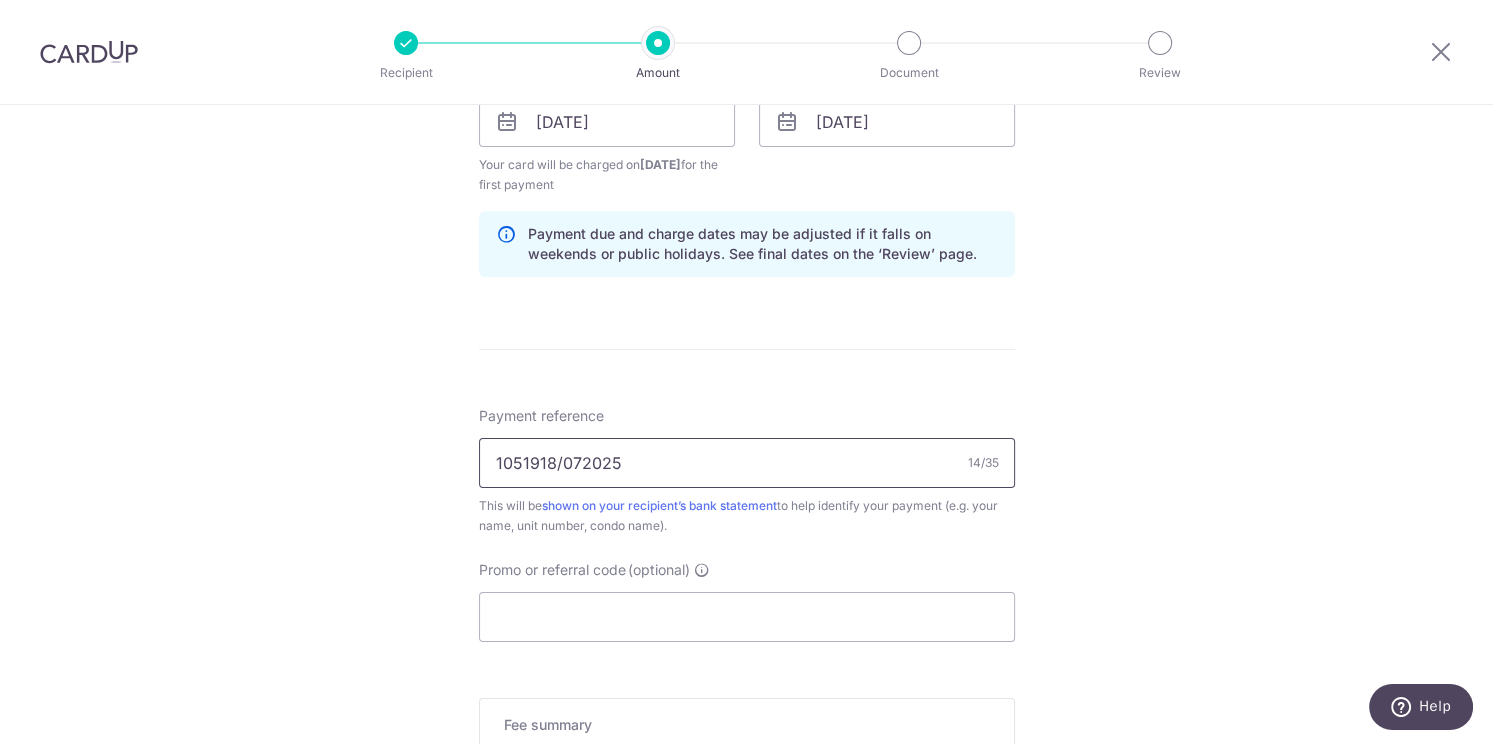click on "1051918/072025" at bounding box center [747, 463] 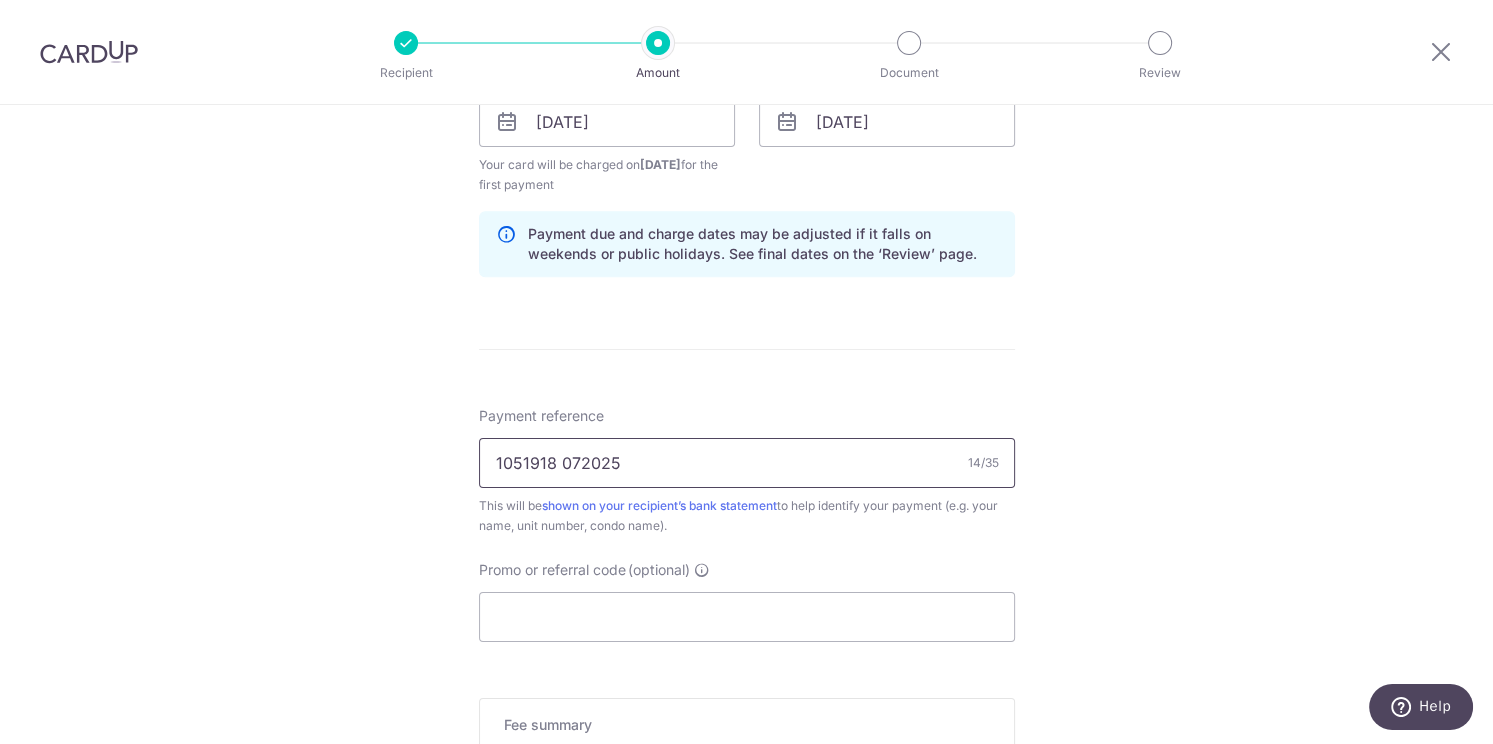 scroll, scrollTop: 1040, scrollLeft: 0, axis: vertical 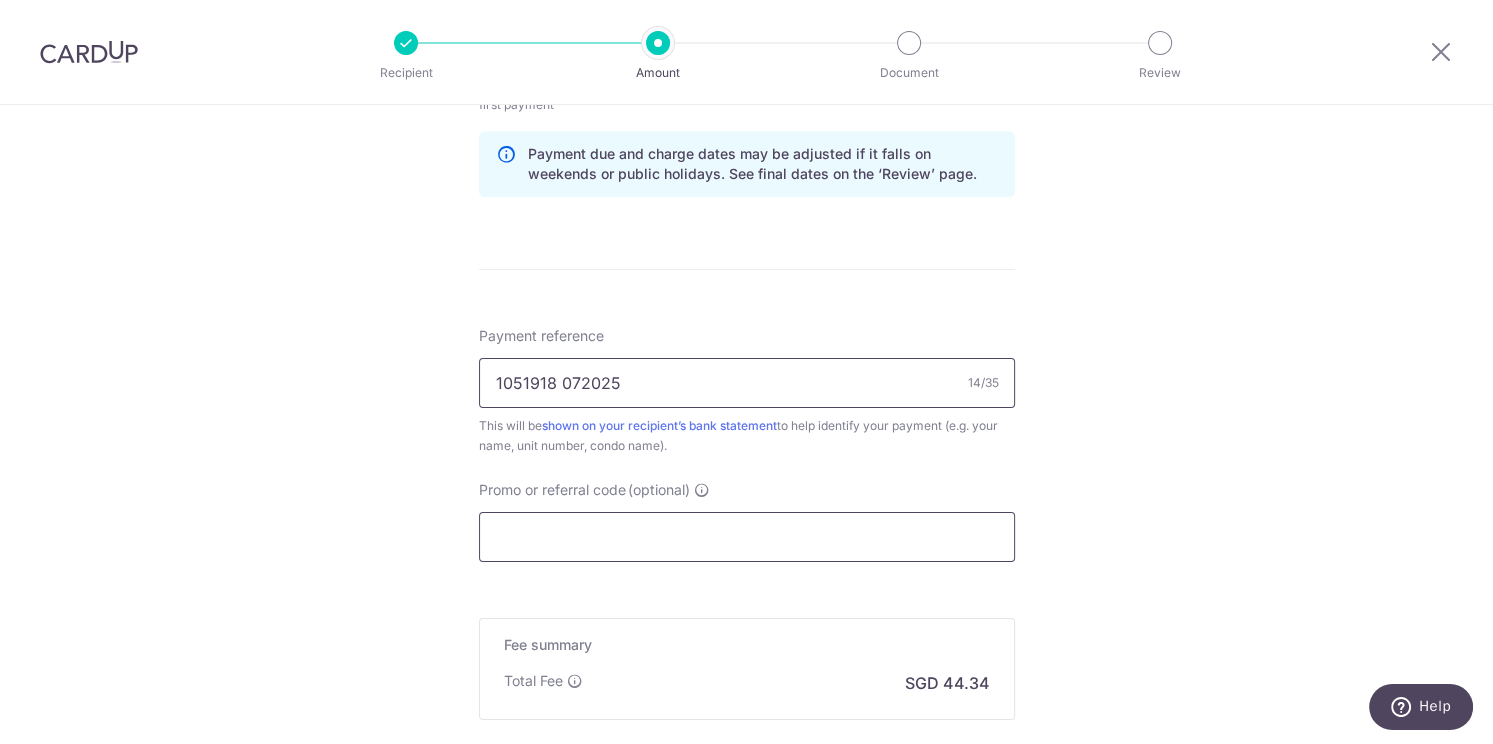type on "1051918 072025" 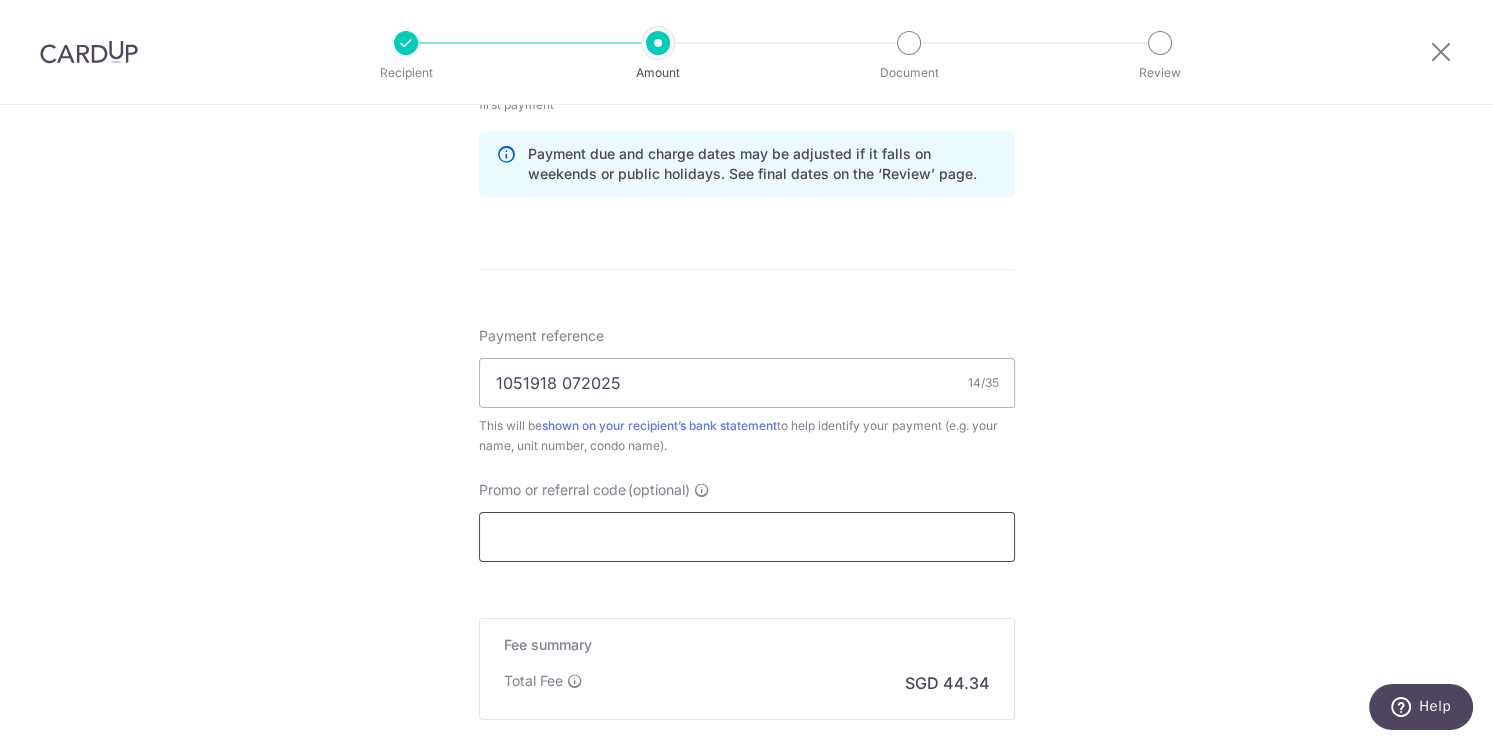 click on "Promo or referral code
(optional)" at bounding box center [747, 537] 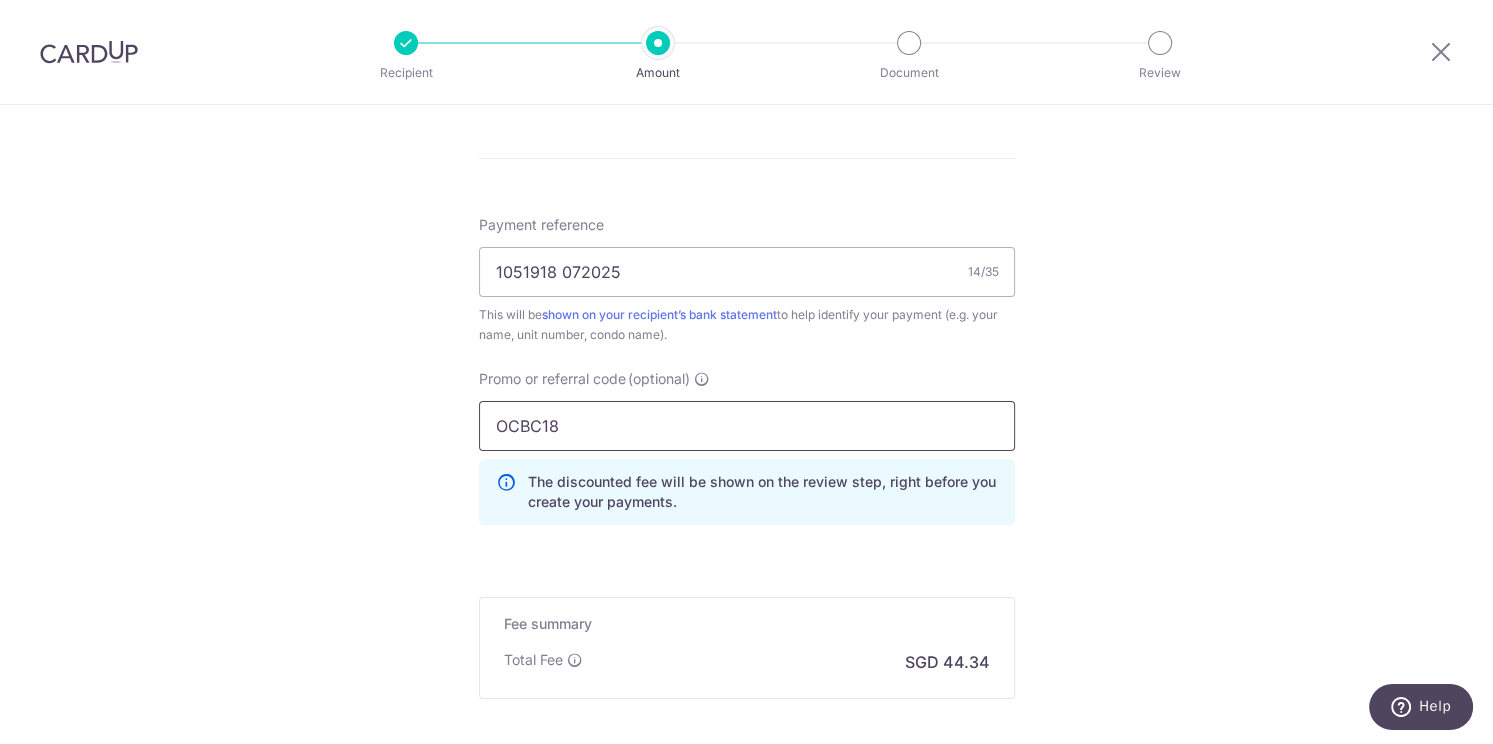 scroll, scrollTop: 1359, scrollLeft: 0, axis: vertical 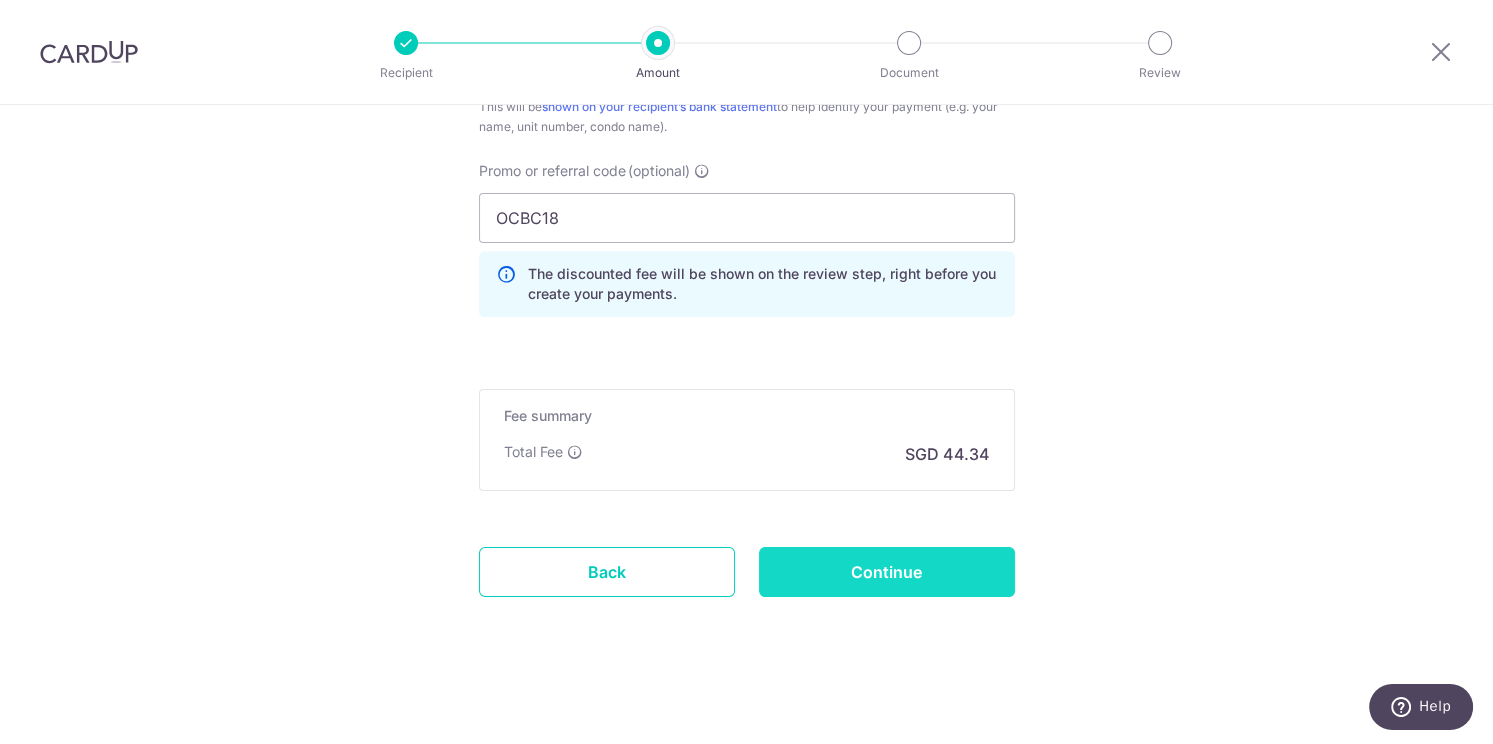 click on "Continue" at bounding box center [887, 572] 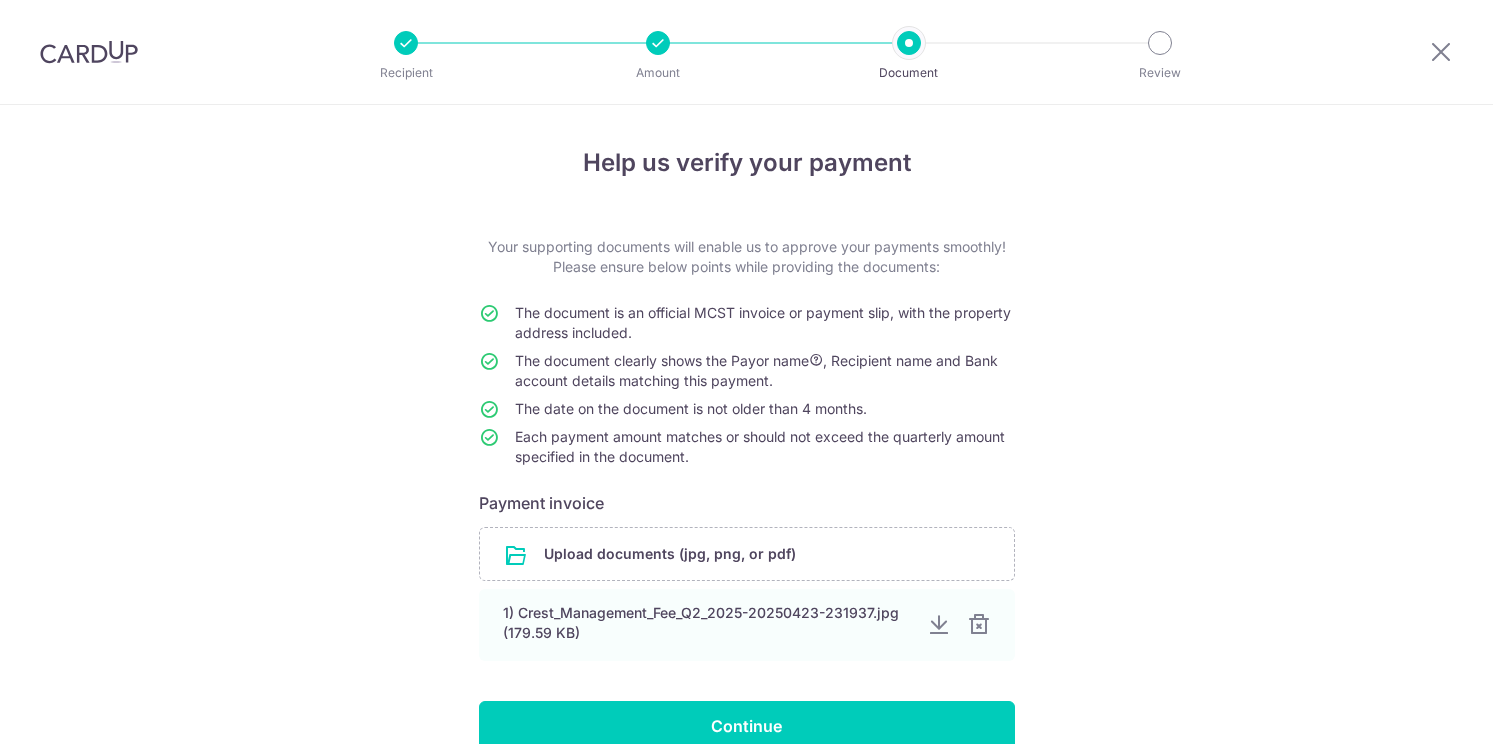 scroll, scrollTop: 0, scrollLeft: 0, axis: both 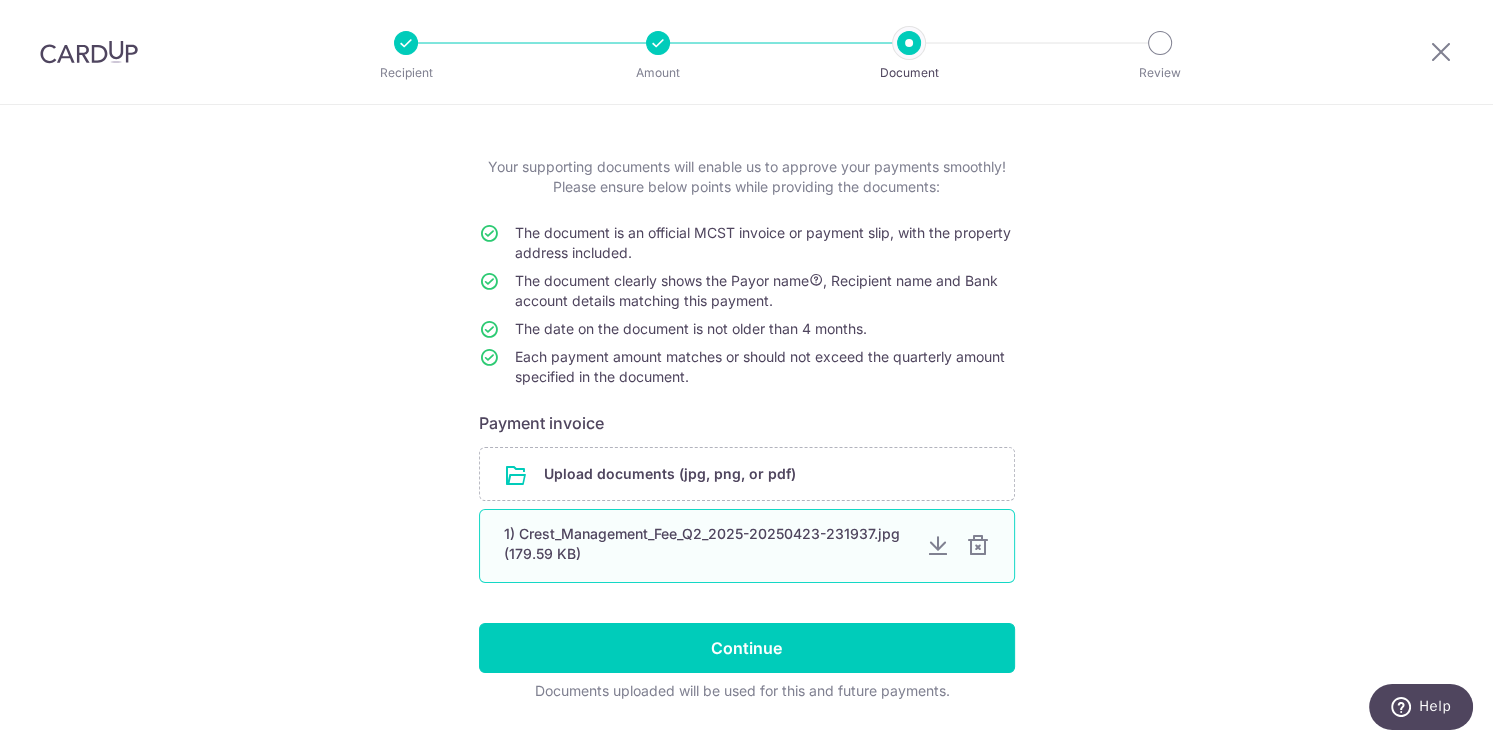 click at bounding box center [978, 546] 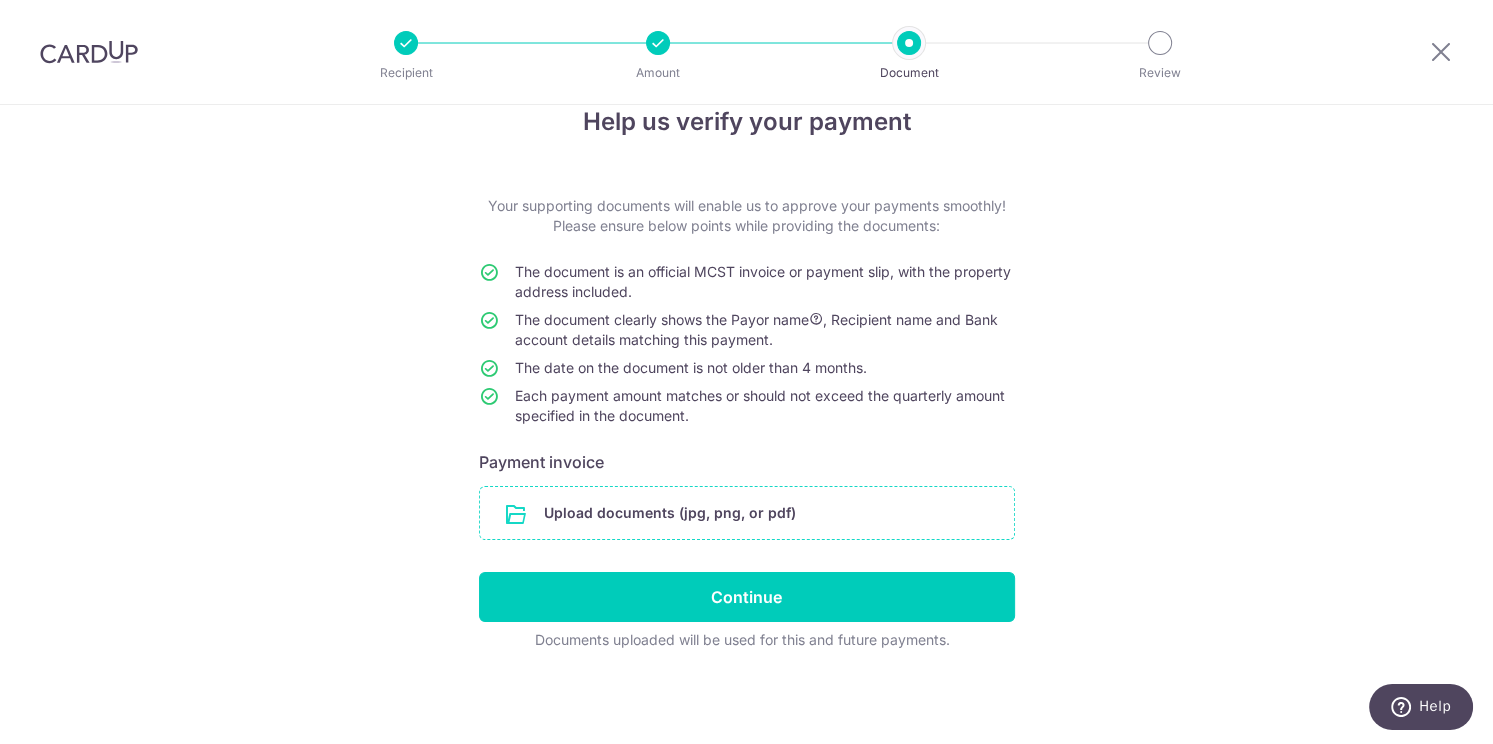 scroll, scrollTop: 40, scrollLeft: 0, axis: vertical 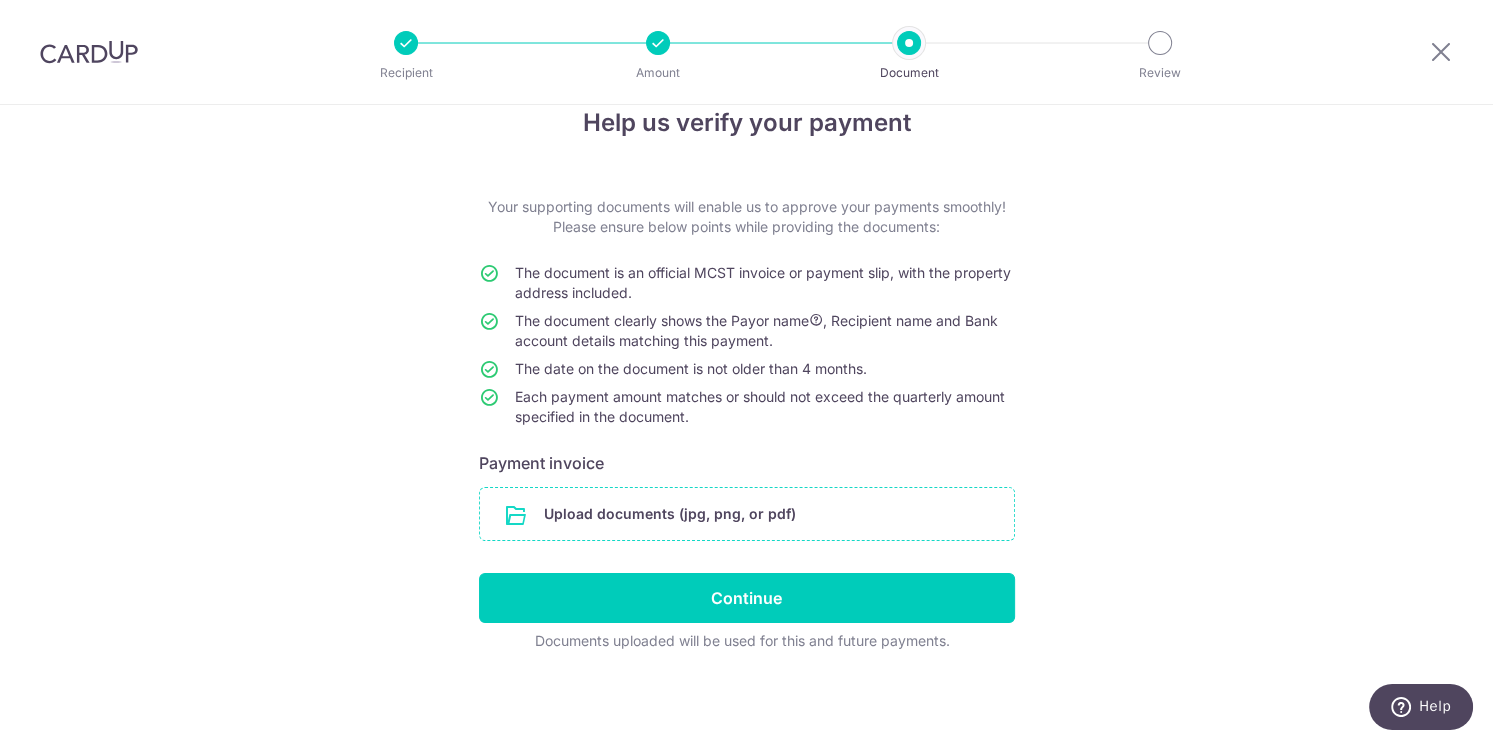 click at bounding box center (747, 514) 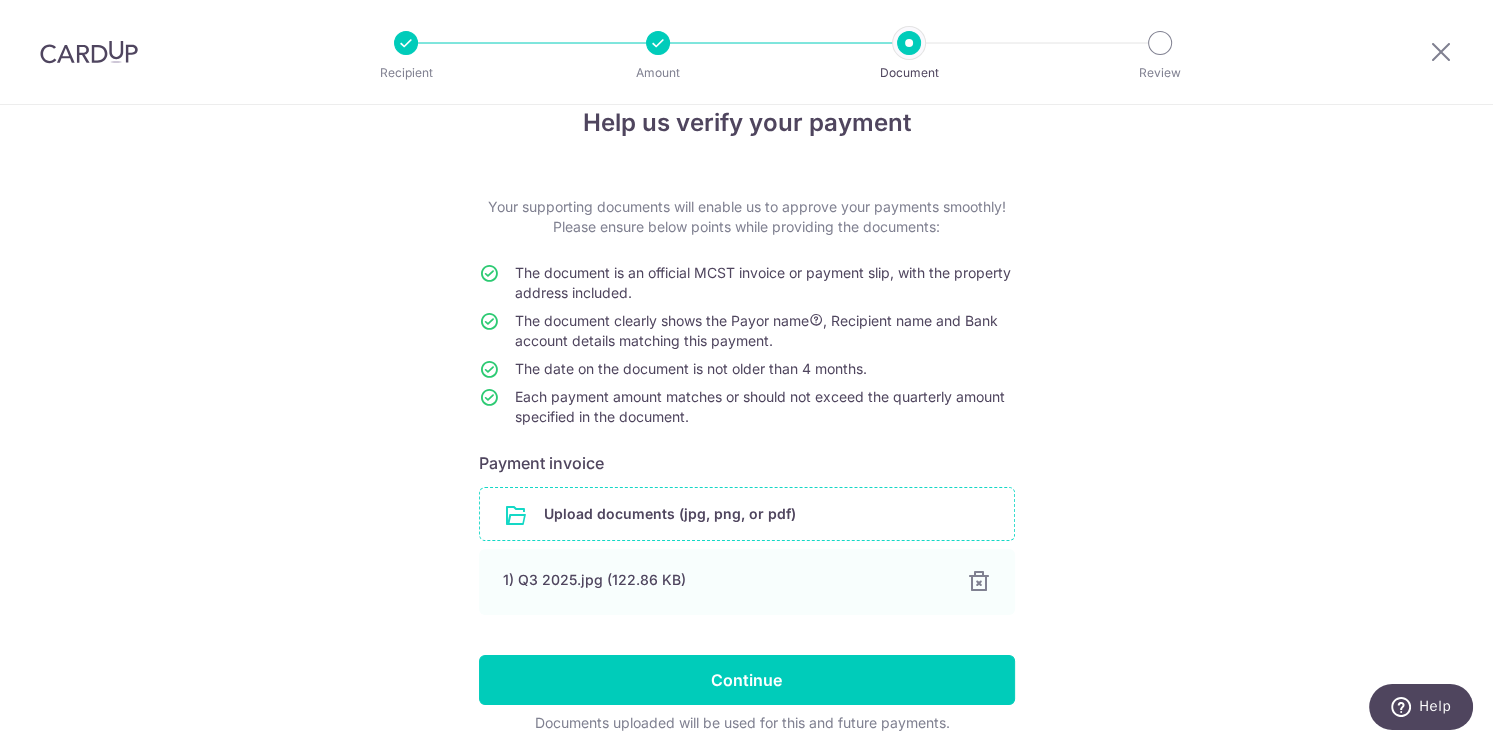 scroll, scrollTop: 122, scrollLeft: 0, axis: vertical 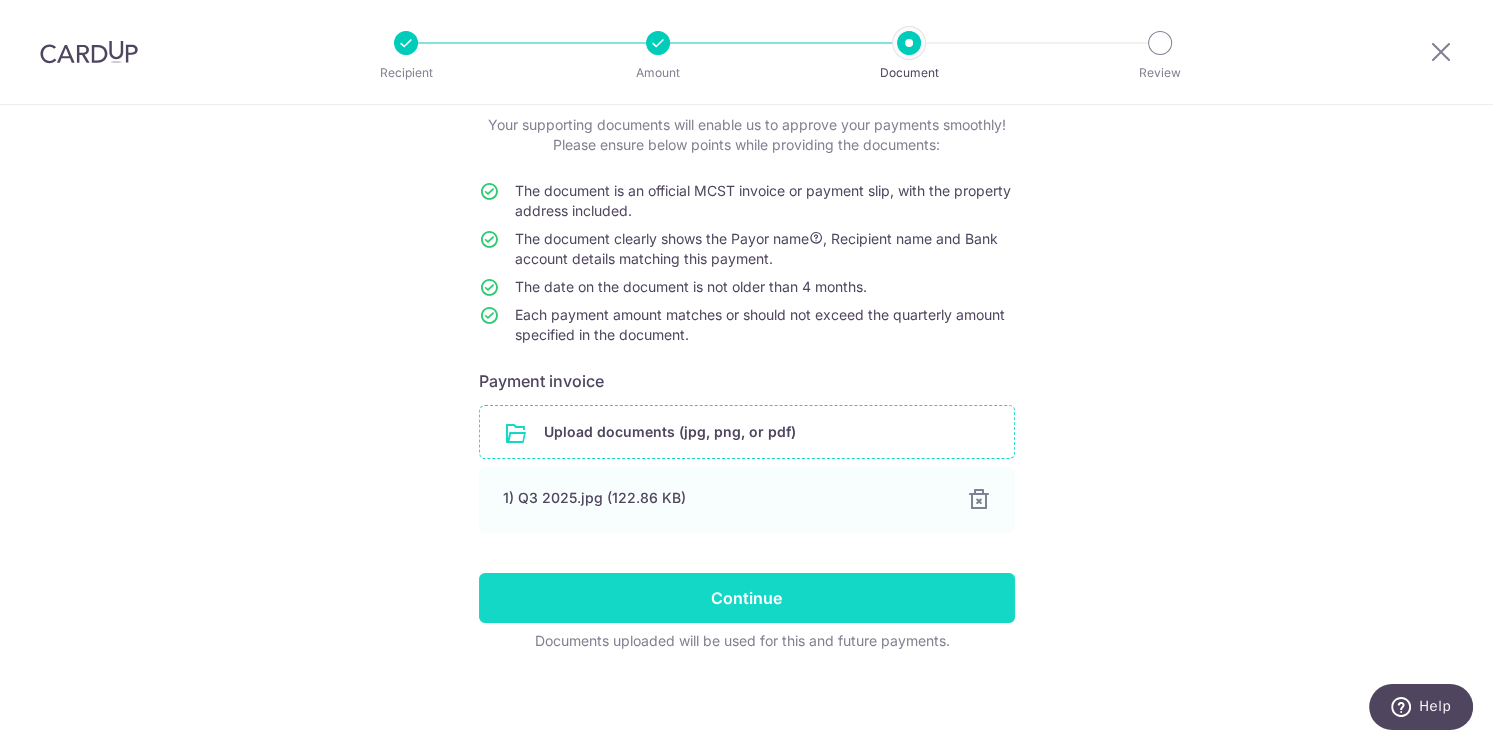 click on "Continue" at bounding box center (747, 598) 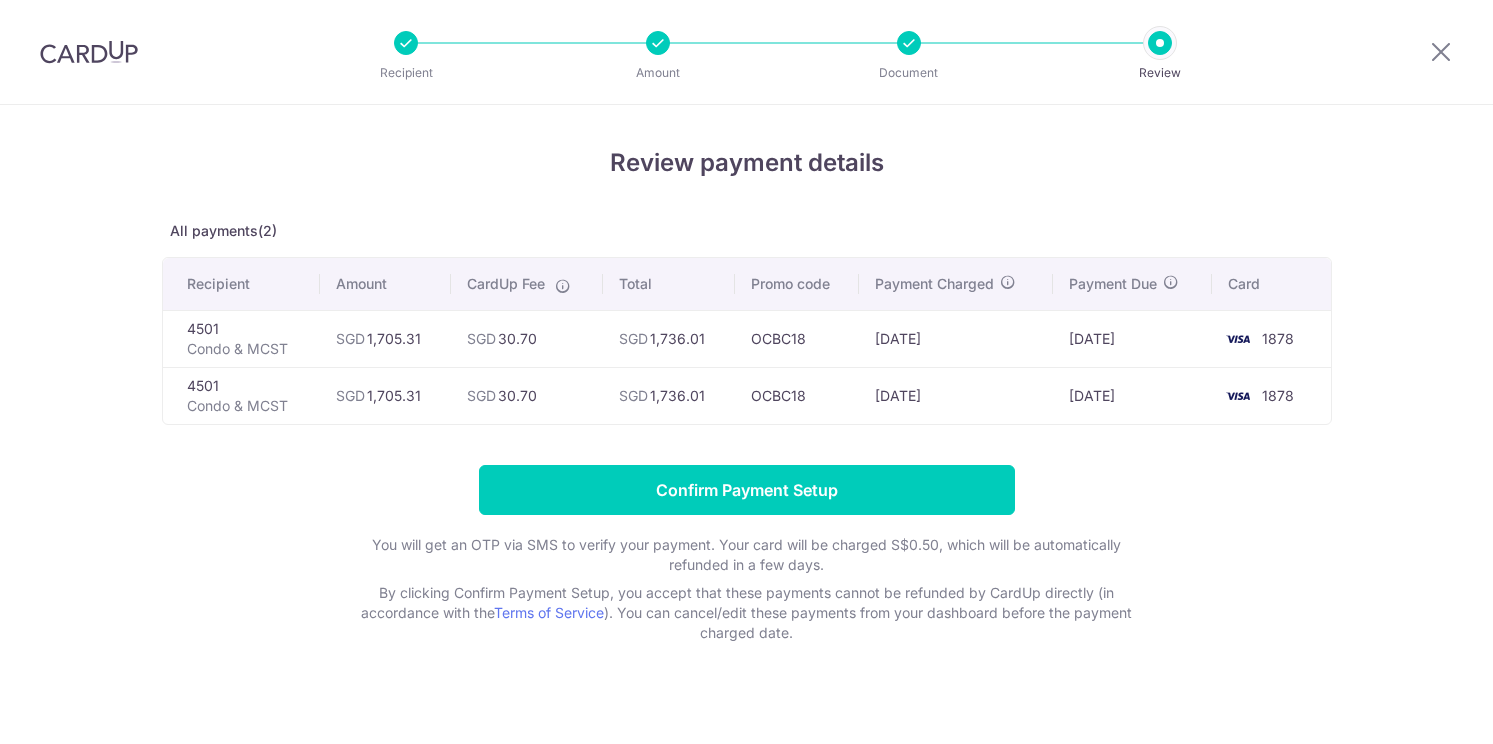 scroll, scrollTop: 0, scrollLeft: 0, axis: both 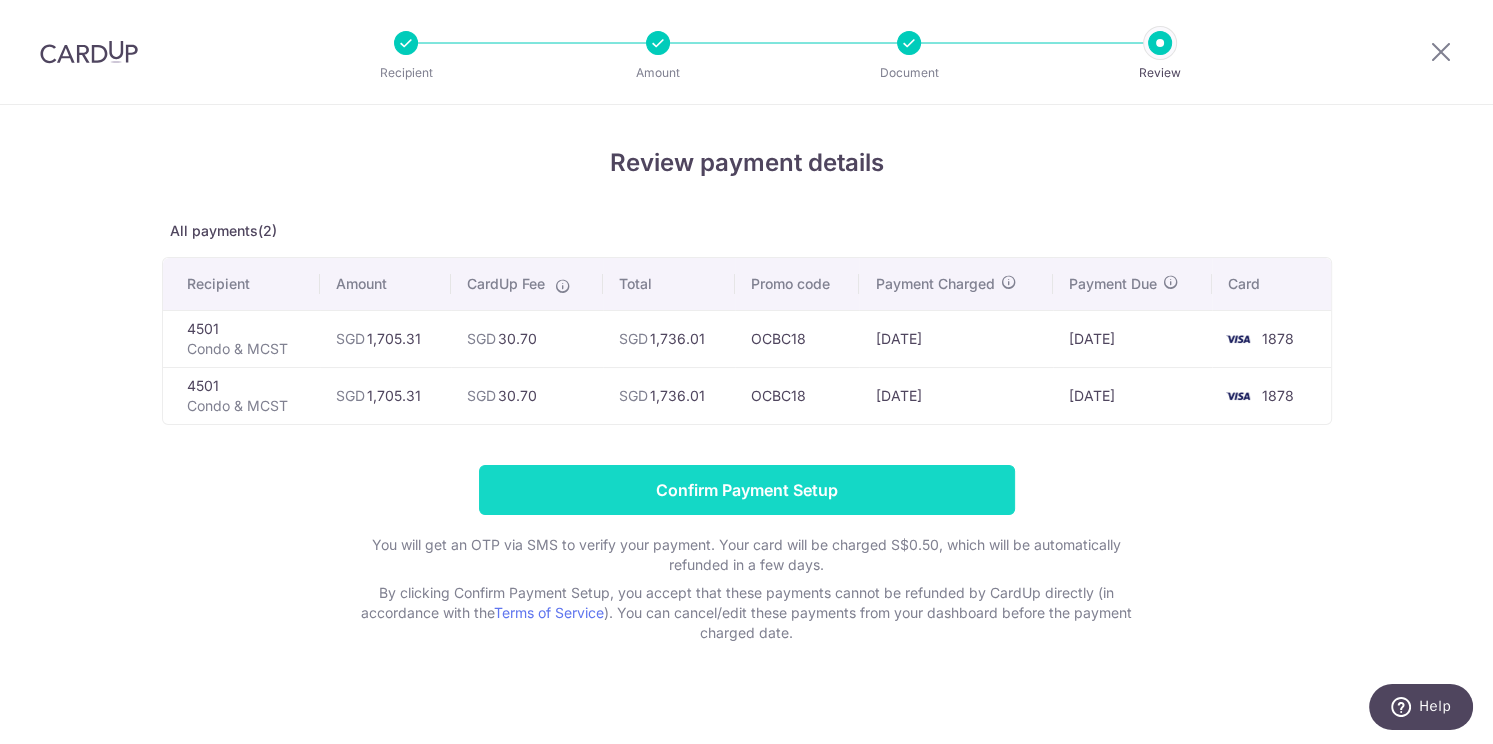 click on "Confirm Payment Setup" at bounding box center (747, 490) 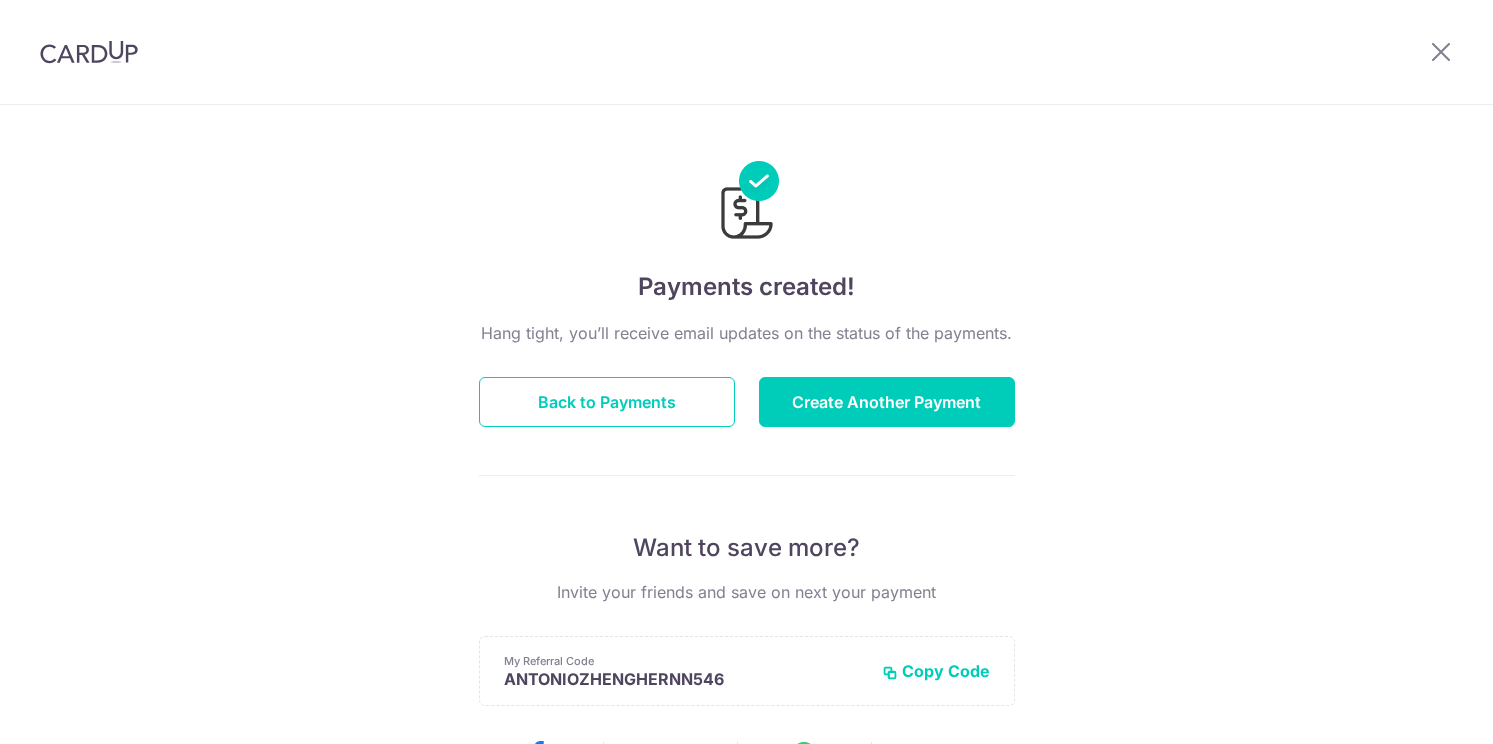 scroll, scrollTop: 0, scrollLeft: 0, axis: both 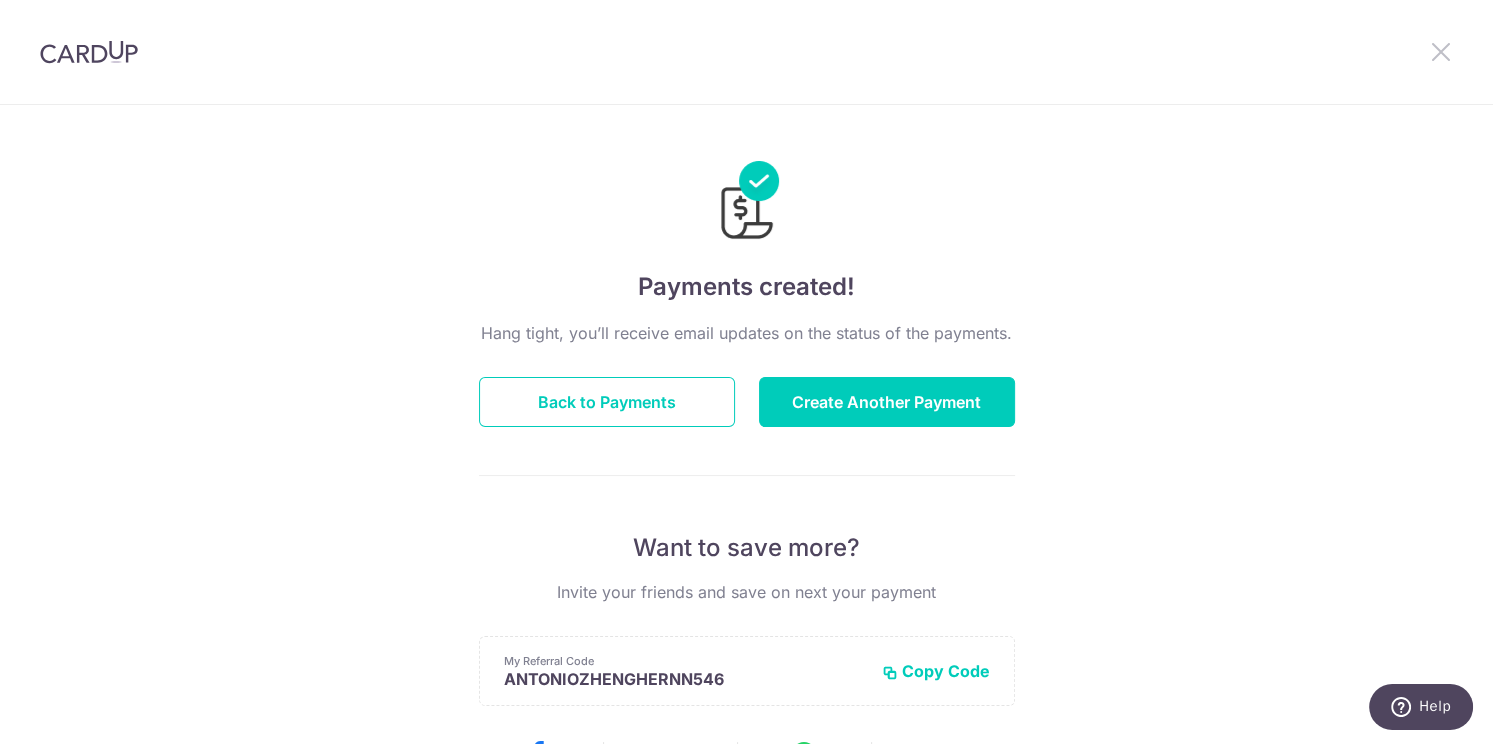 click at bounding box center (1441, 51) 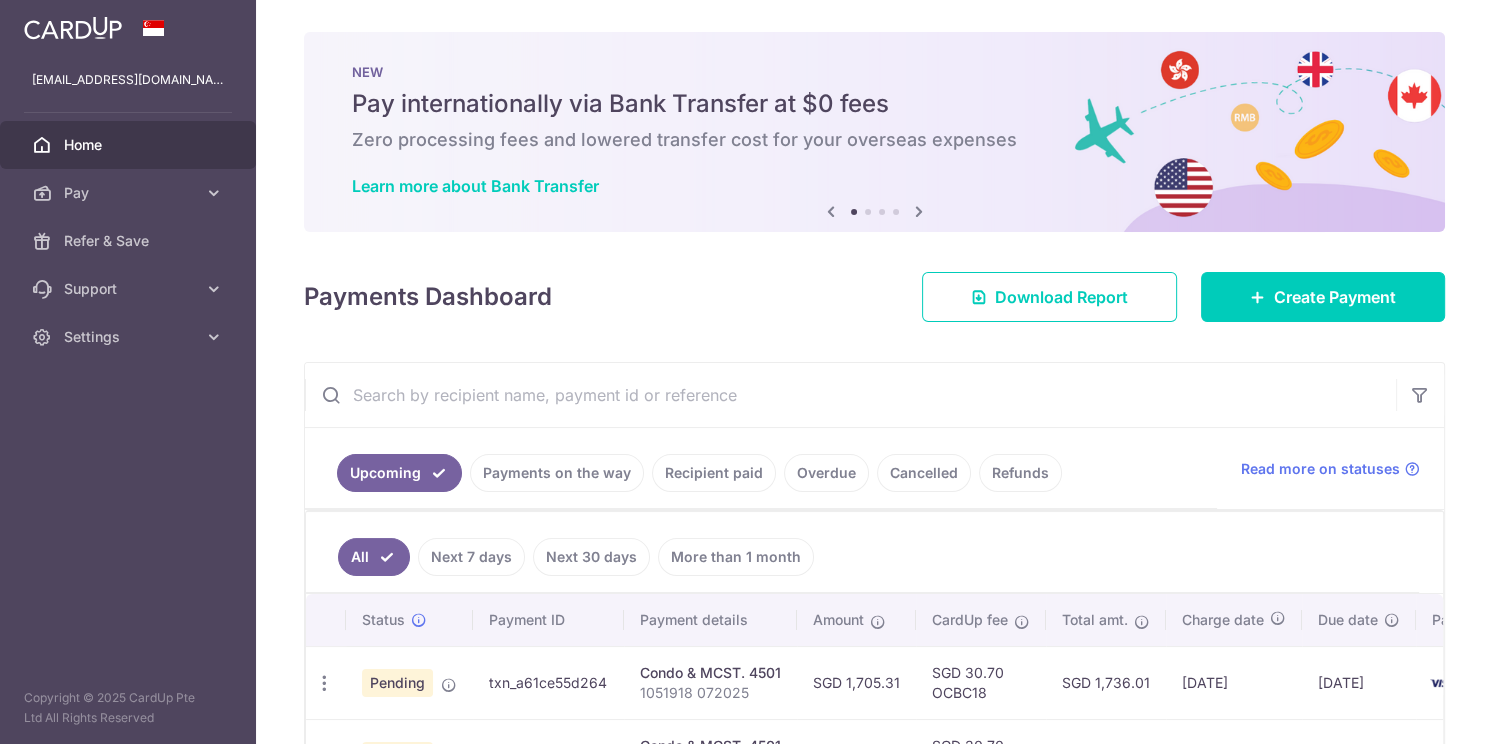 scroll, scrollTop: 0, scrollLeft: 0, axis: both 